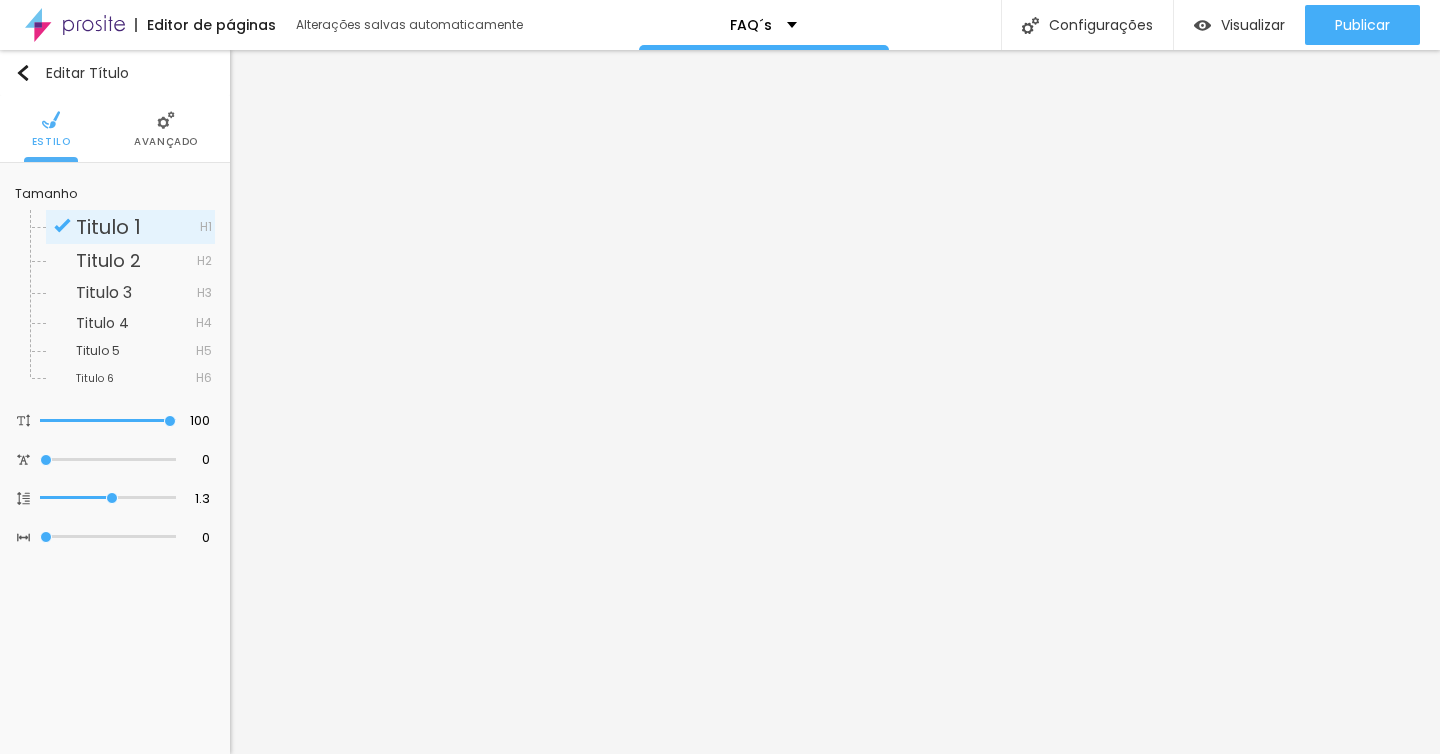 scroll, scrollTop: 0, scrollLeft: 0, axis: both 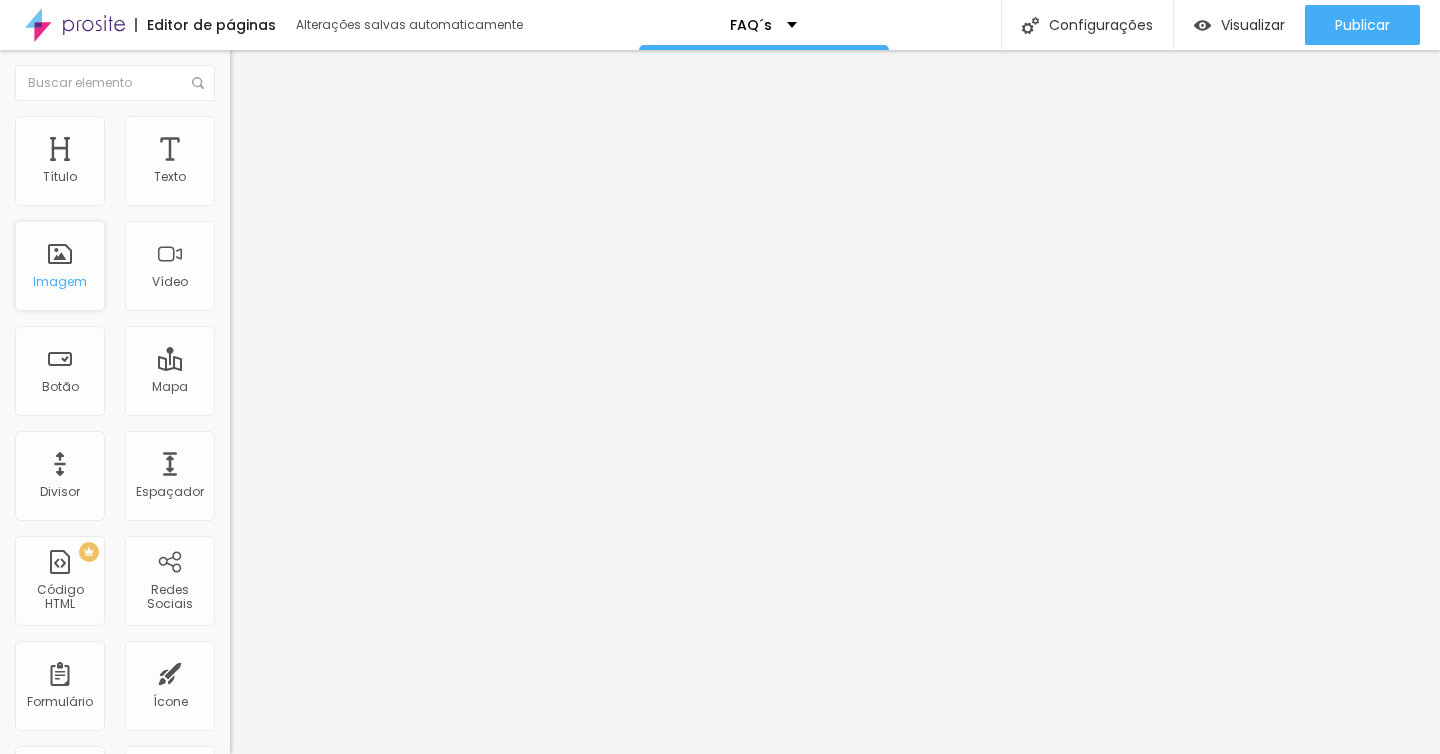 click on "Imagem" at bounding box center [60, 282] 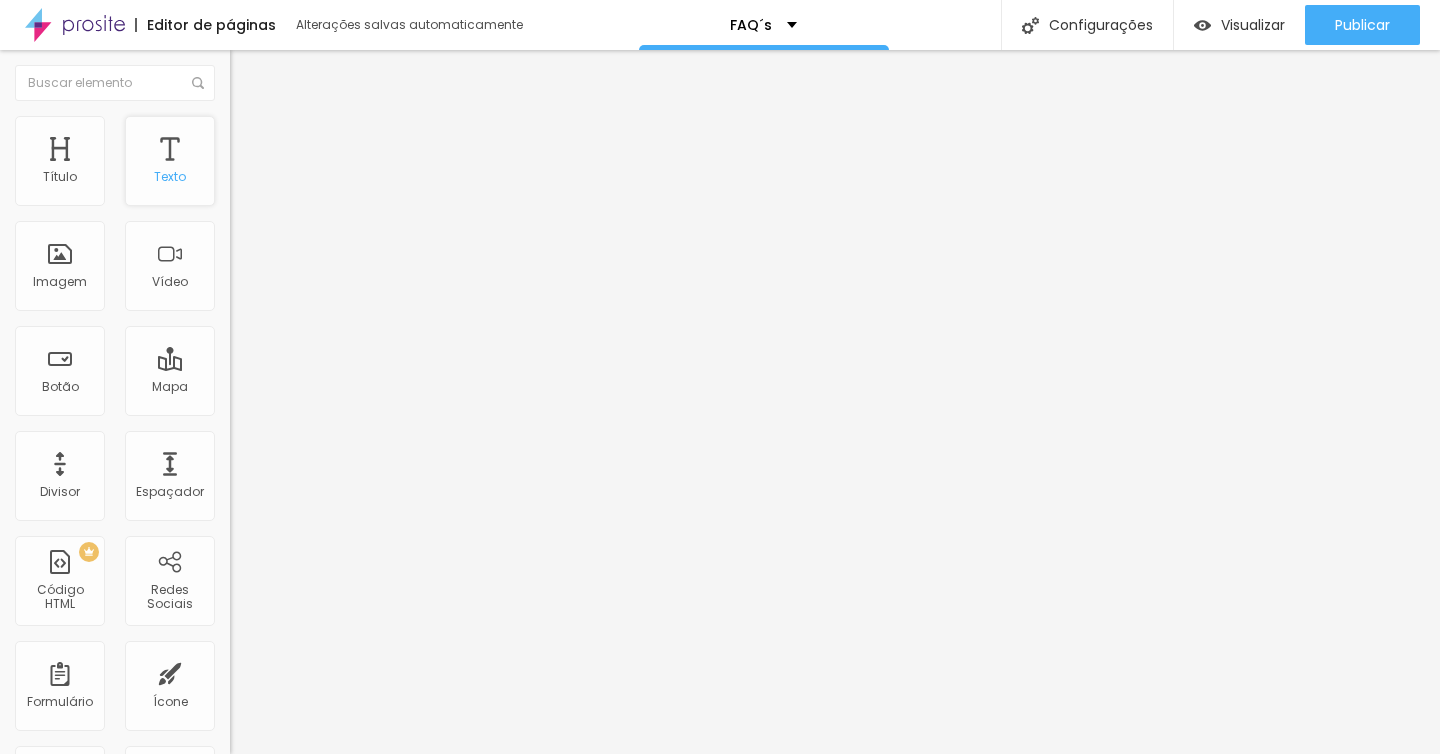 click on "Texto" at bounding box center (170, 161) 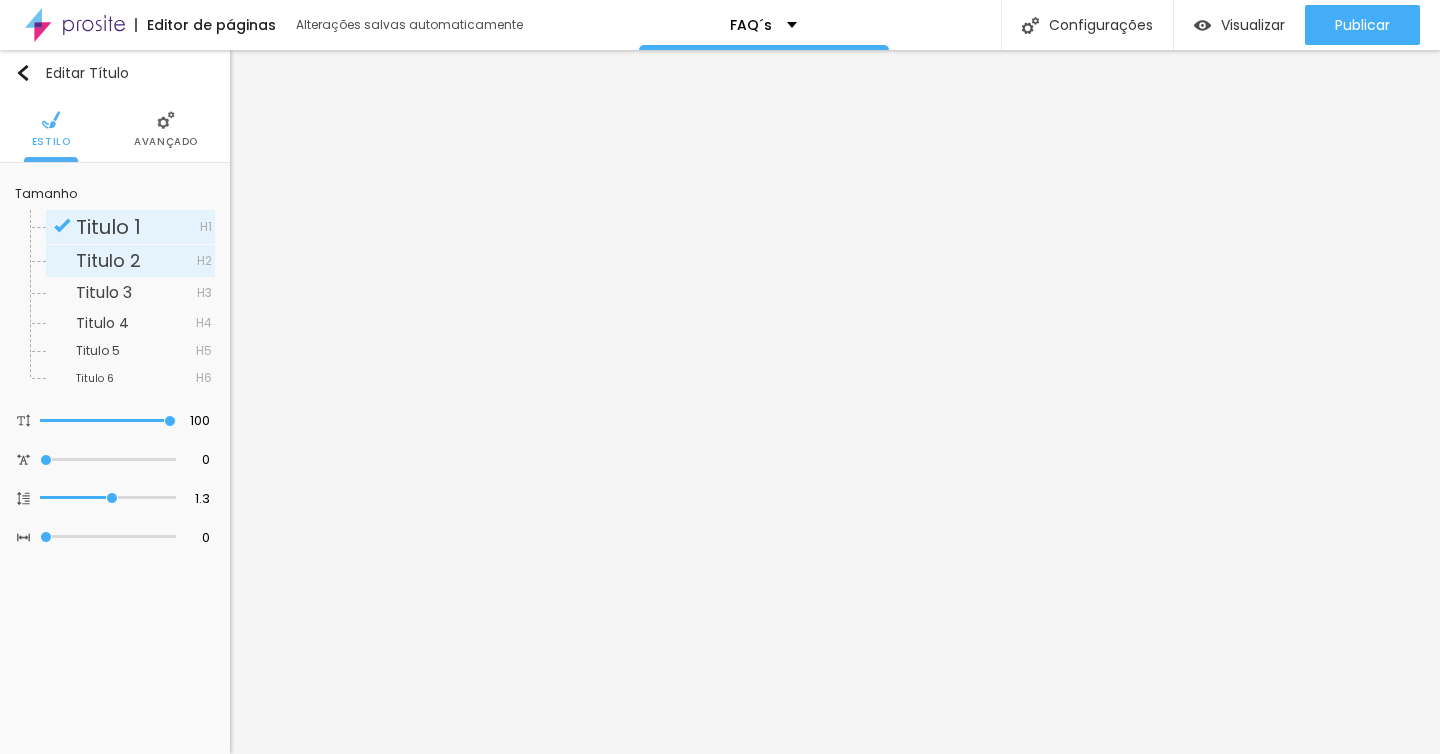click on "Titulo 2" at bounding box center [108, 260] 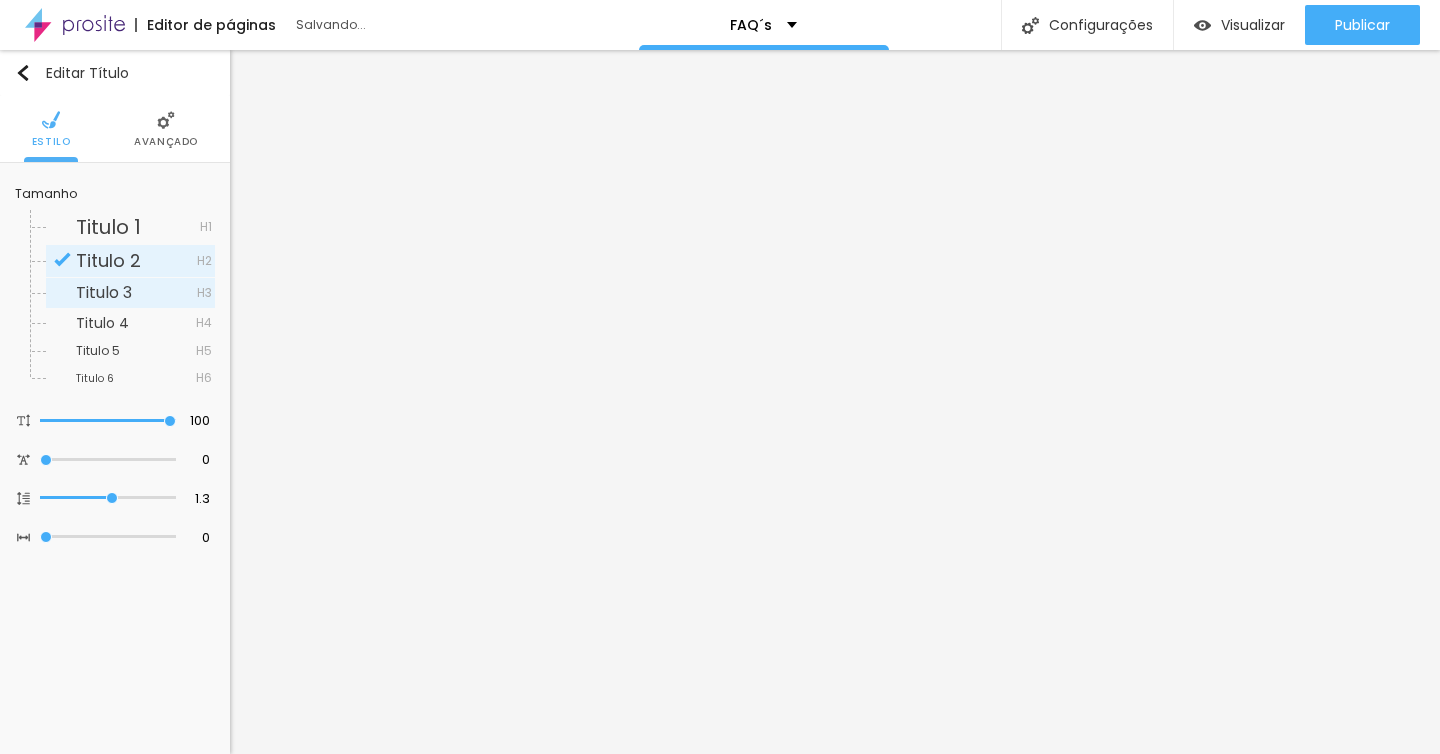click on "Titulo 3" at bounding box center (136, 293) 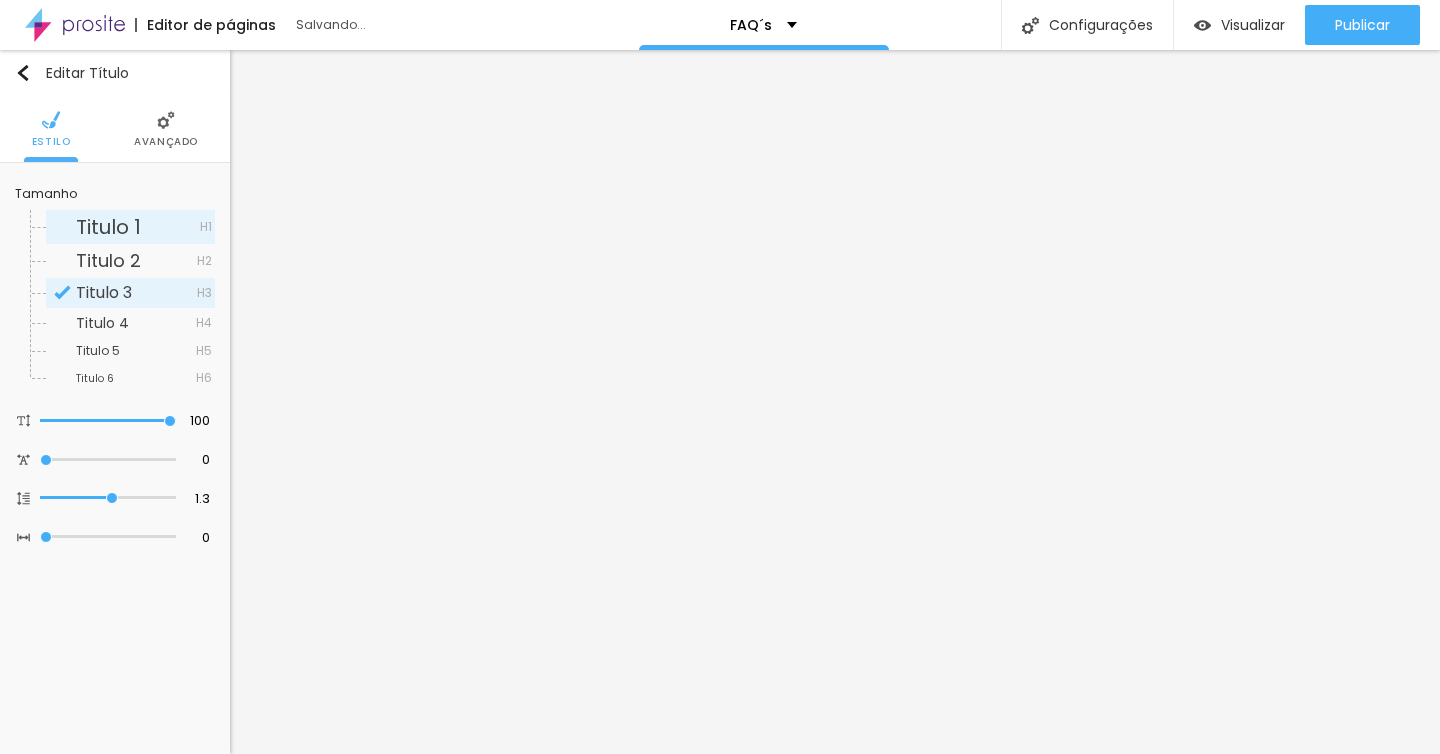 click on "Titulo 1" at bounding box center (108, 227) 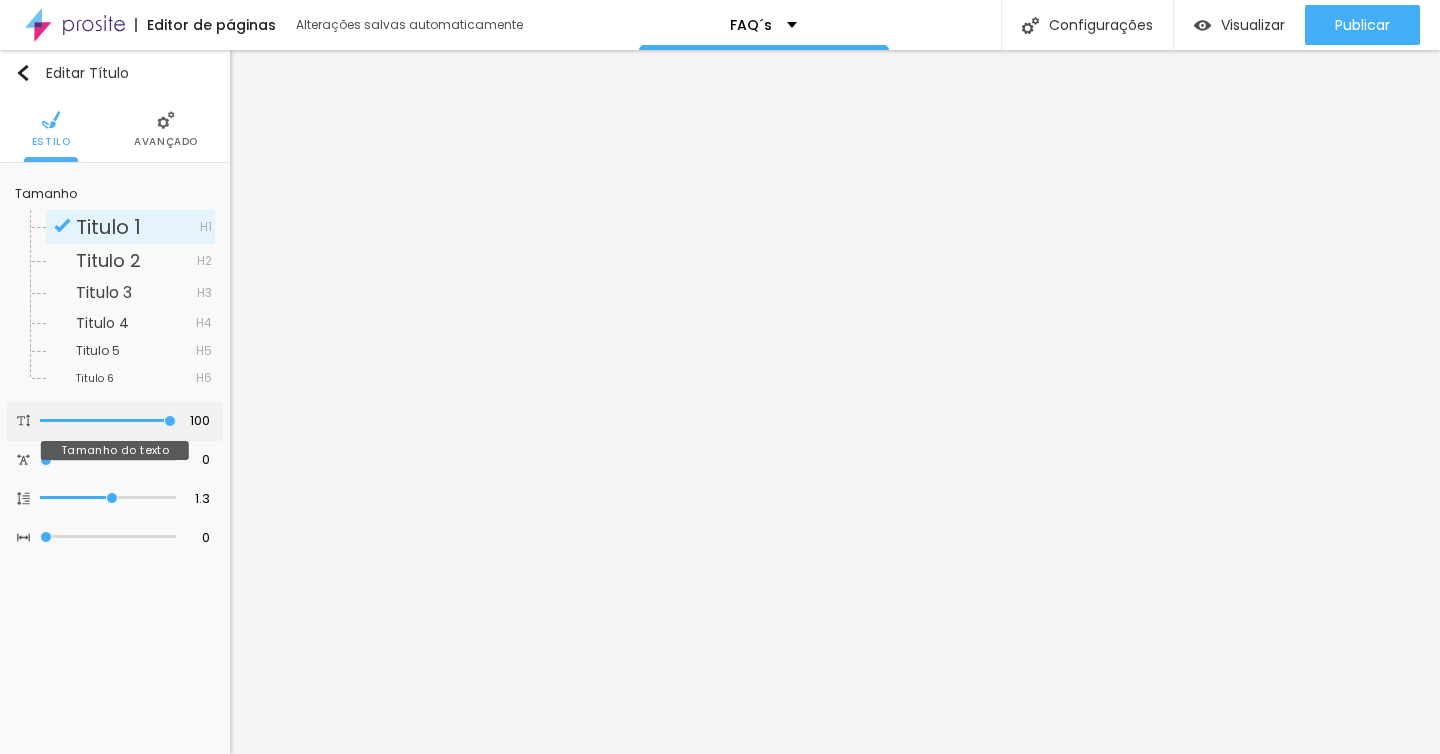 type on "96" 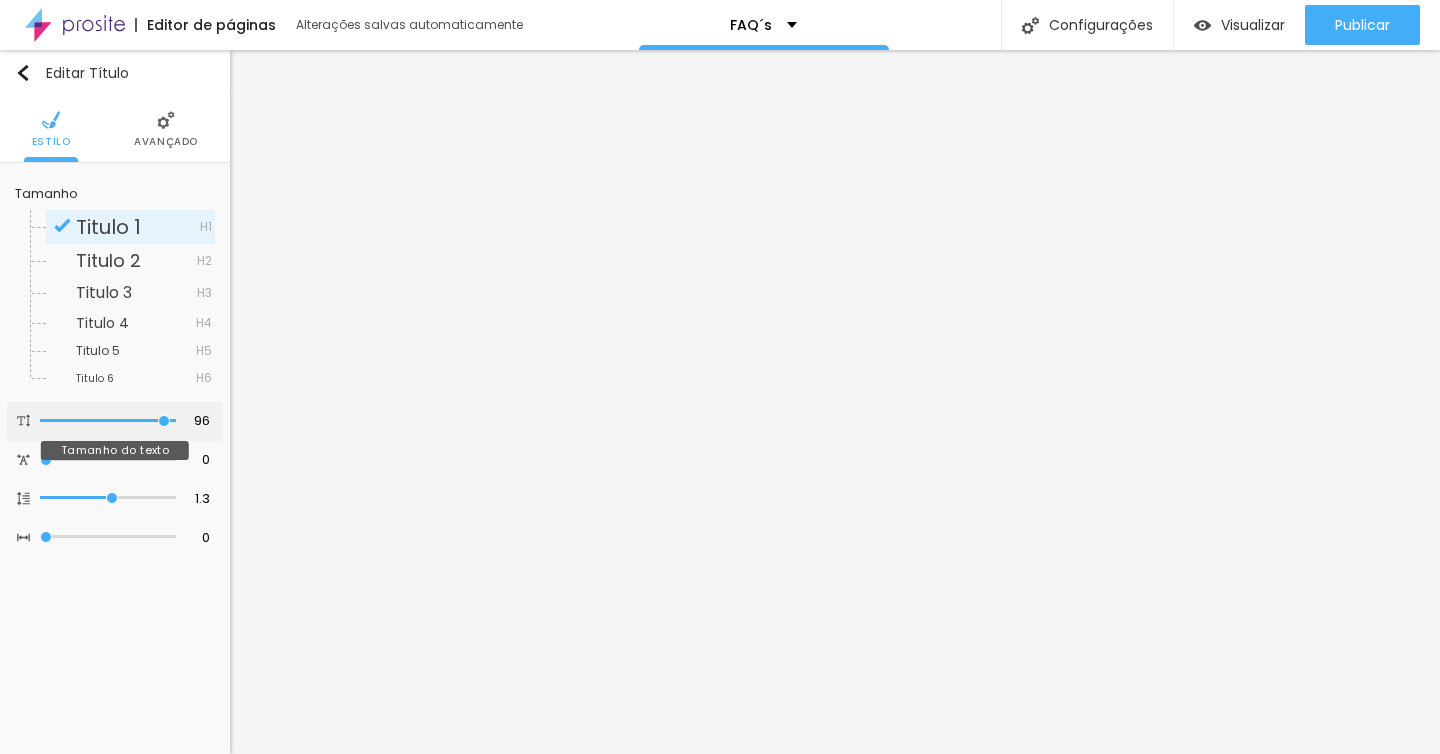type on "92" 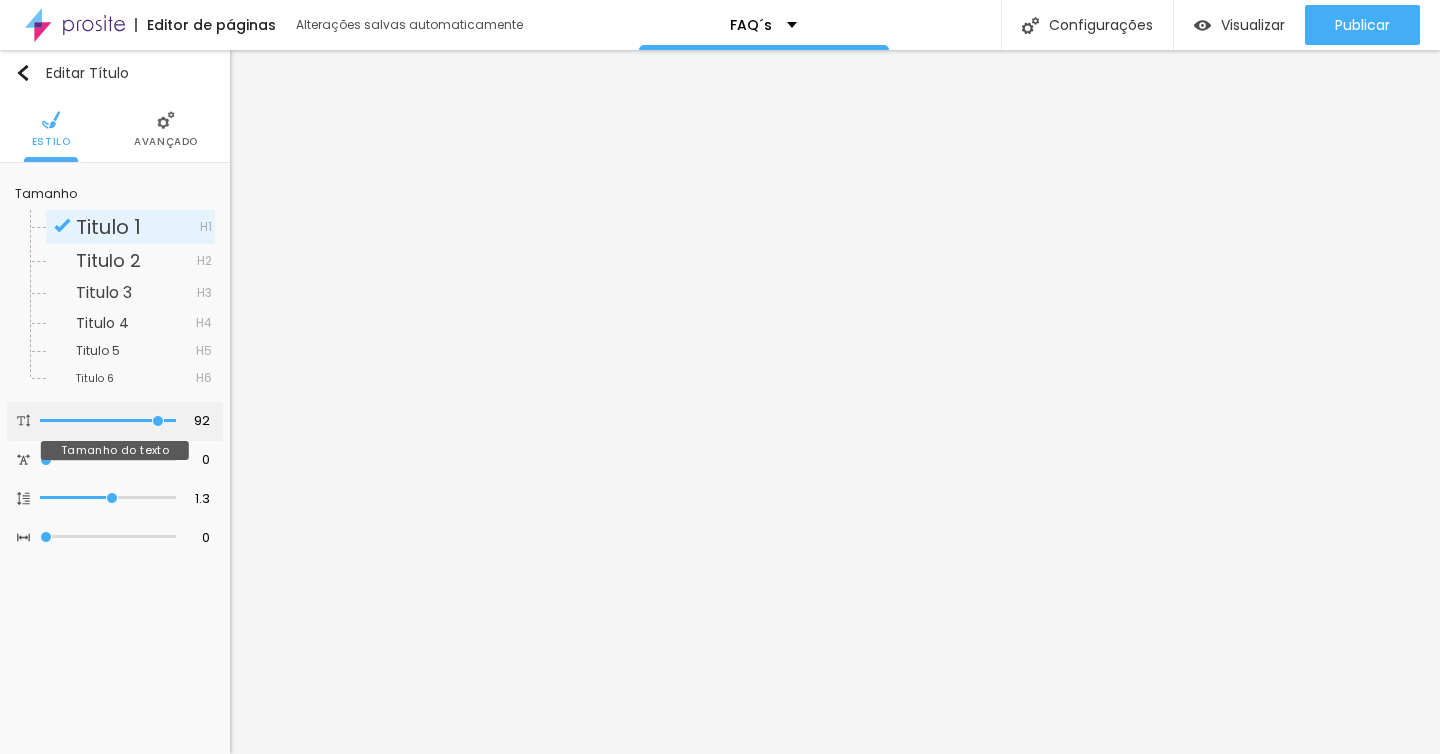 type on "87" 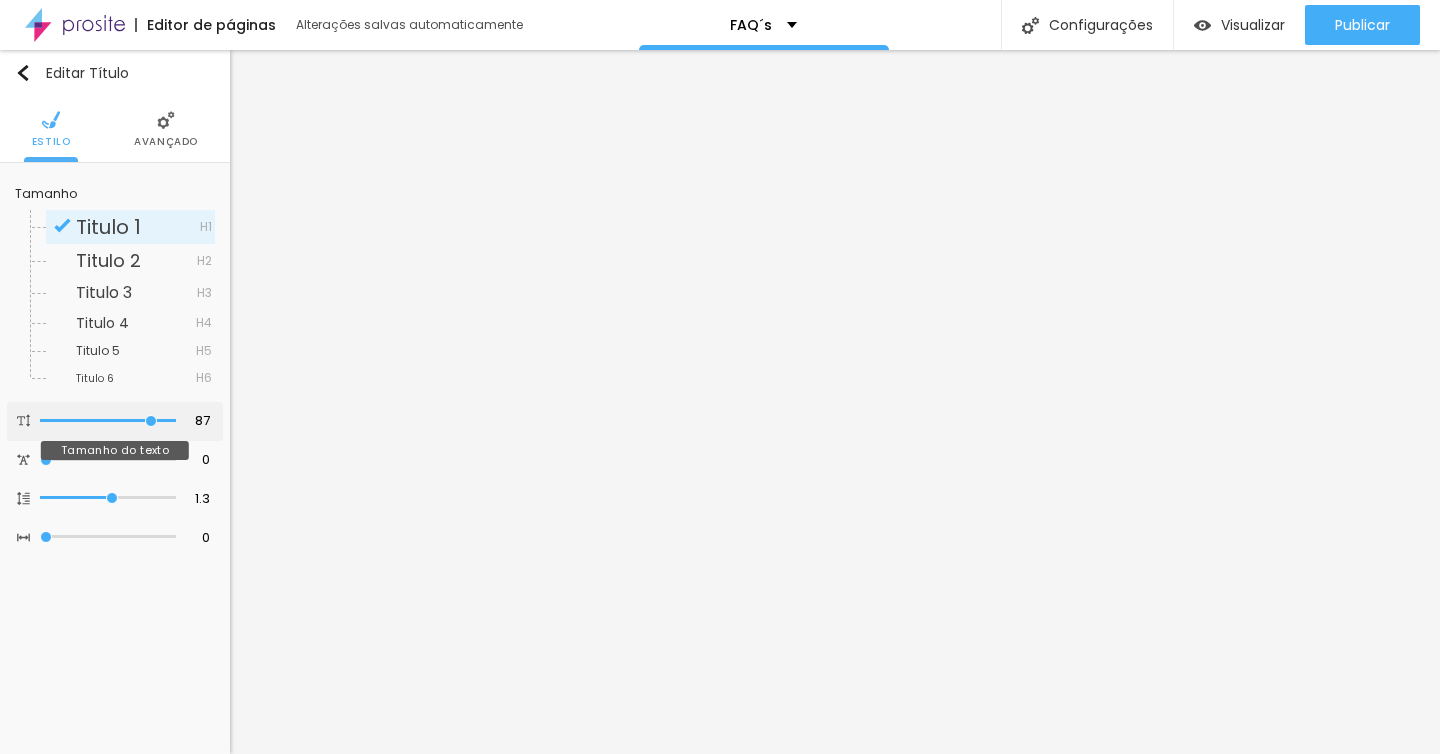 type on "82" 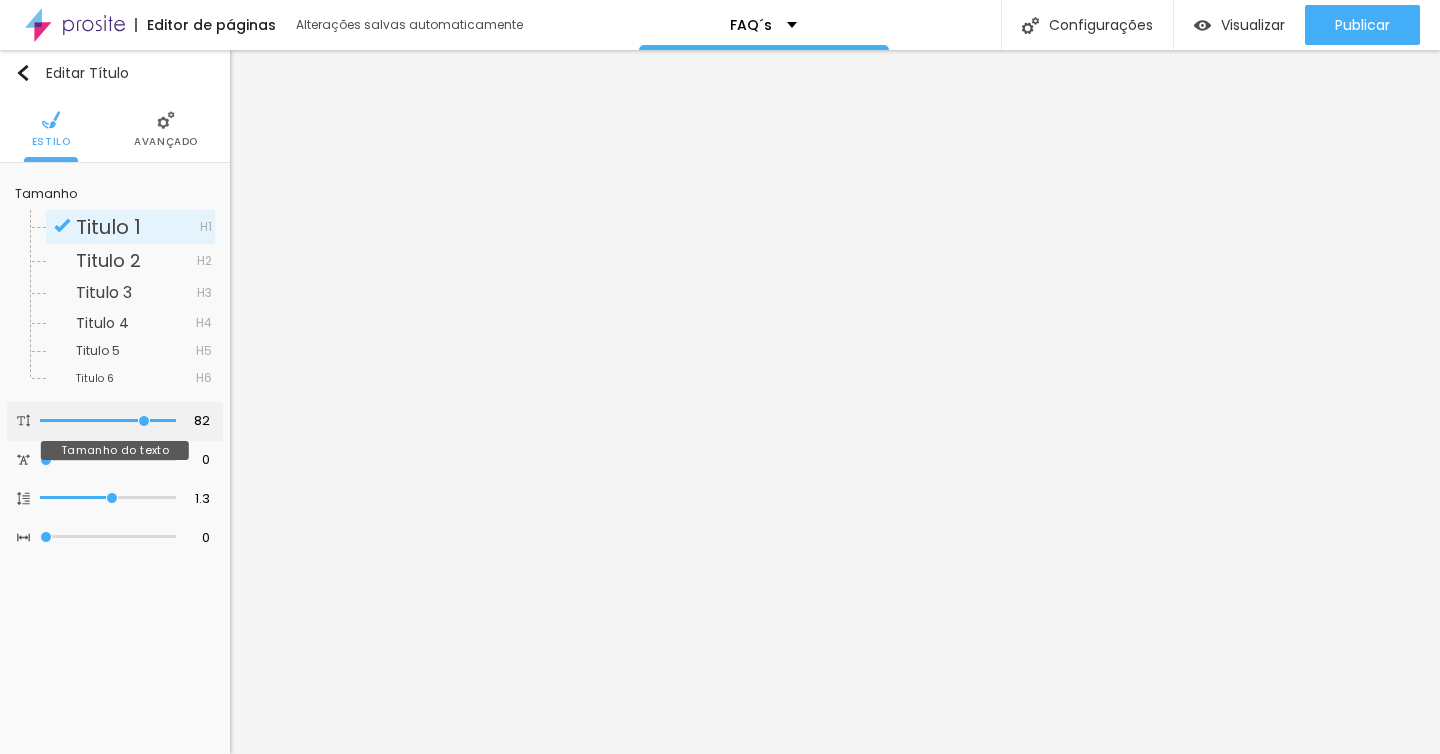 type on "77" 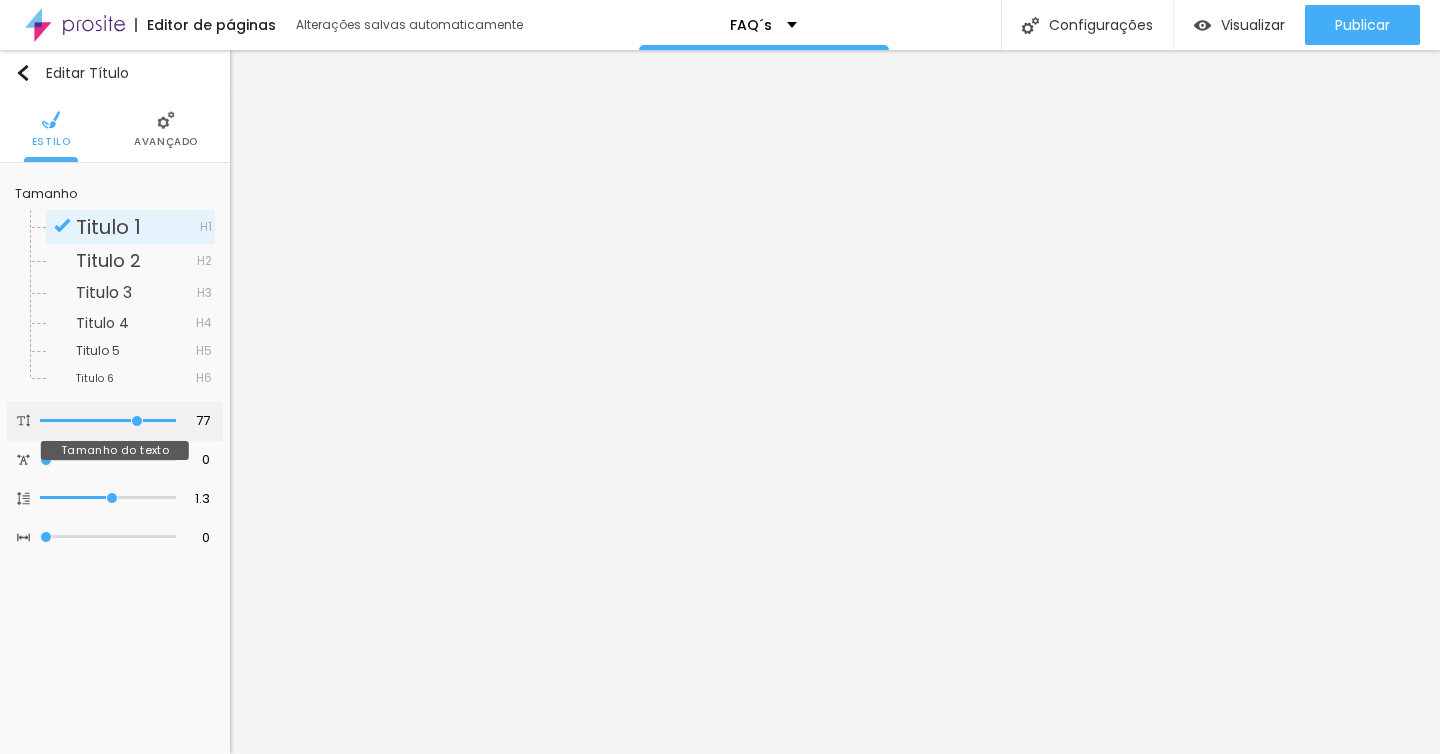 type on "72" 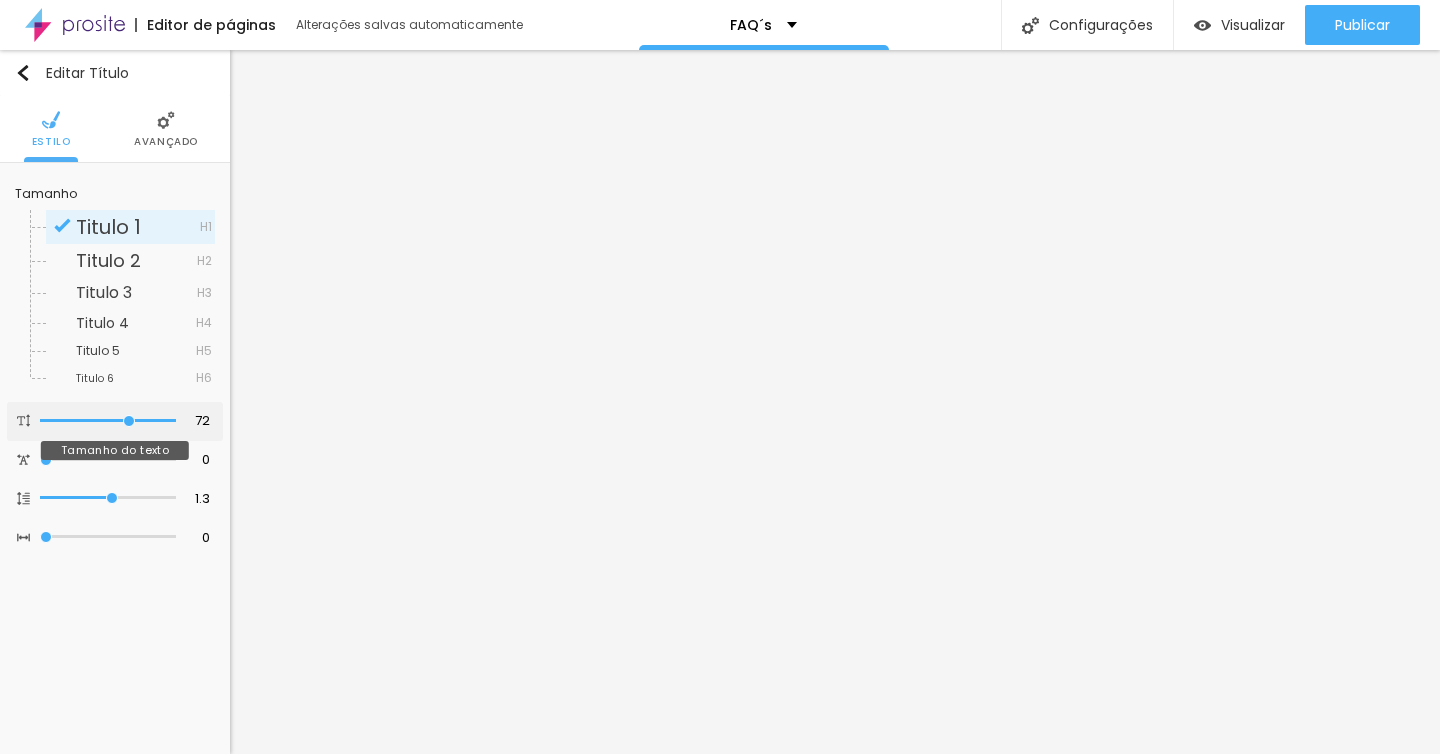 type on "66" 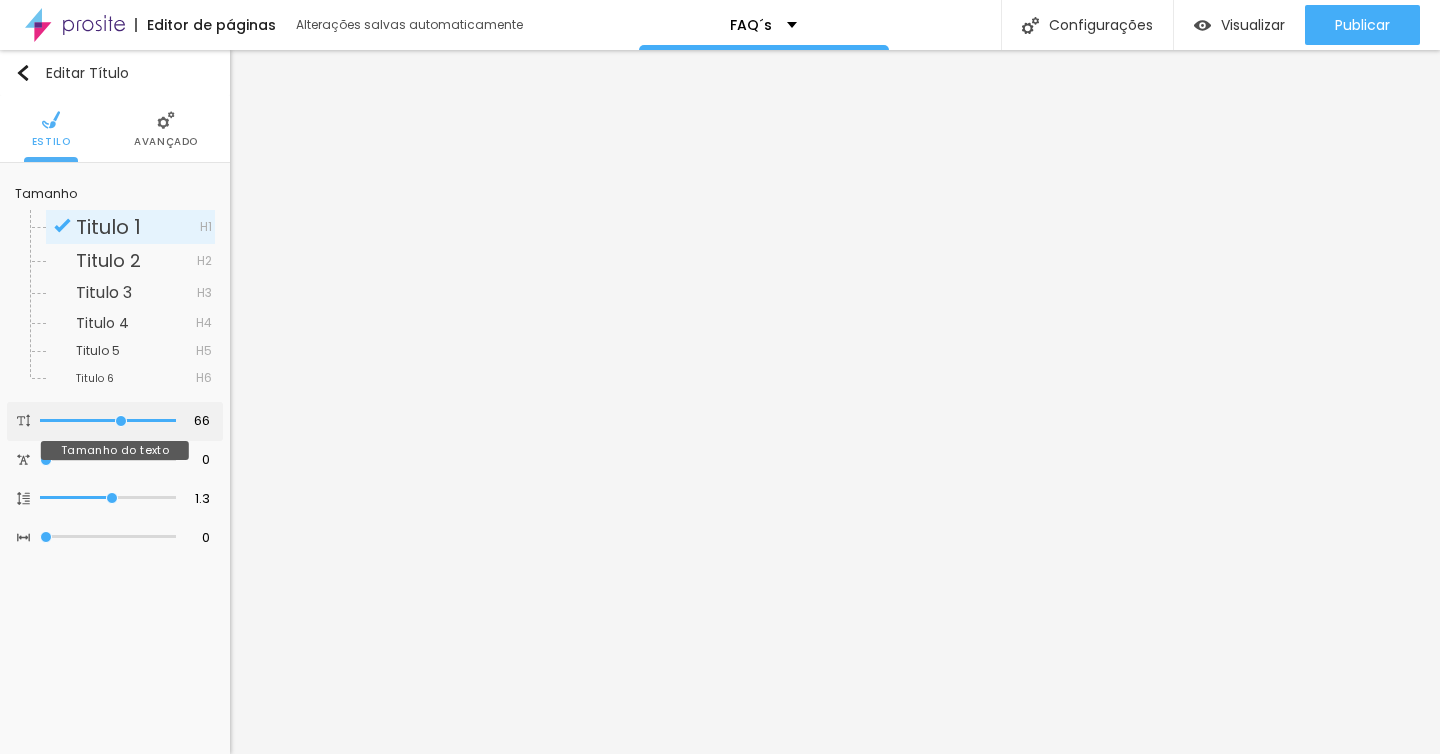 type on "59" 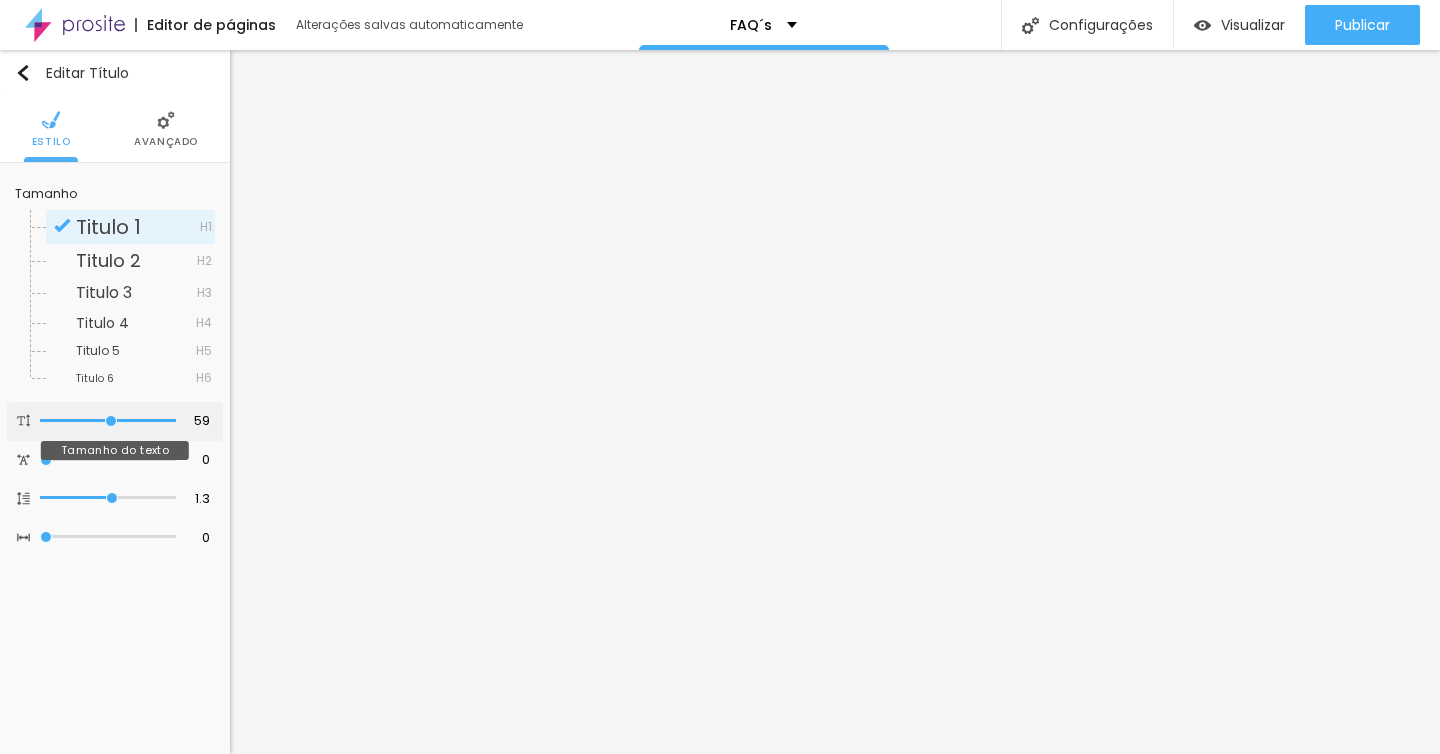 type on "54" 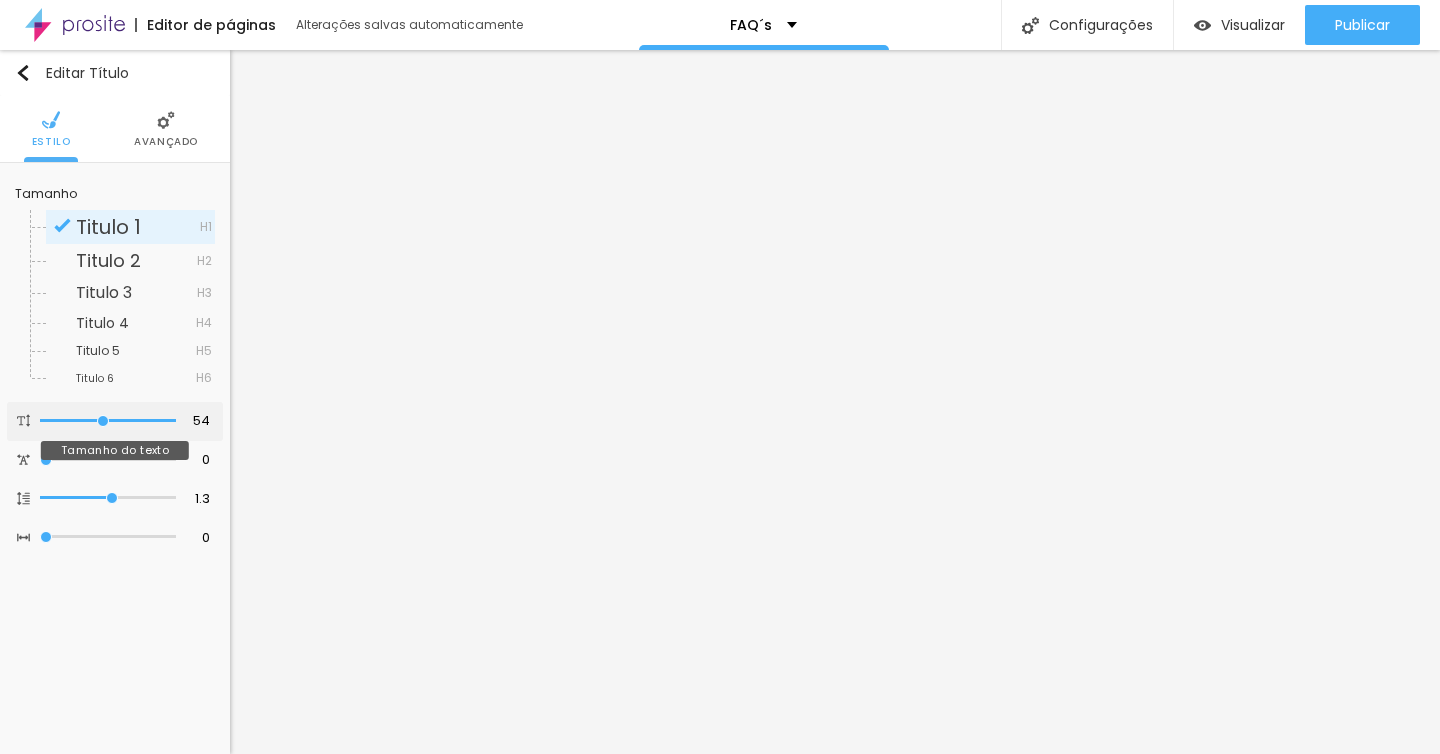 type on "49" 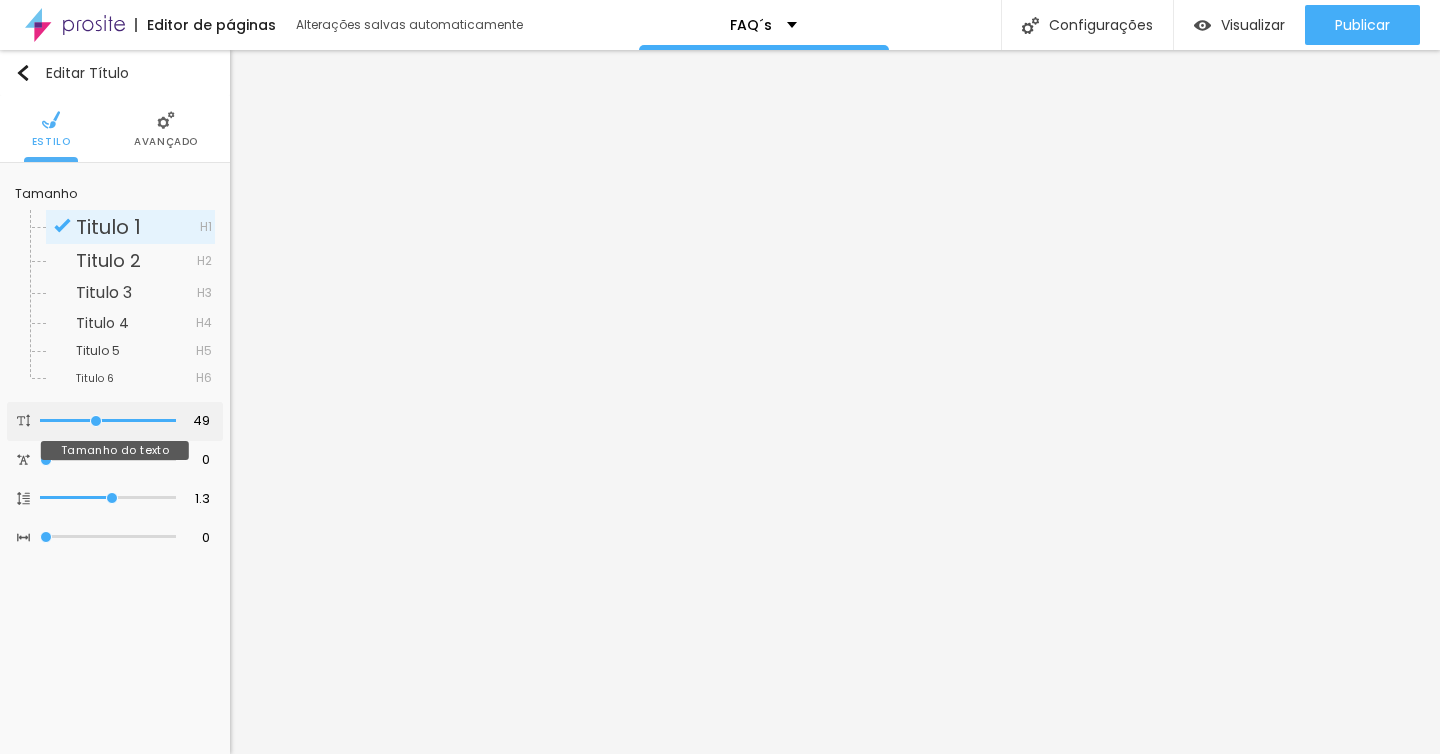 type on "45" 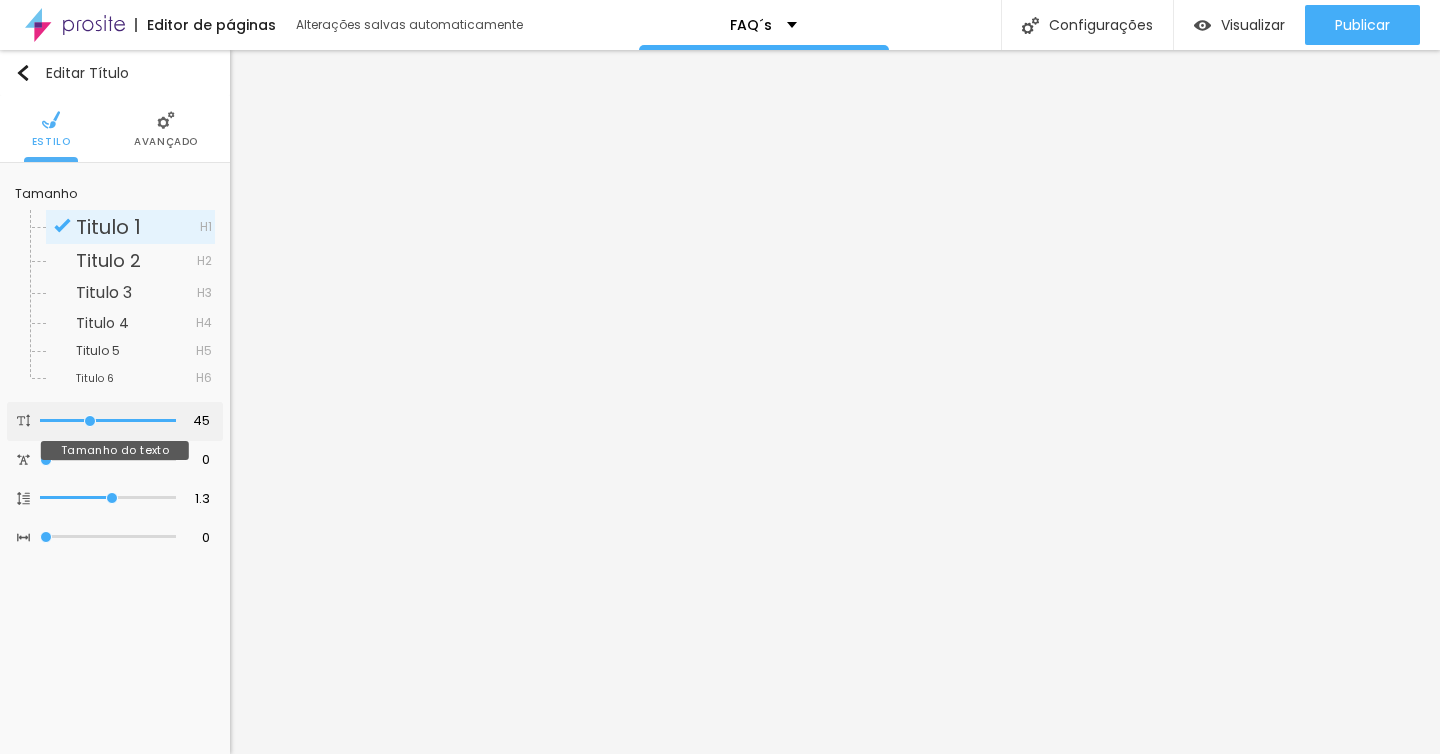 type on "42" 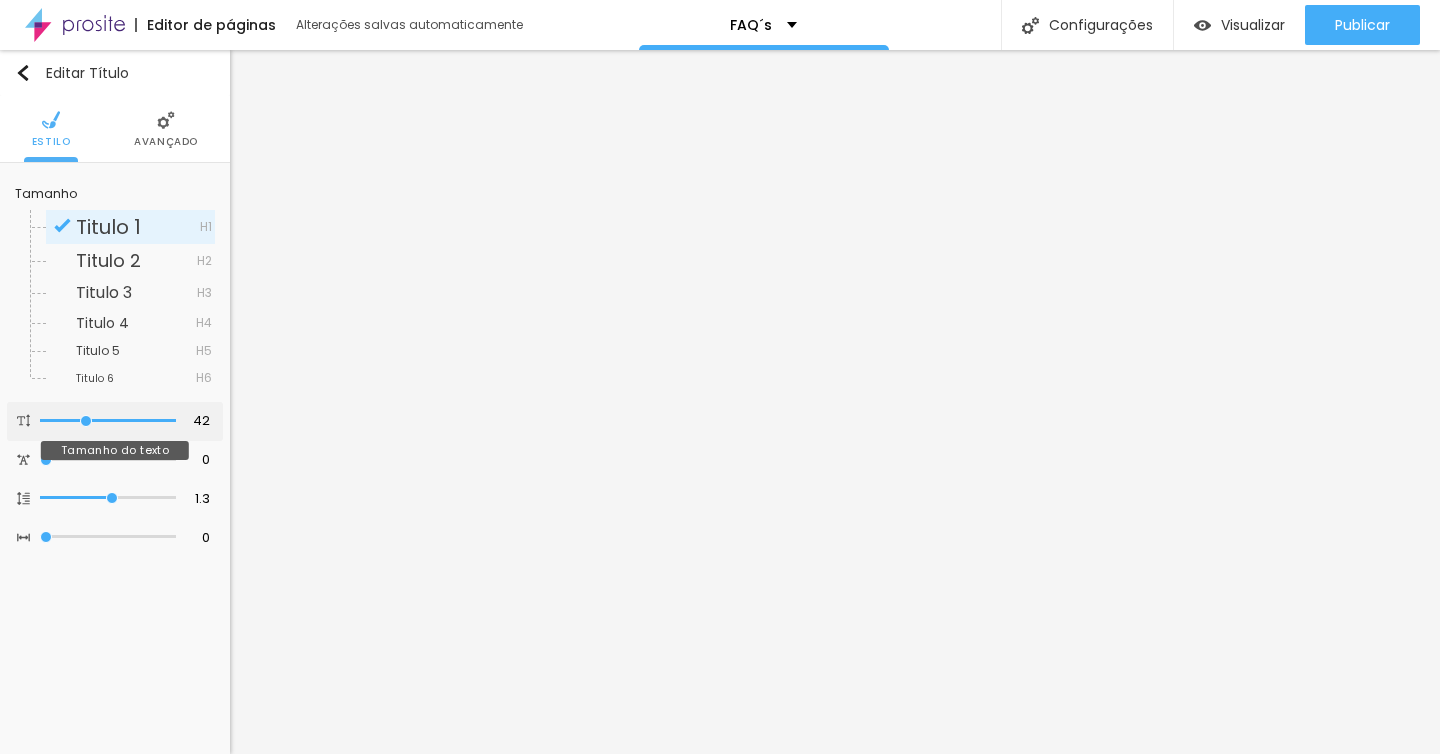 type on "40" 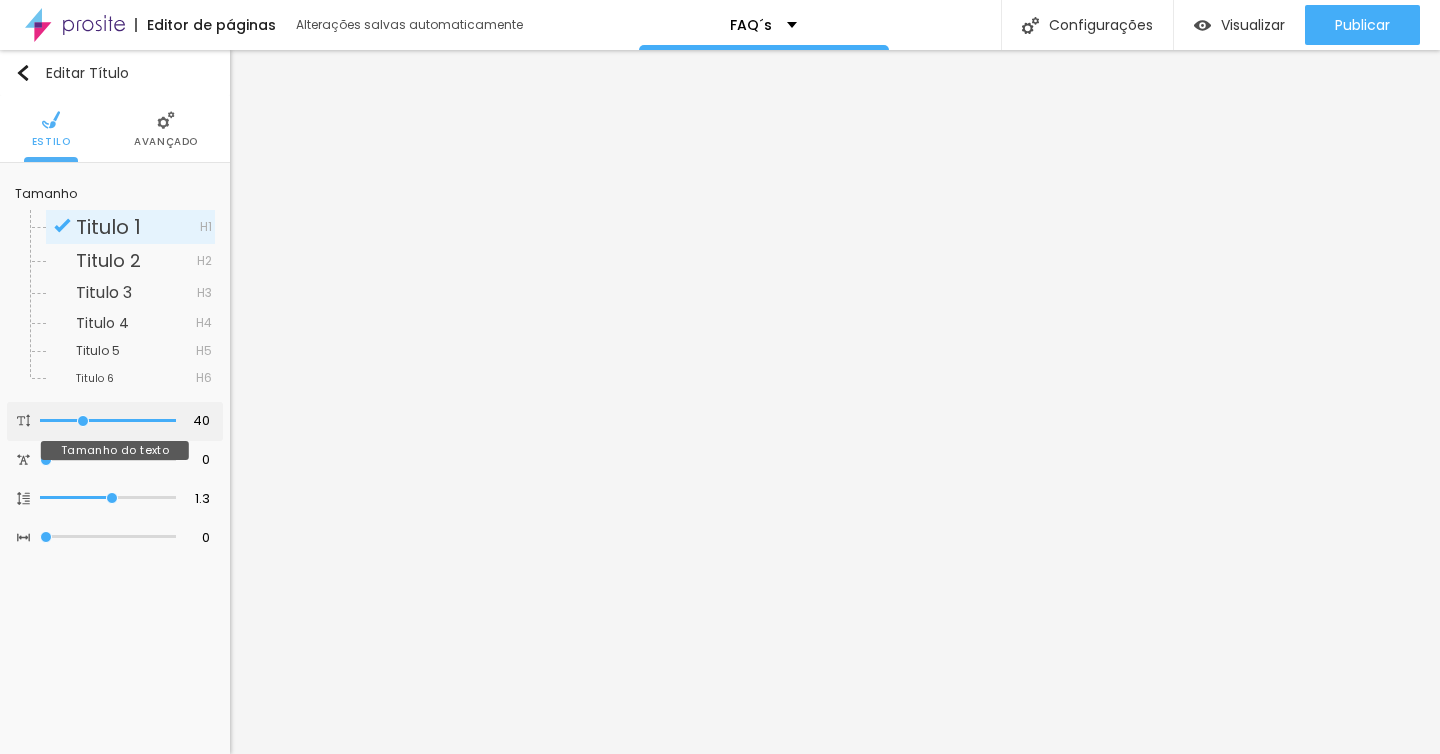 type on "39" 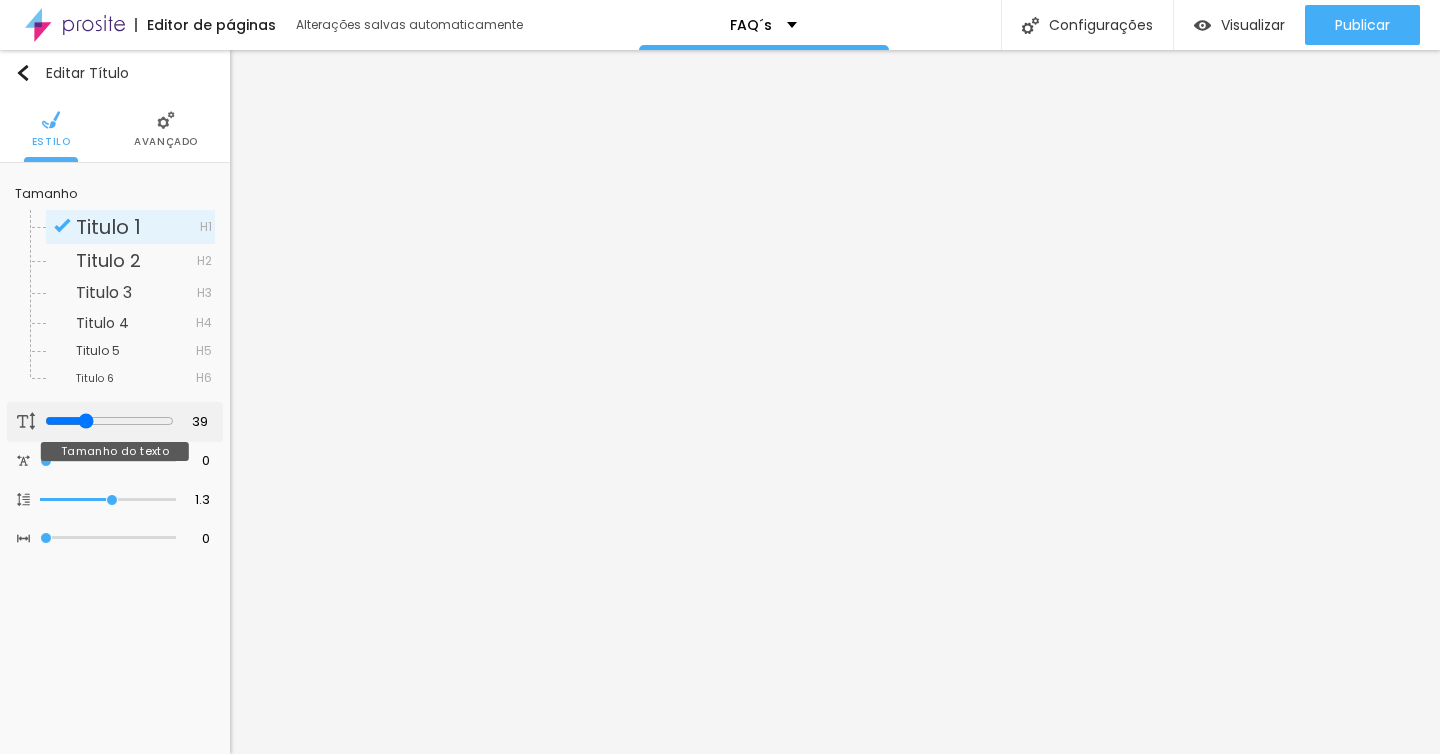type on "40" 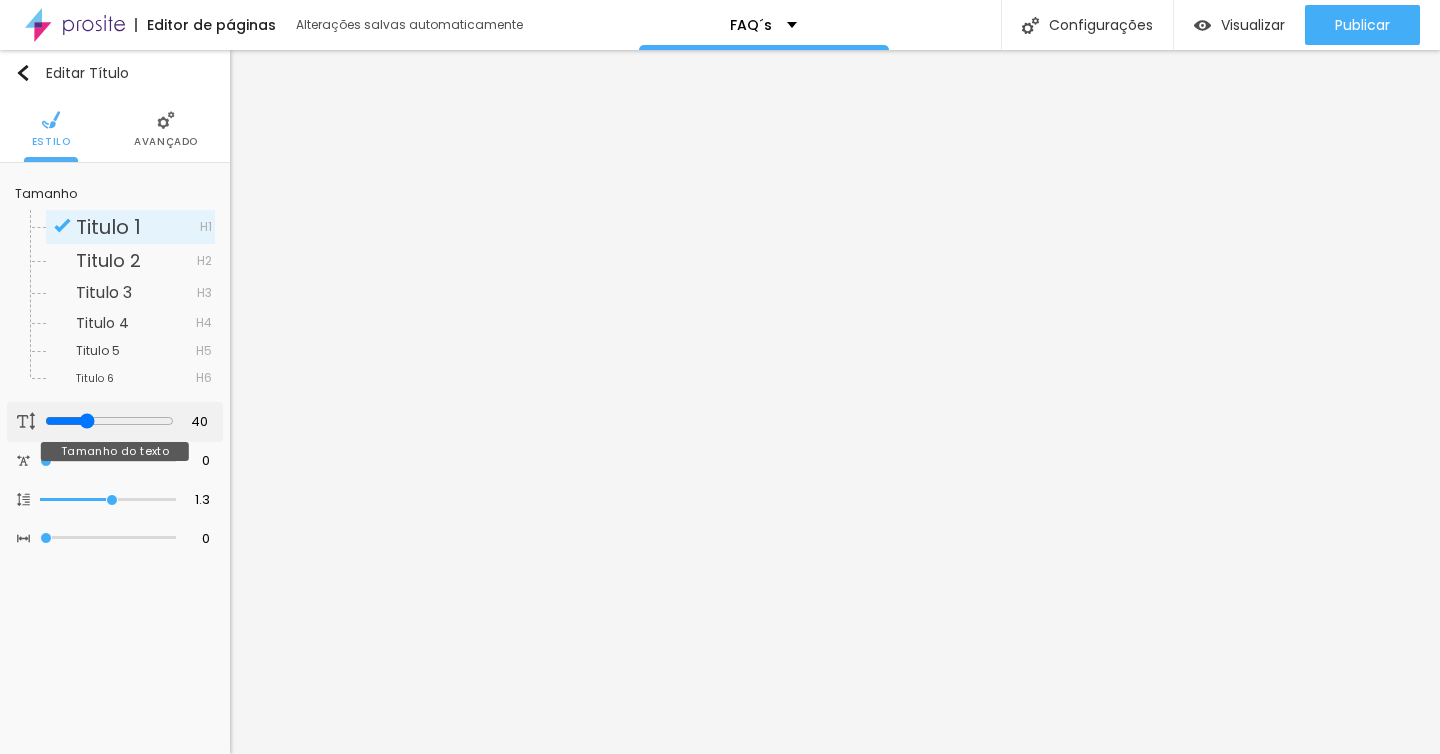 type on "41" 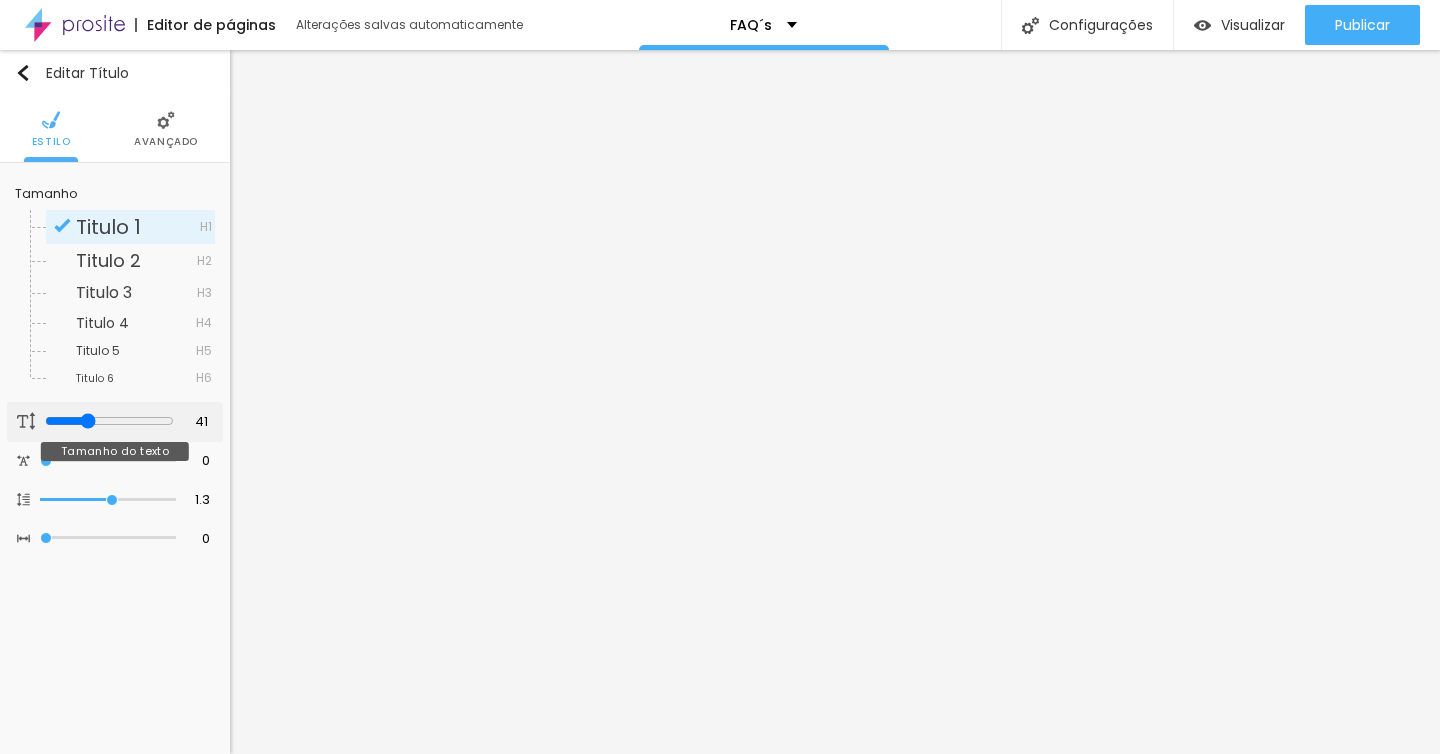 type on "43" 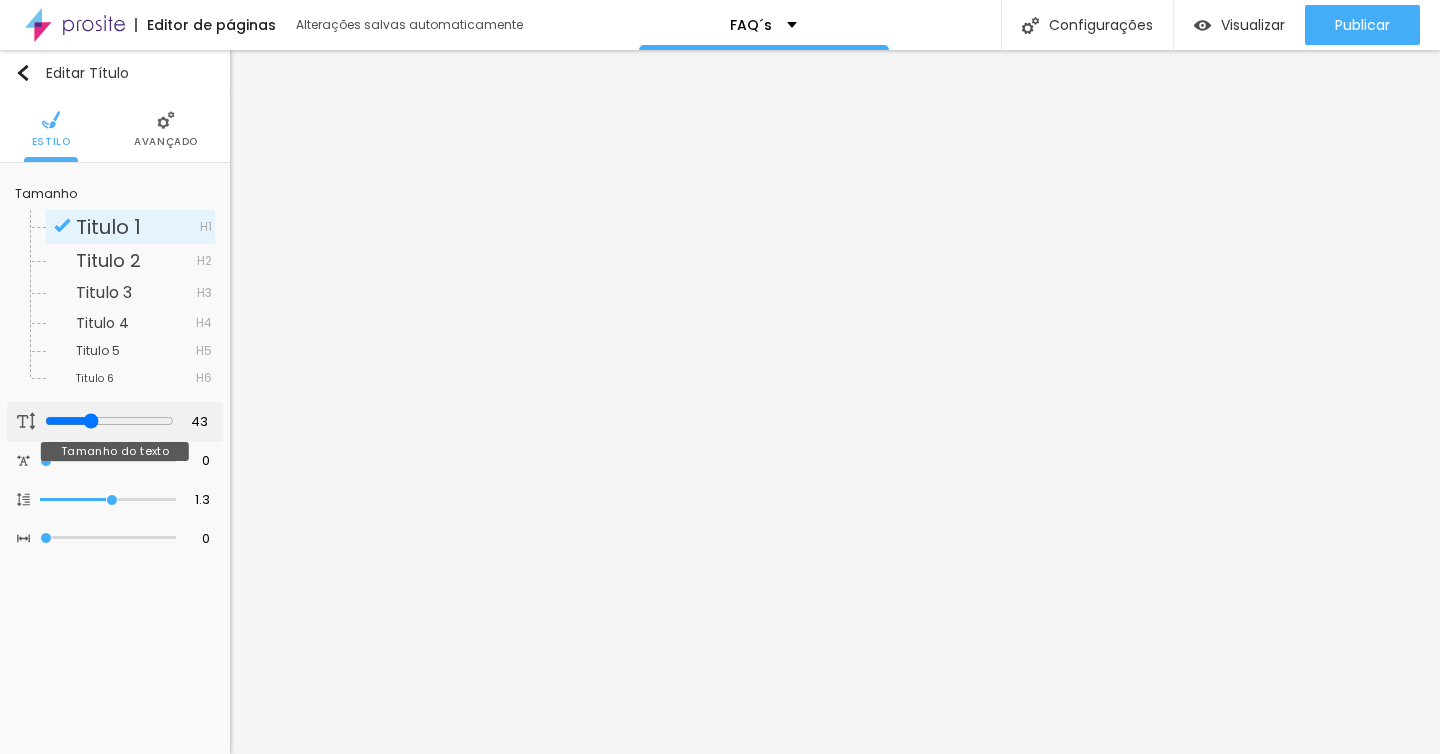 type on "47" 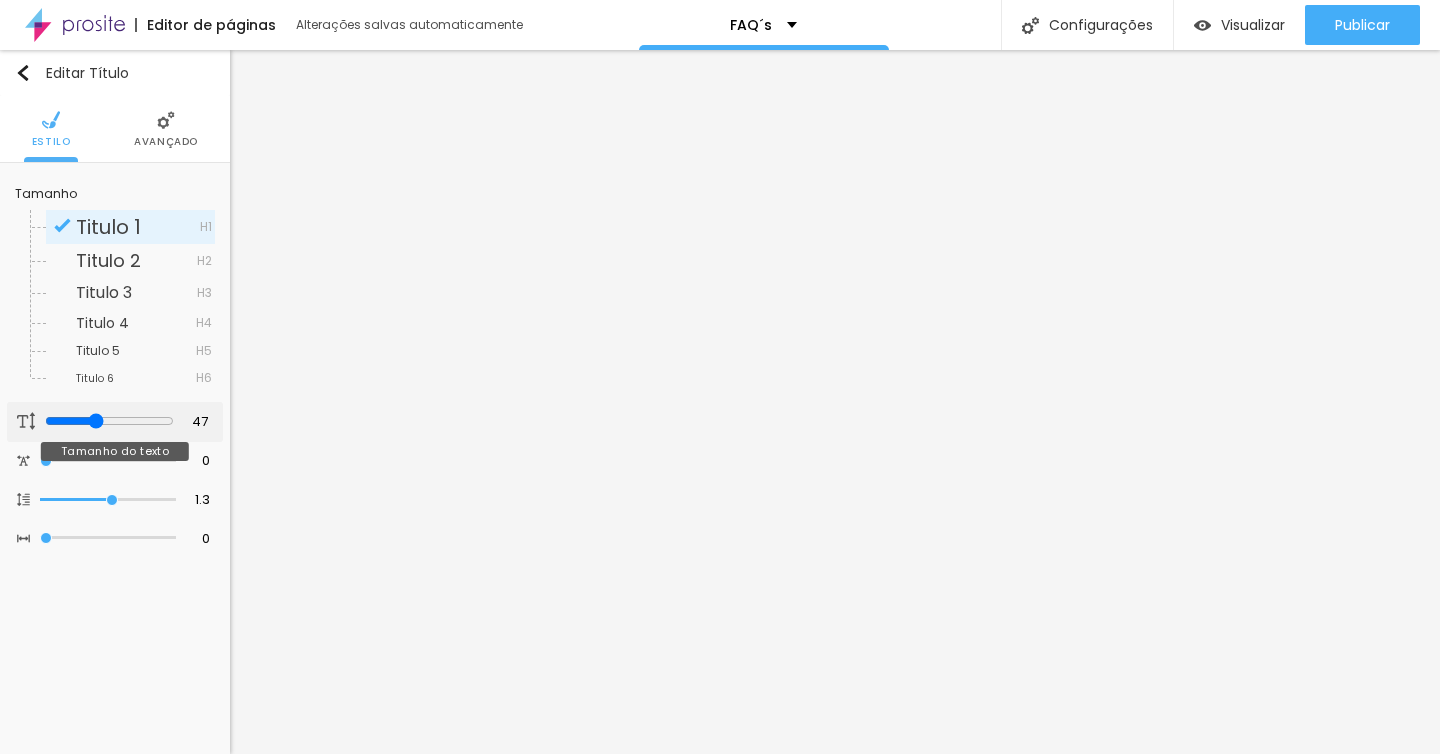 type on "52" 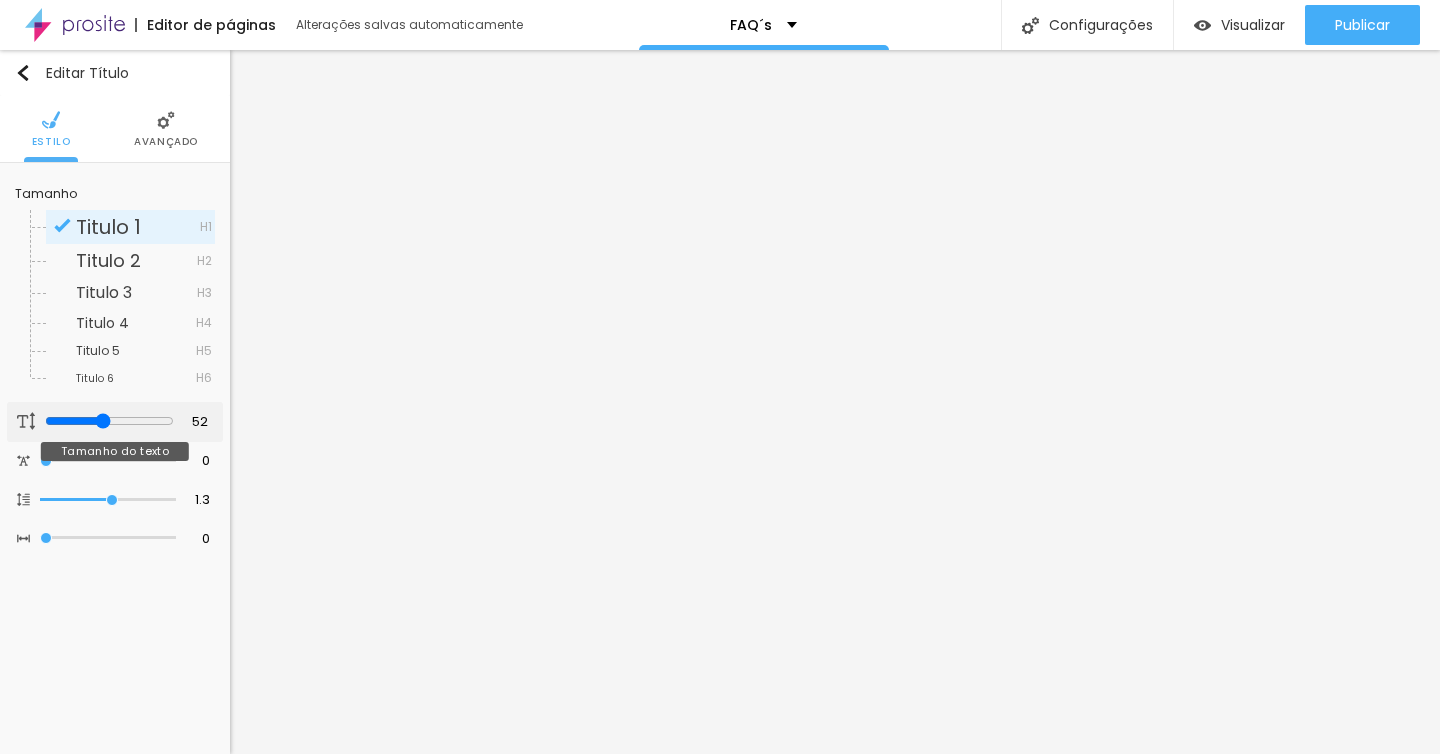 type on "58" 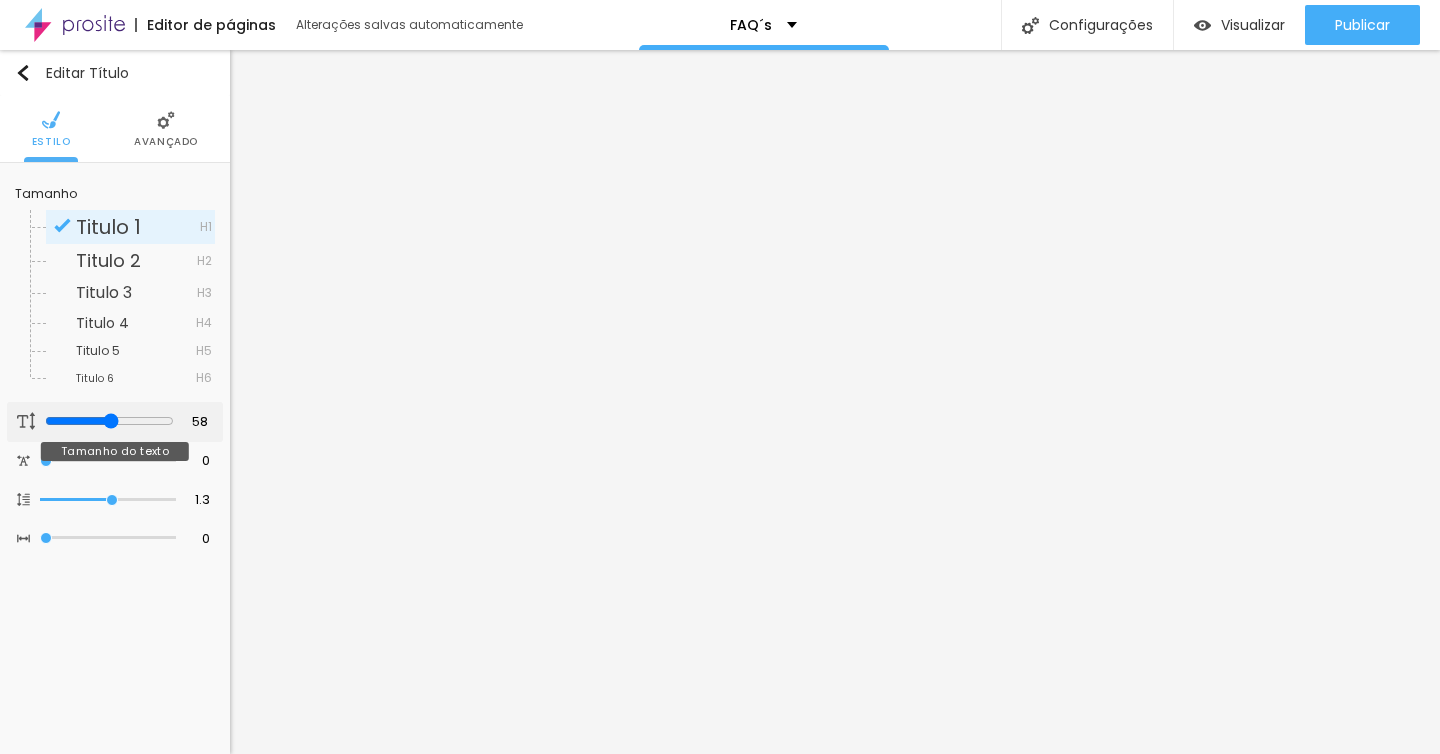 type on "64" 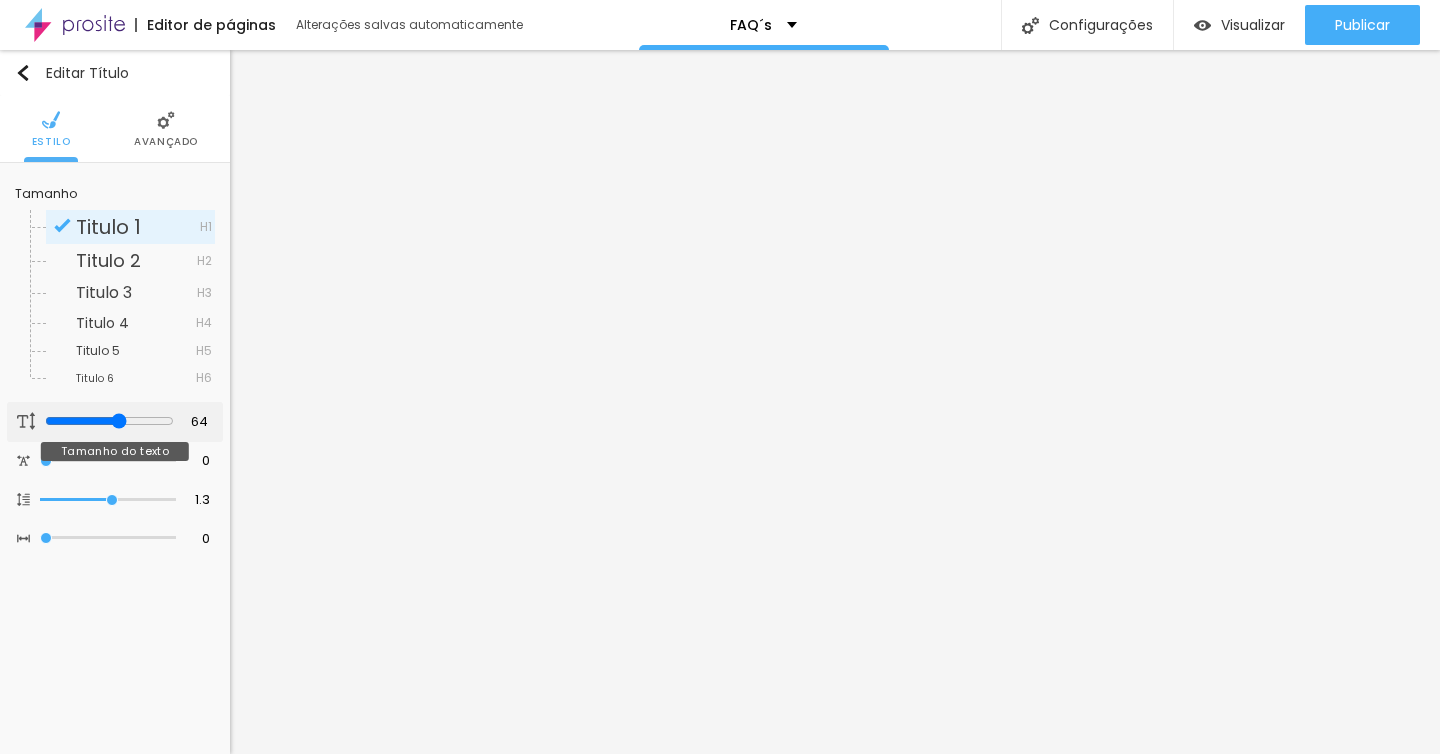 type on "69" 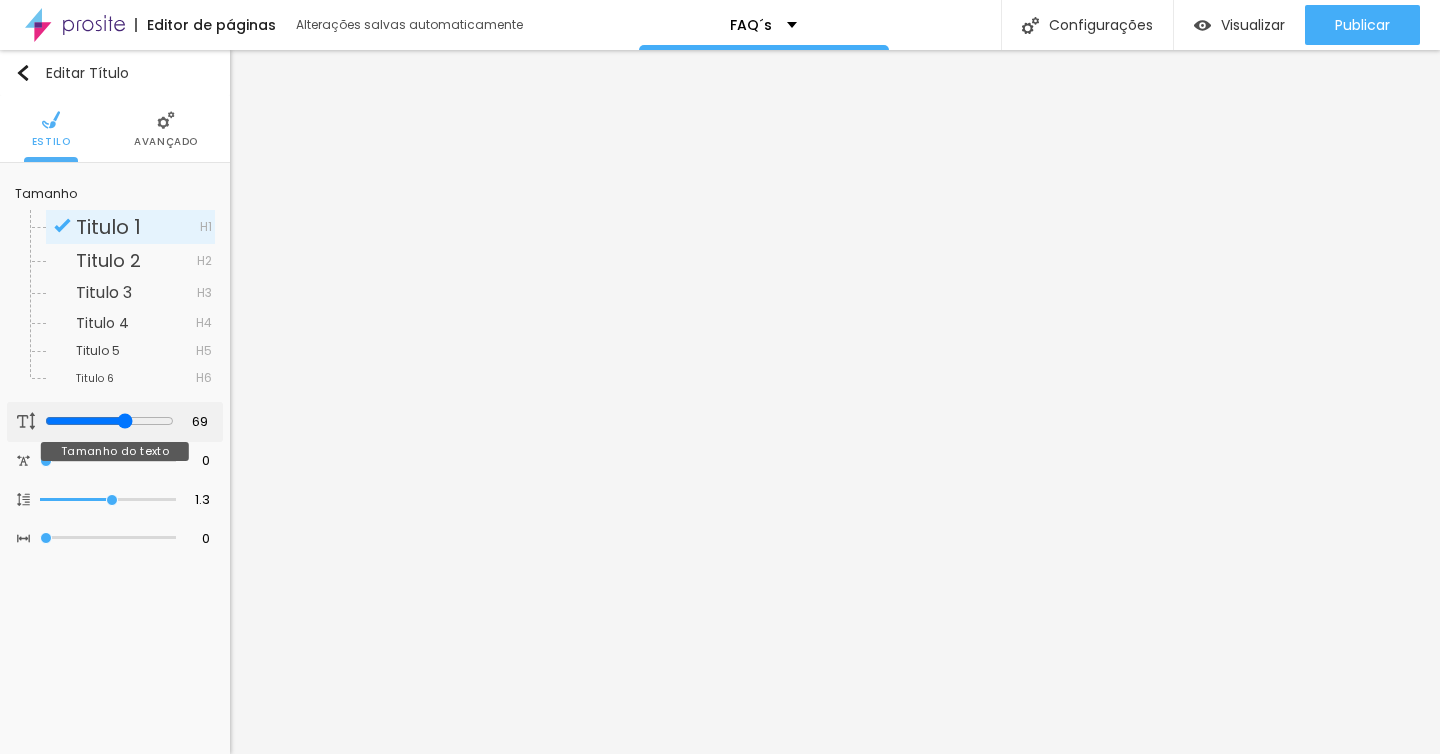 type on "75" 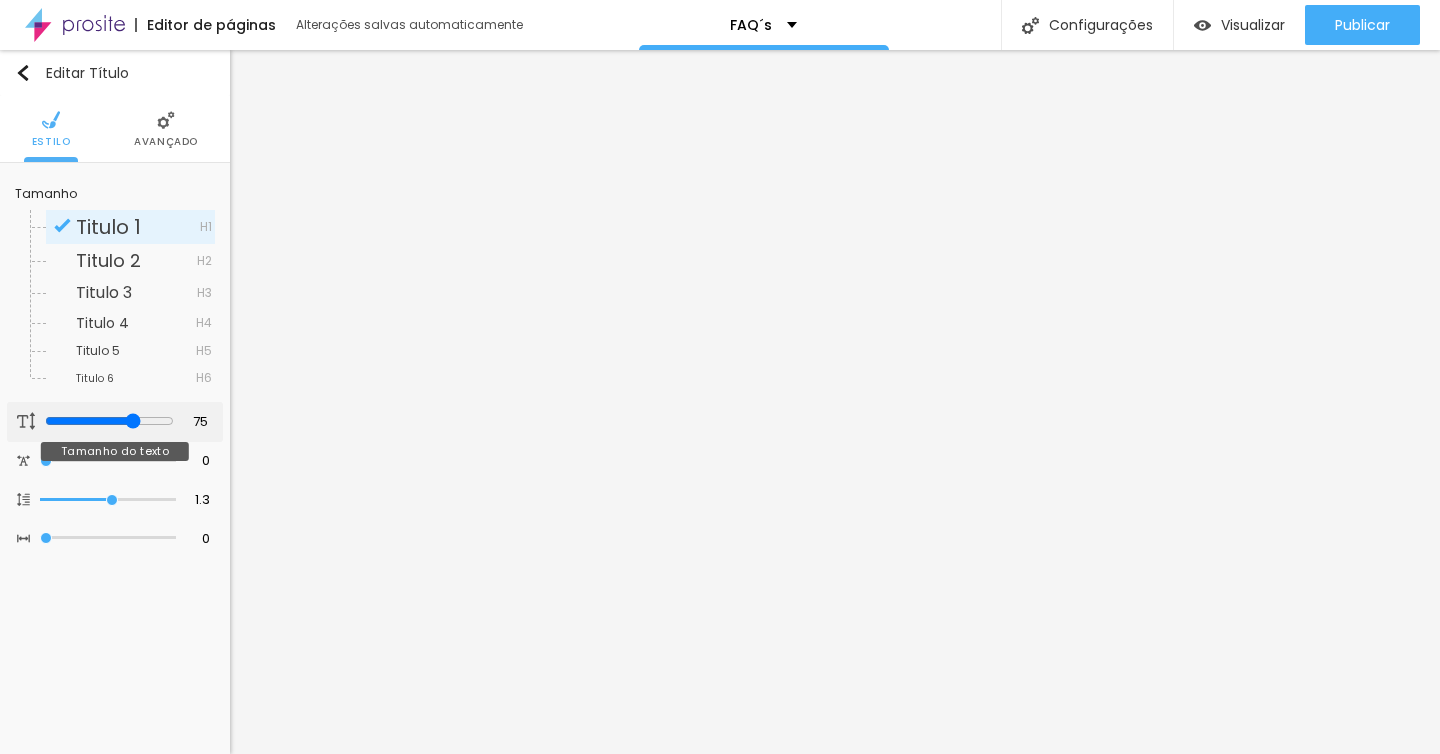 type on "80" 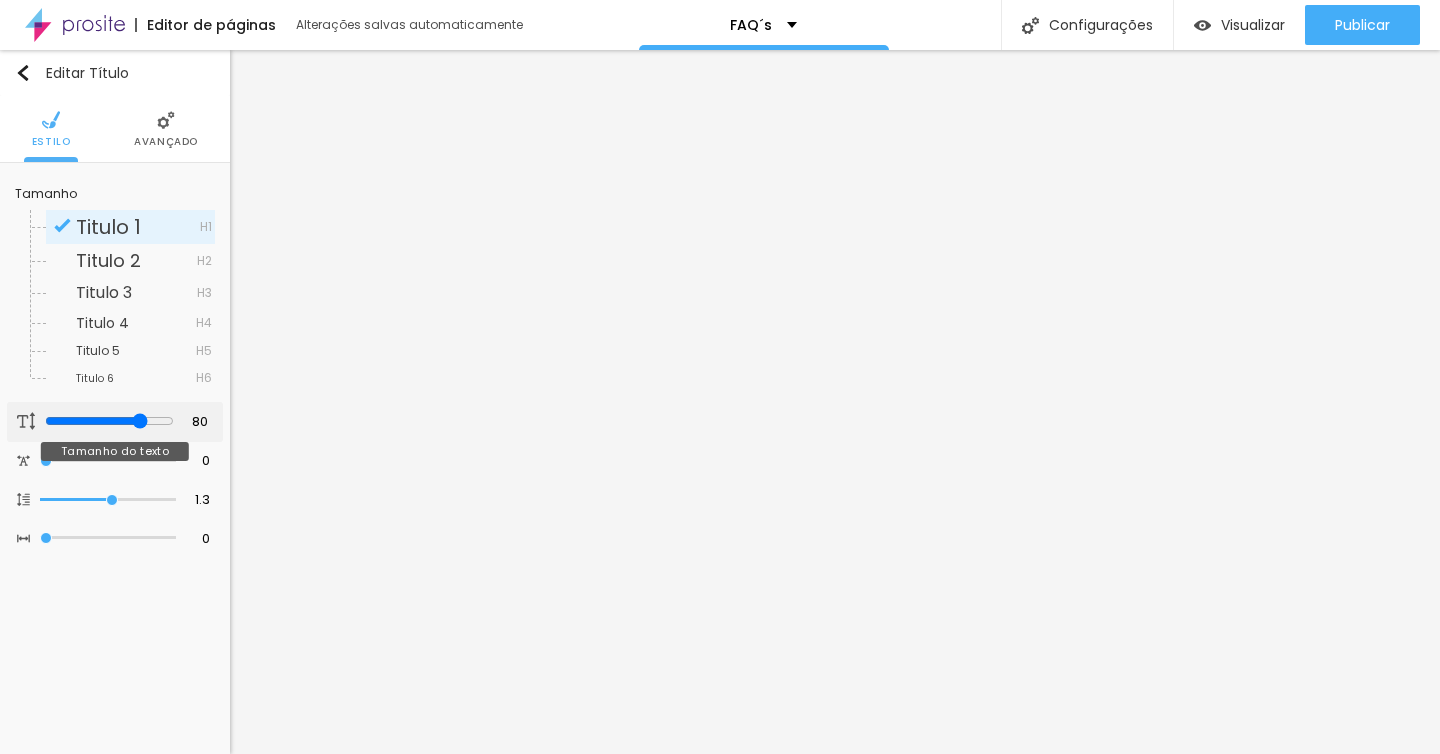 type on "85" 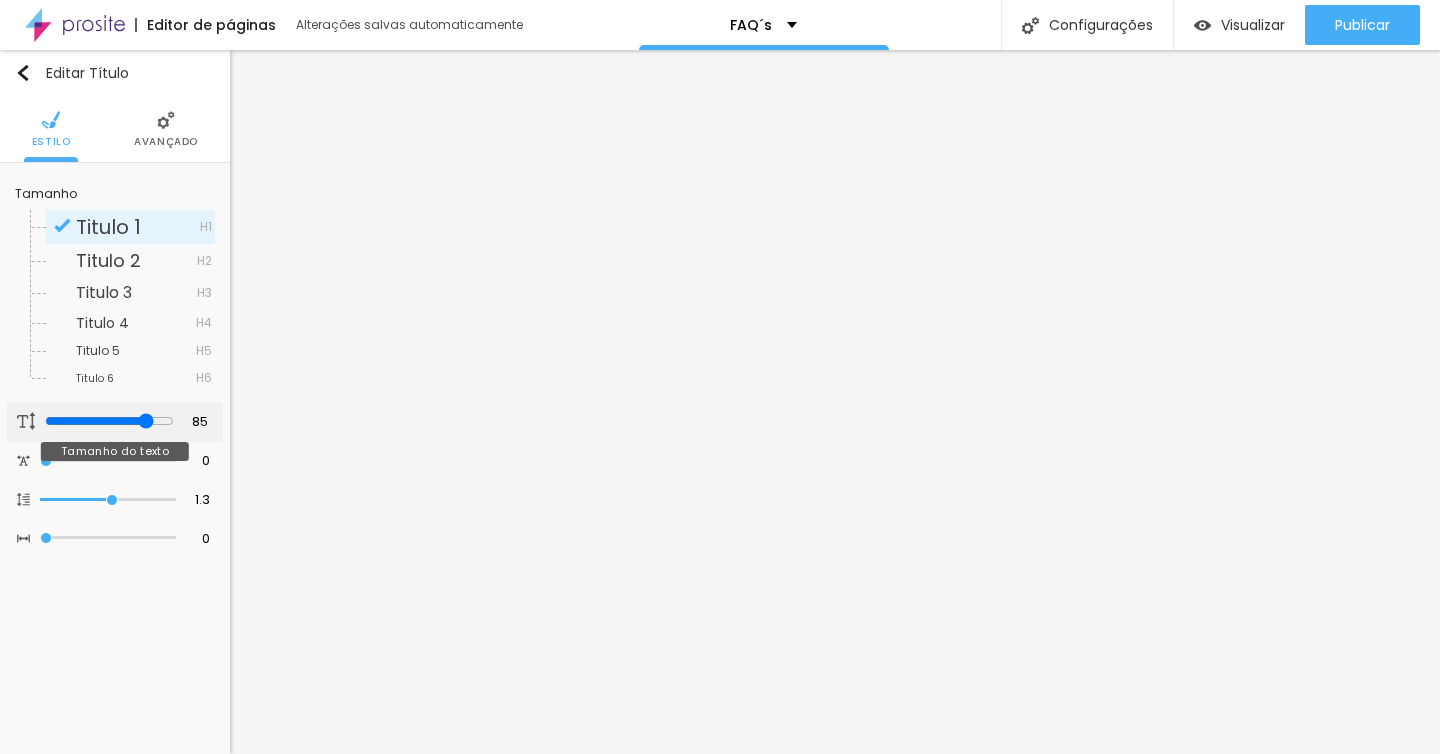 type on "89" 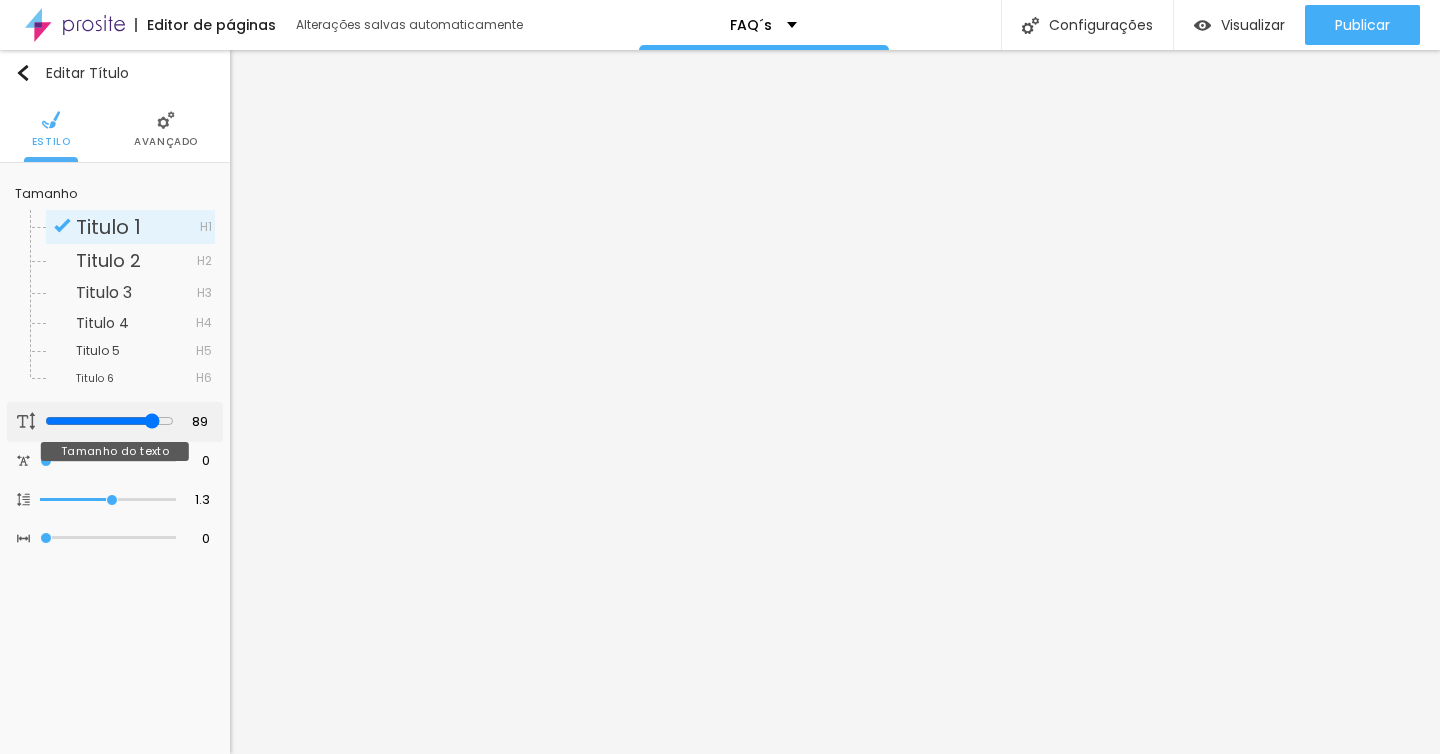 type on "93" 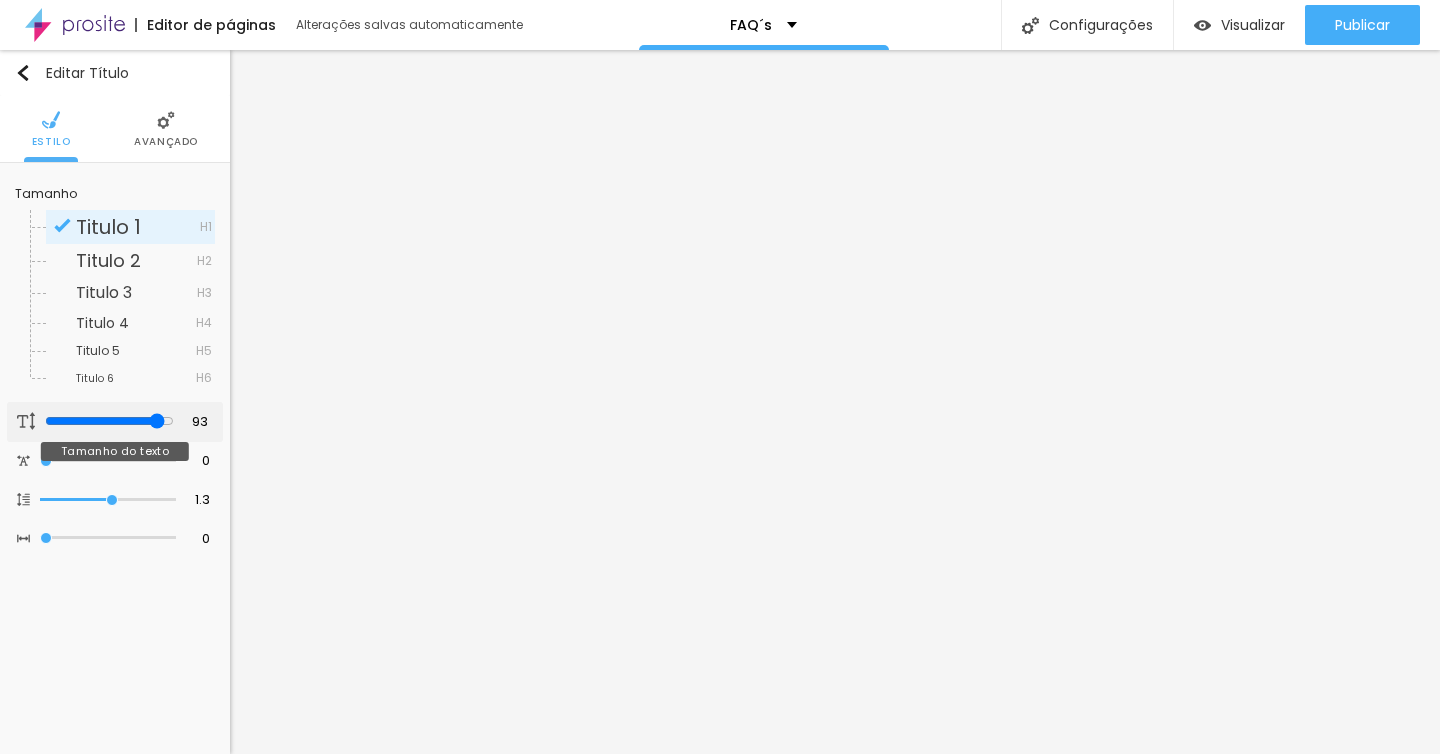type on "97" 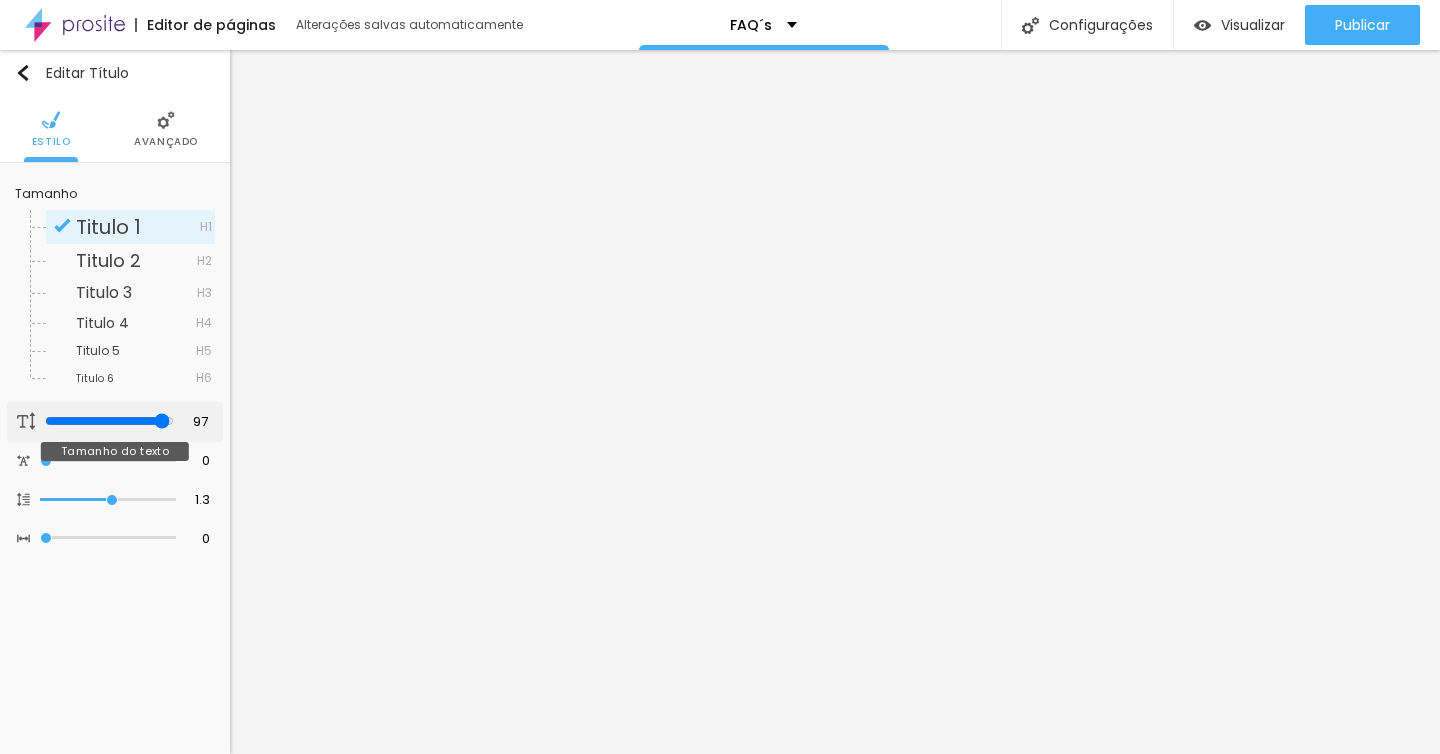 type on "100" 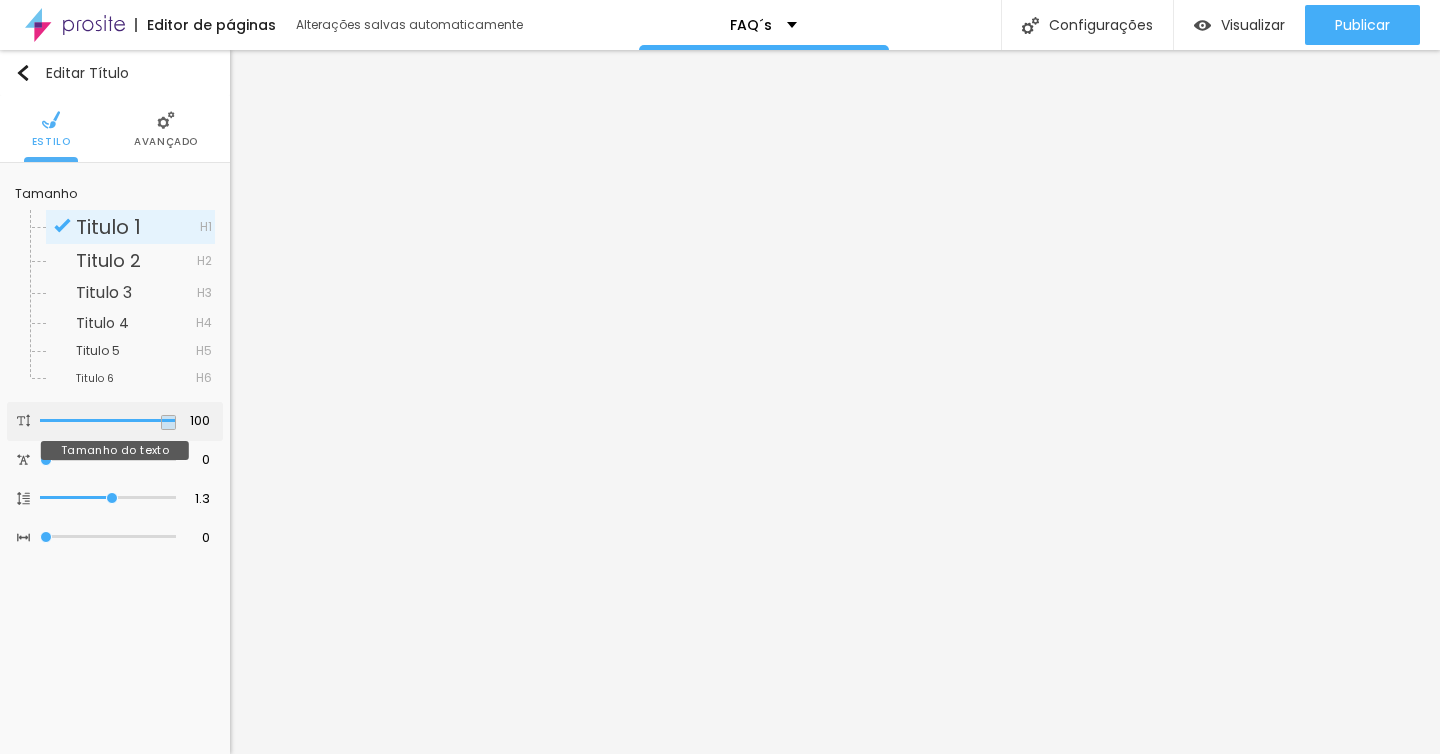 drag, startPoint x: 172, startPoint y: 422, endPoint x: 229, endPoint y: 419, distance: 57.07889 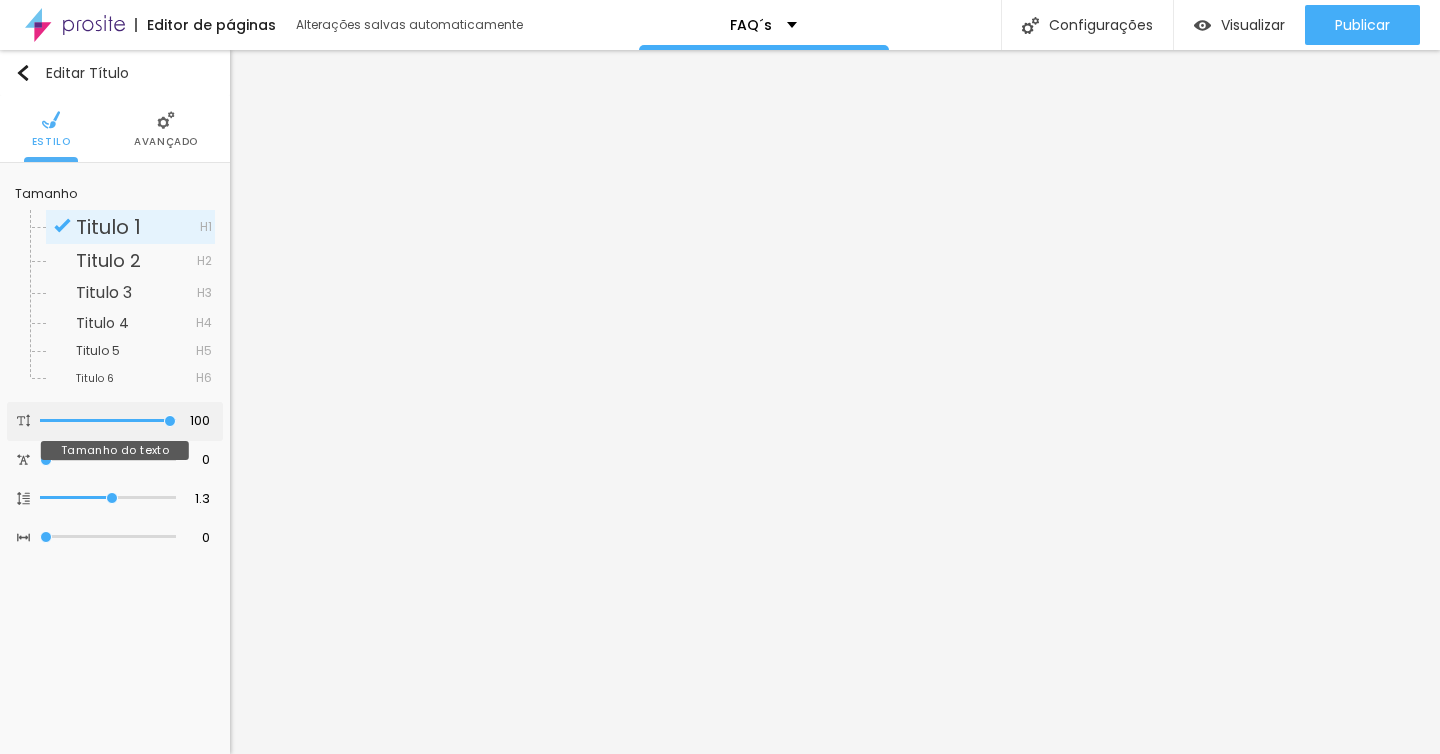 click at bounding box center [108, 421] 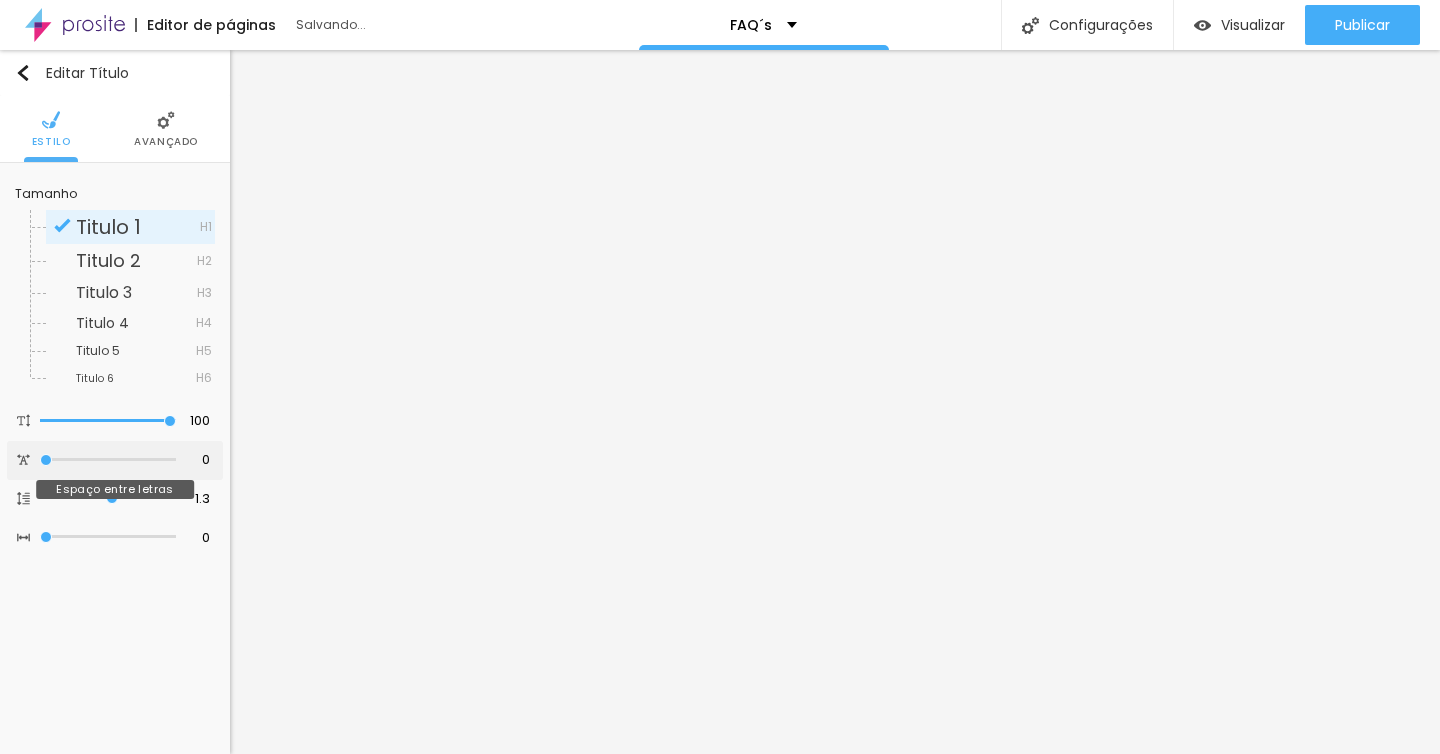 type on "0.2" 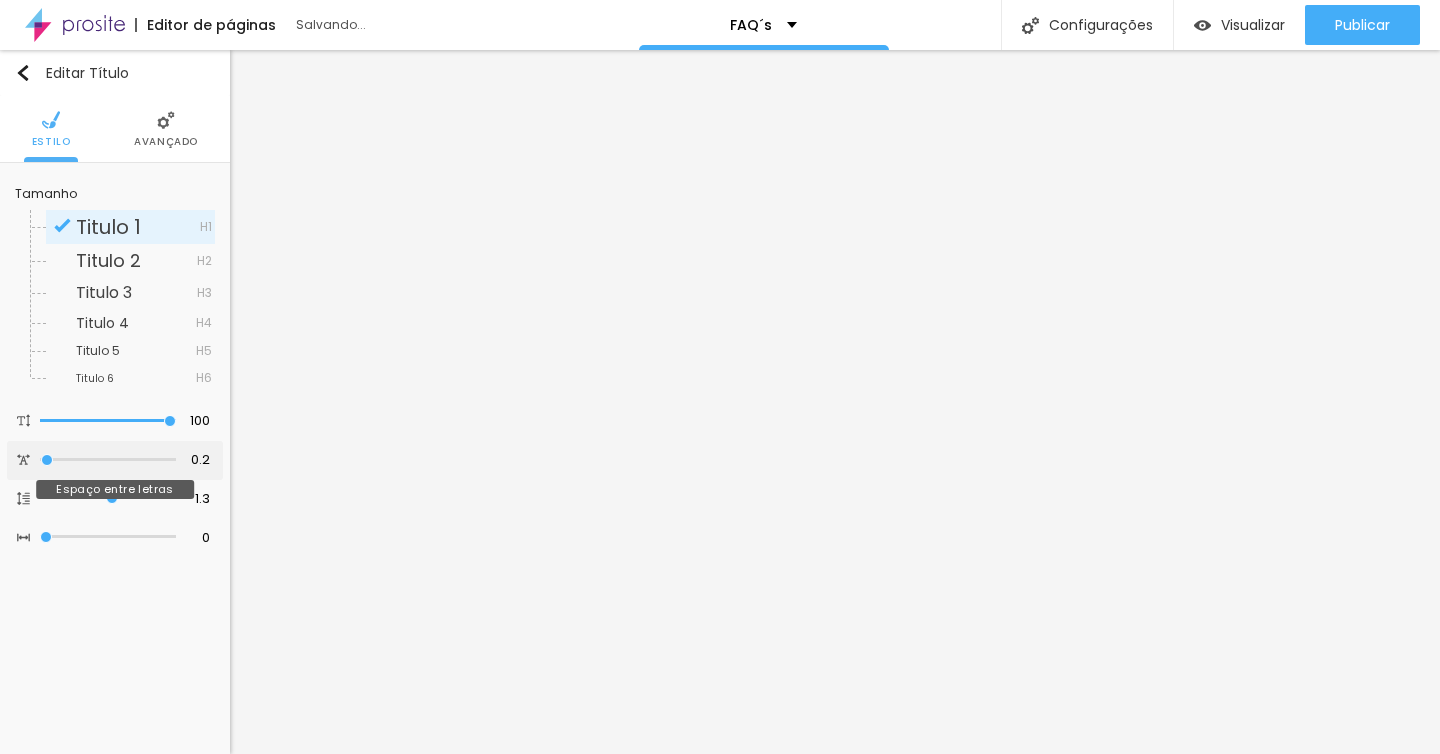 type on "0.4" 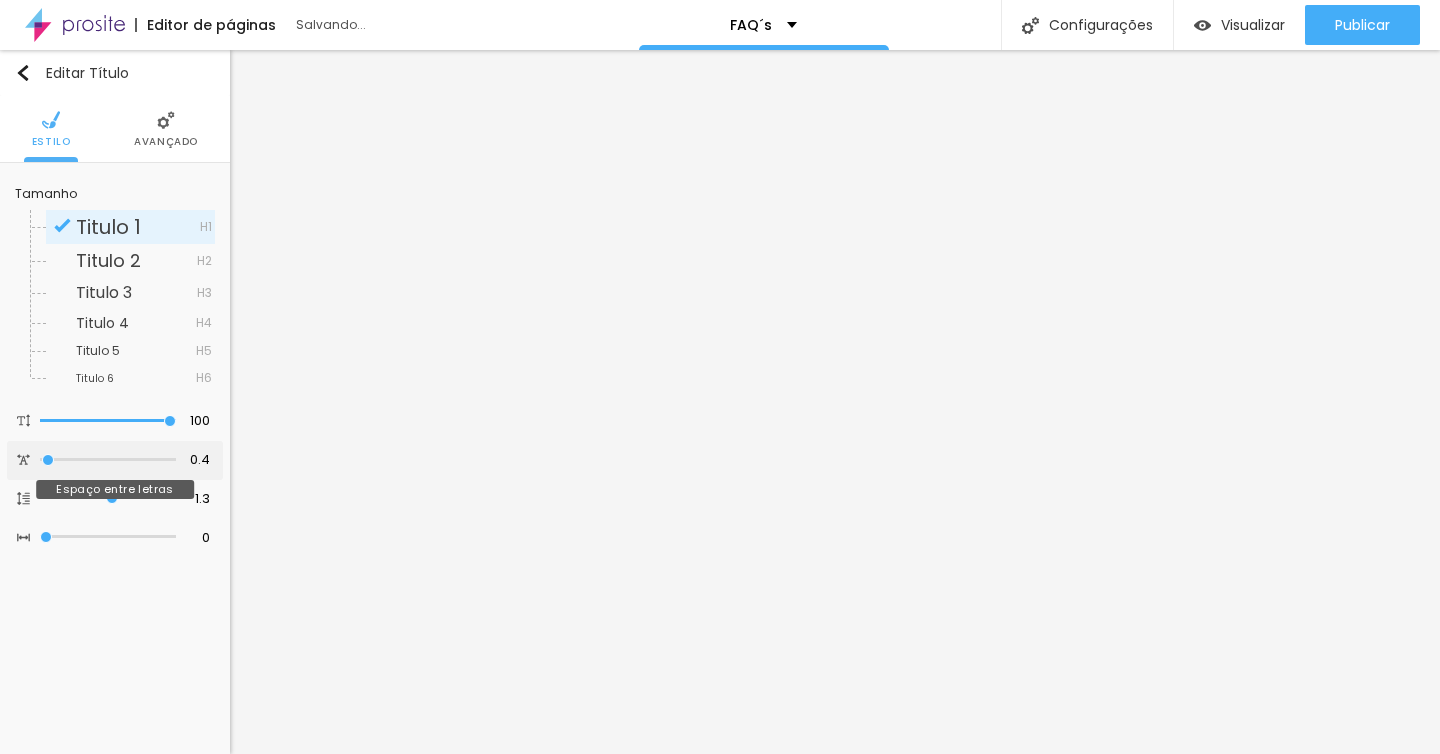 type on "0.6" 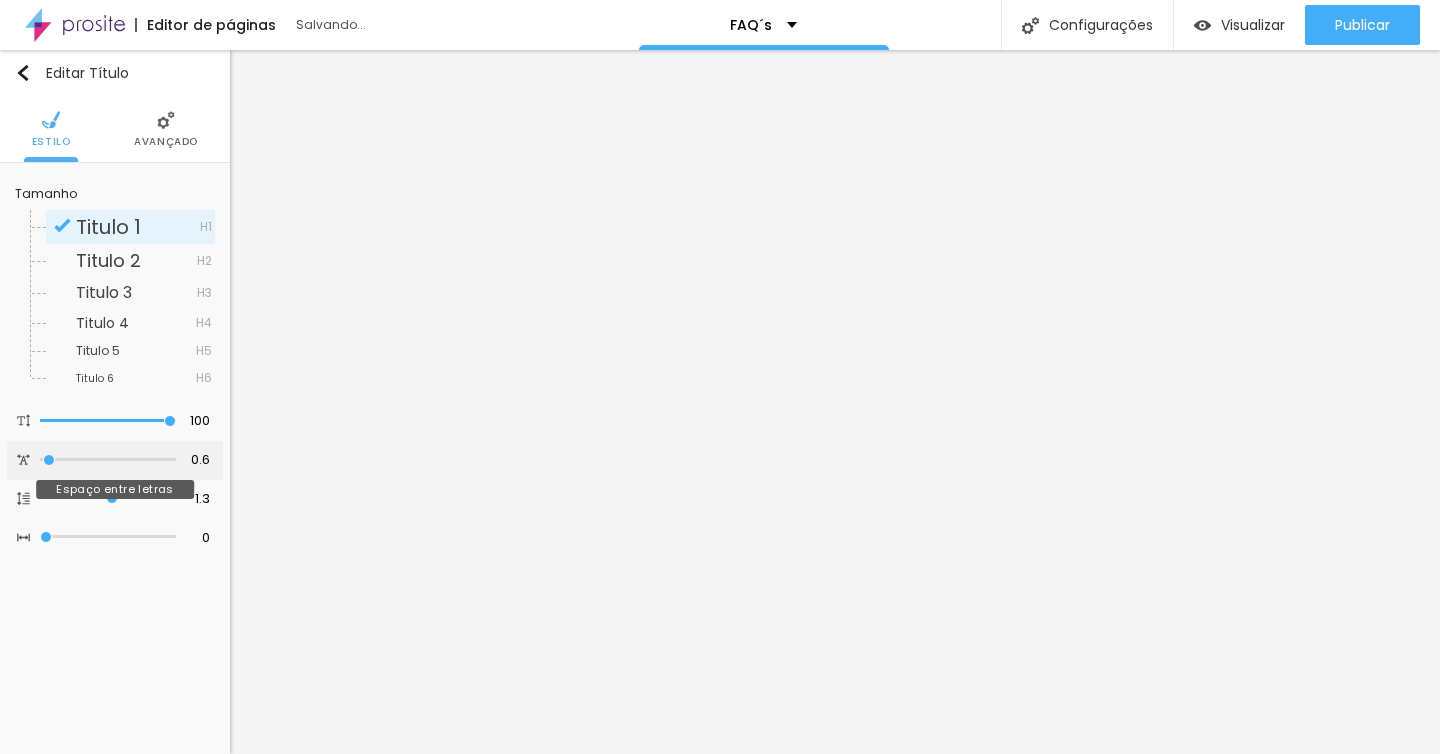 type on "0.7" 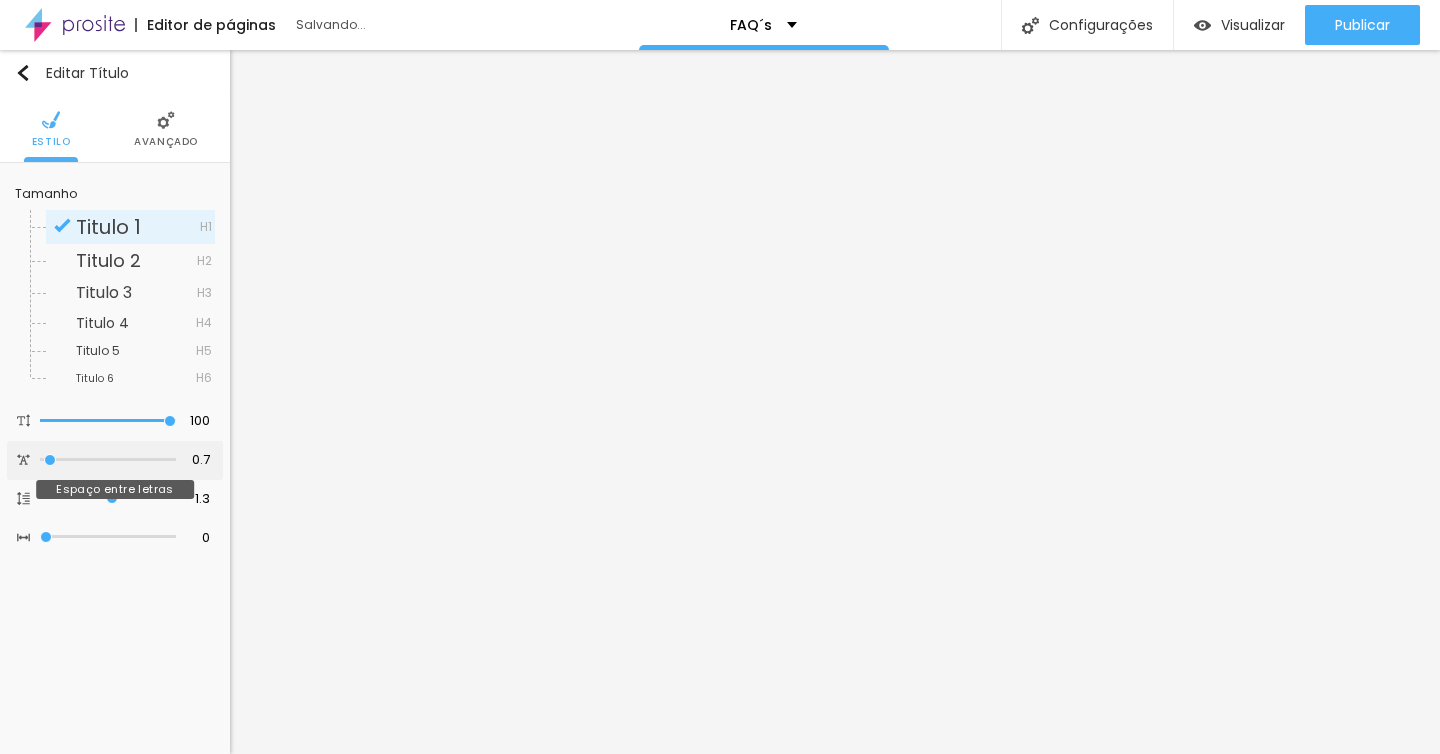 type on "0.8" 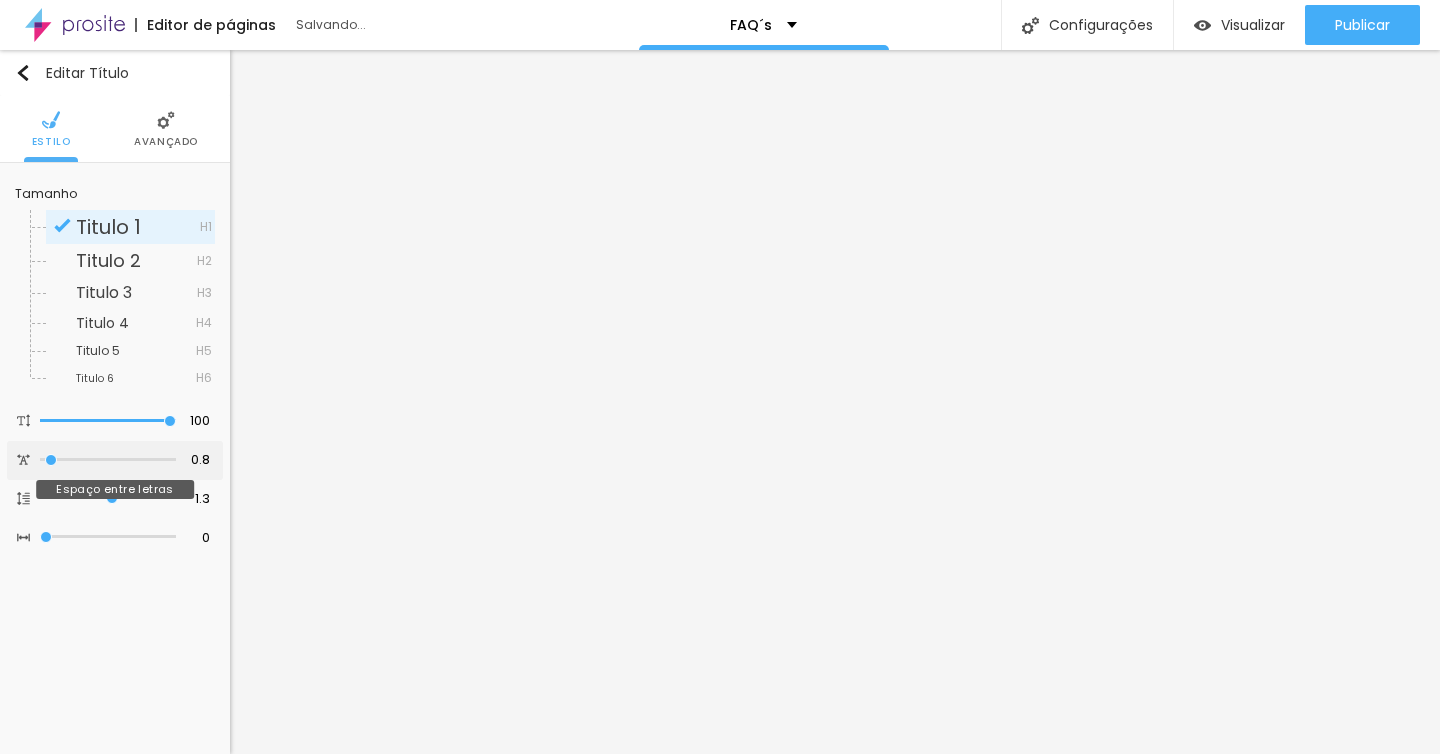type on "0.9" 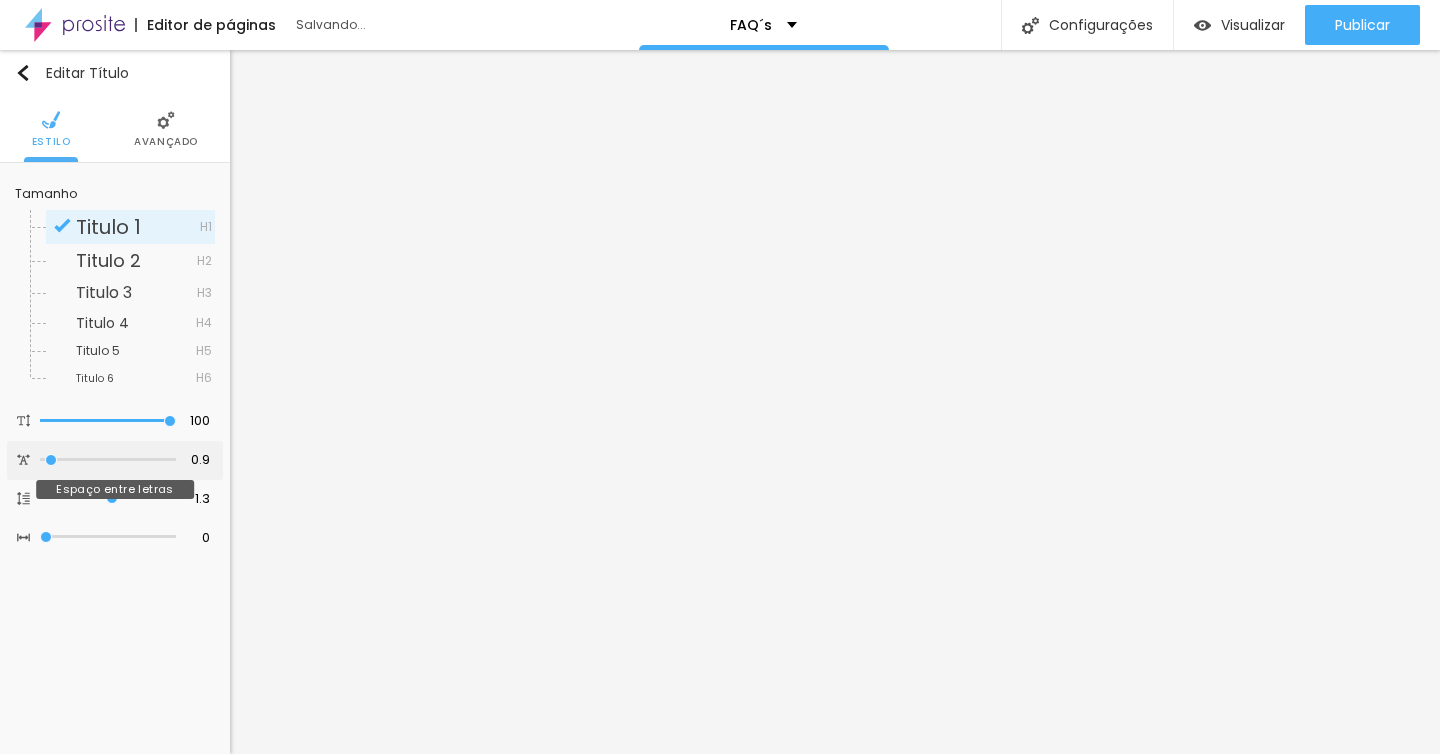 type on "1" 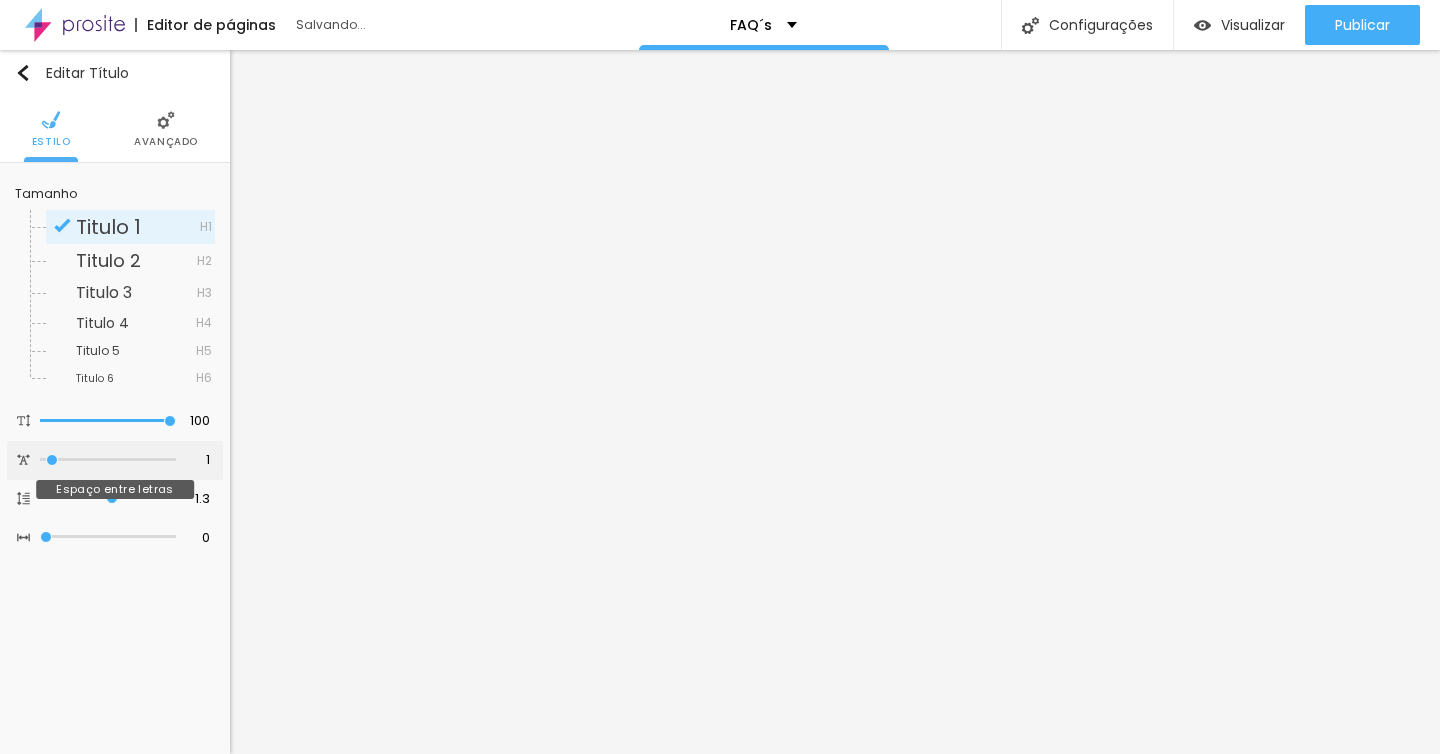 type on "1.1" 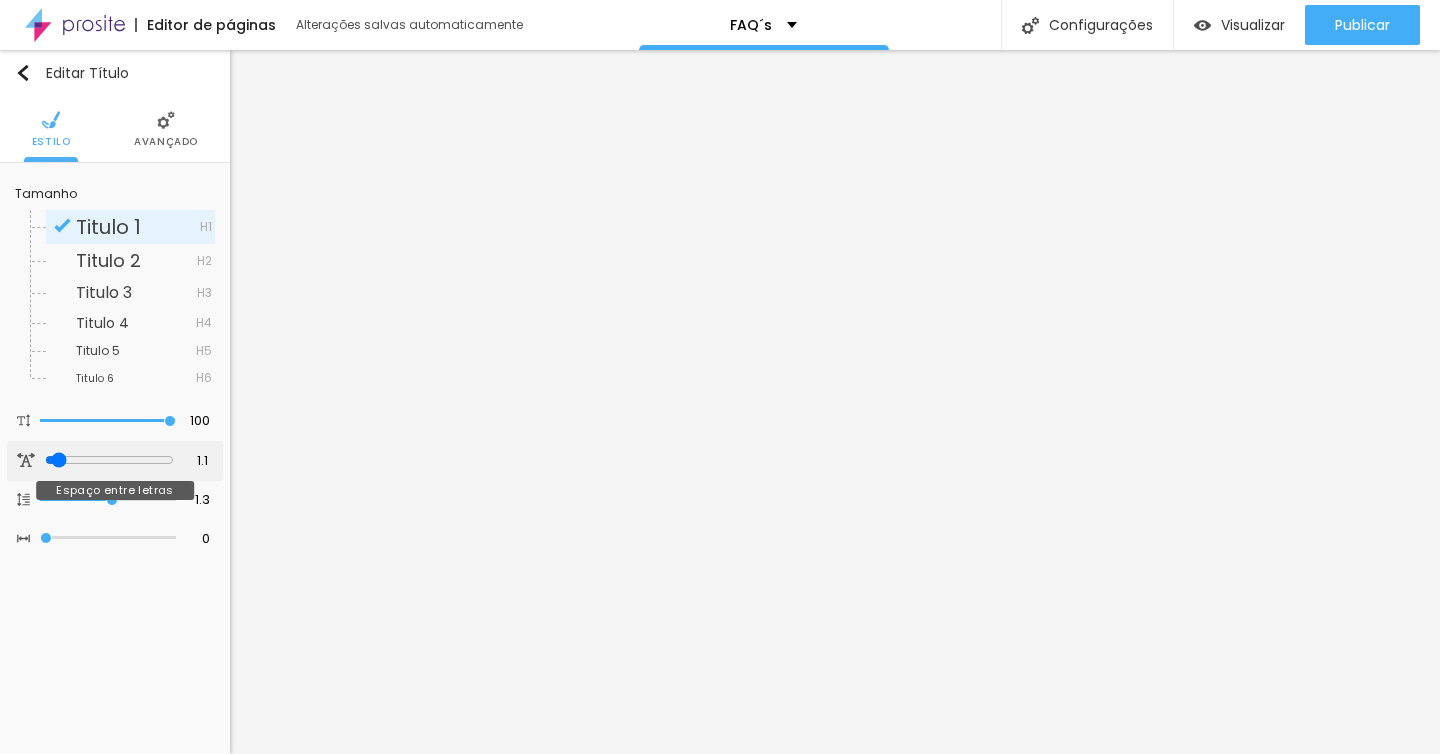 type on "1.3" 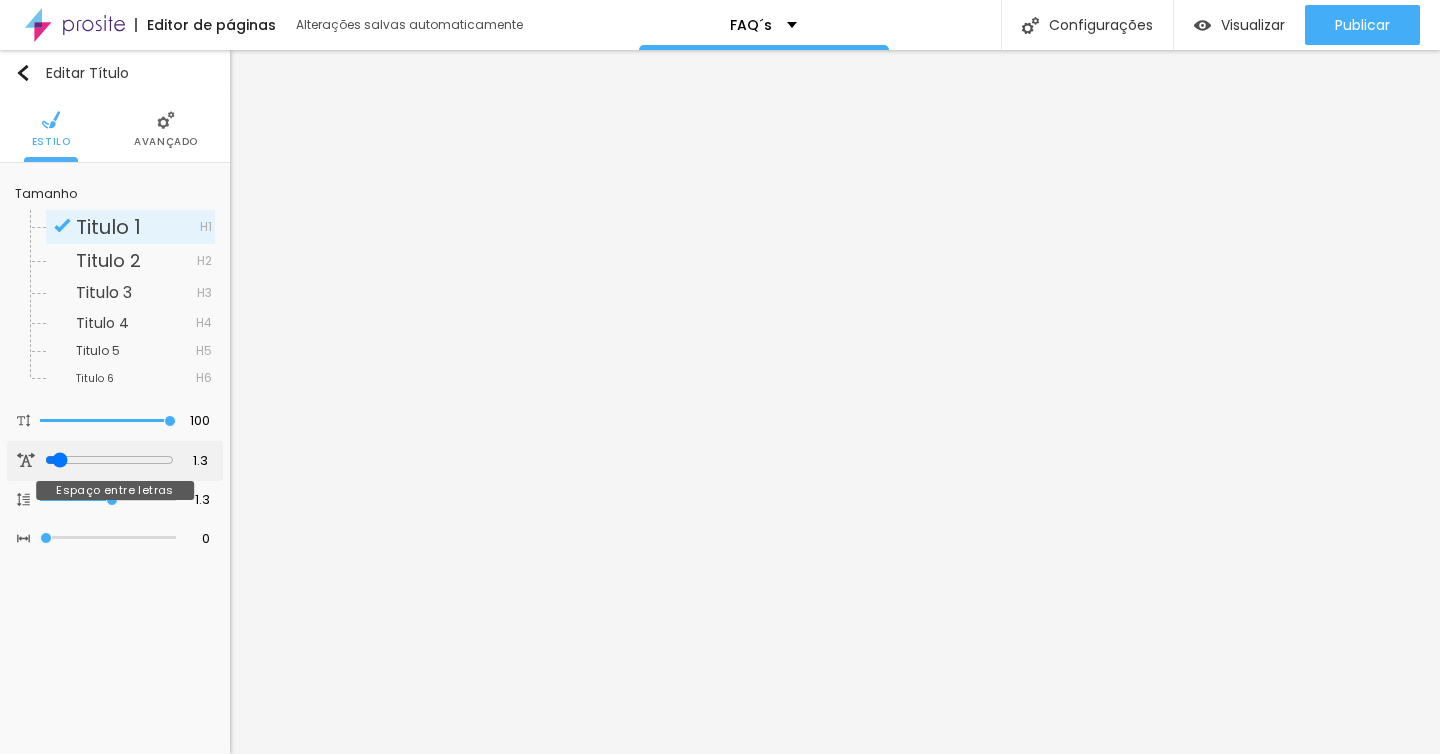 type on "1.4" 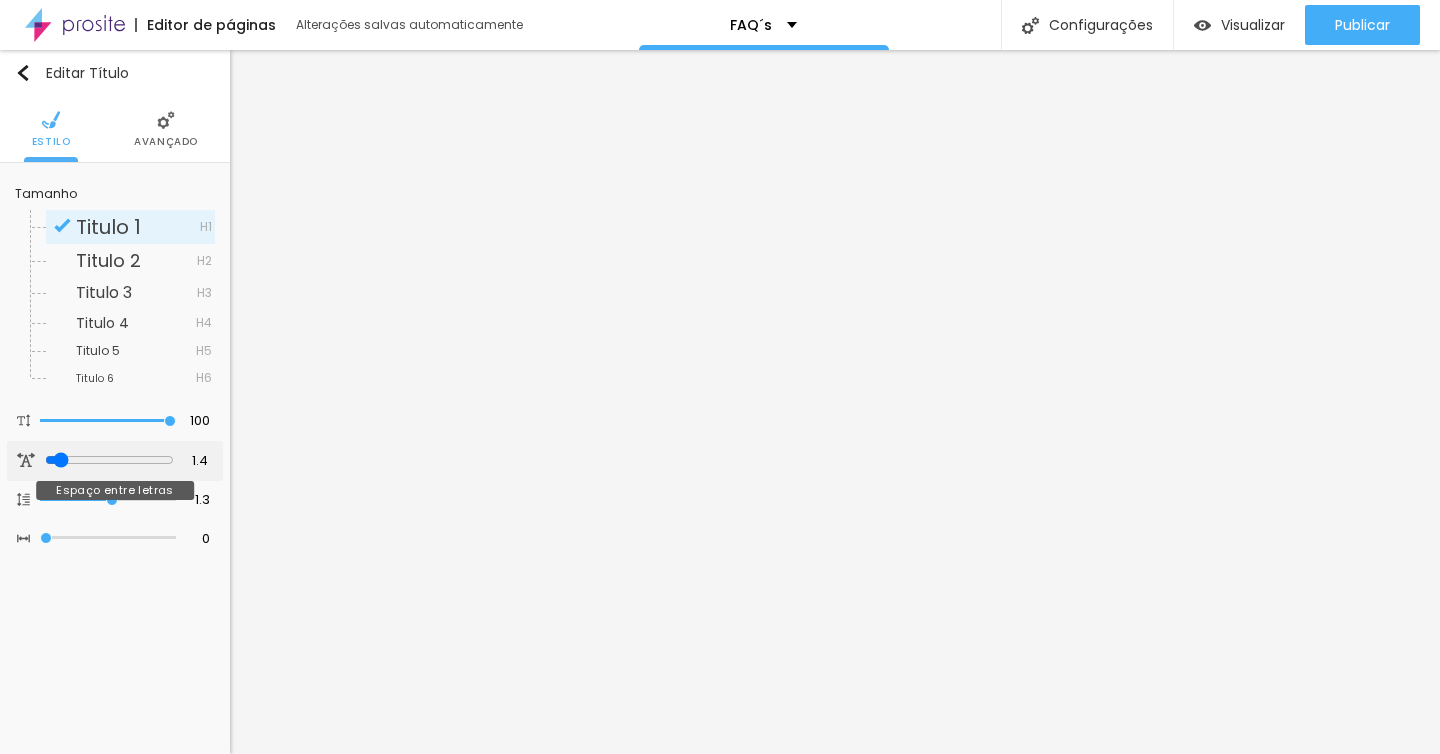 type on "1.5" 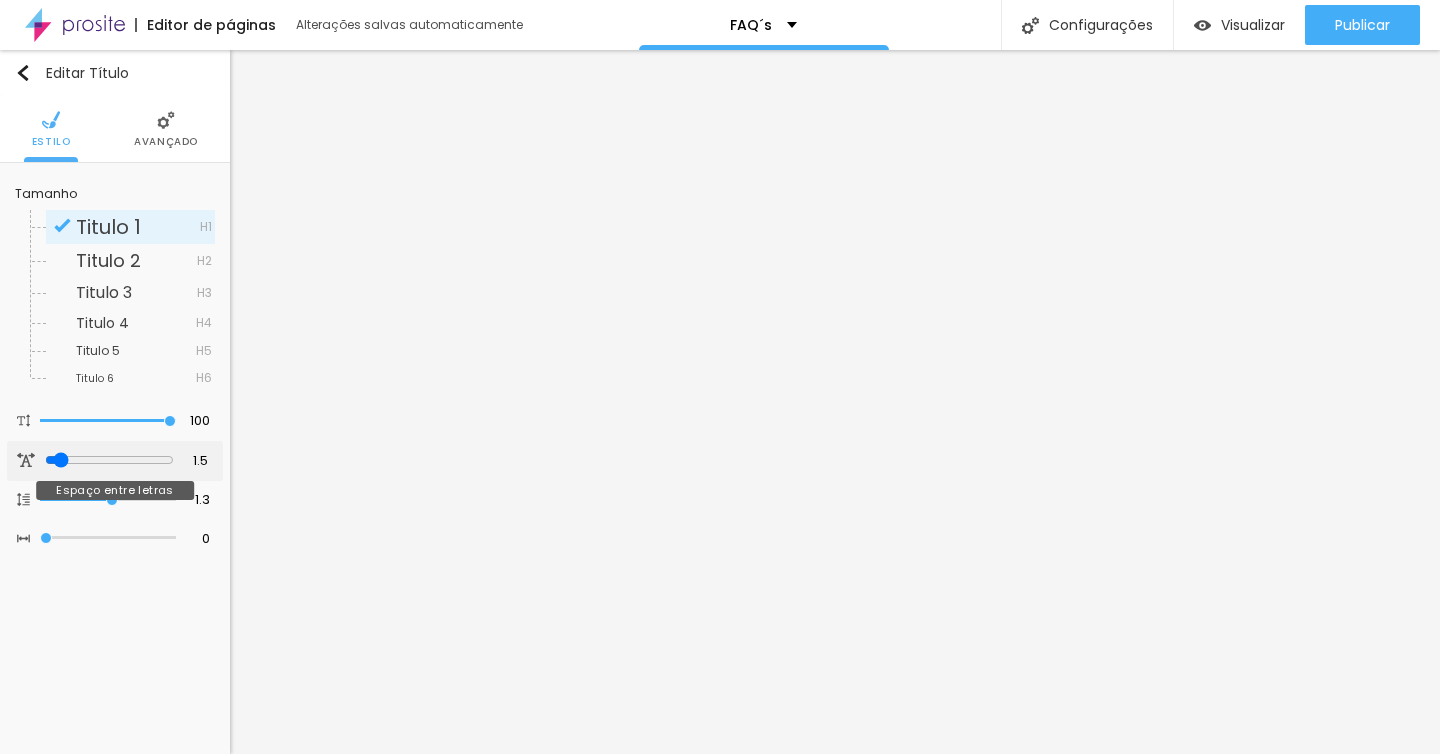 type on "1.6" 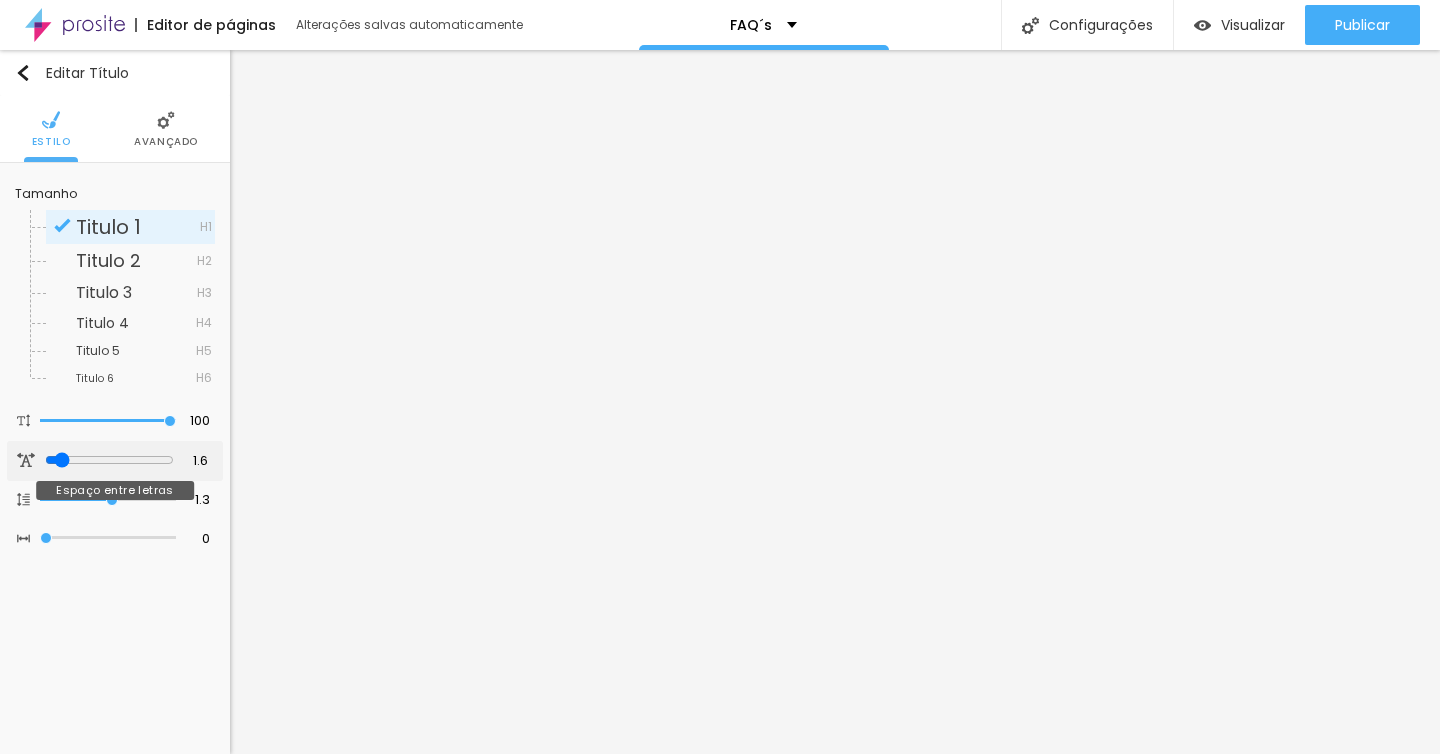 type on "1.7" 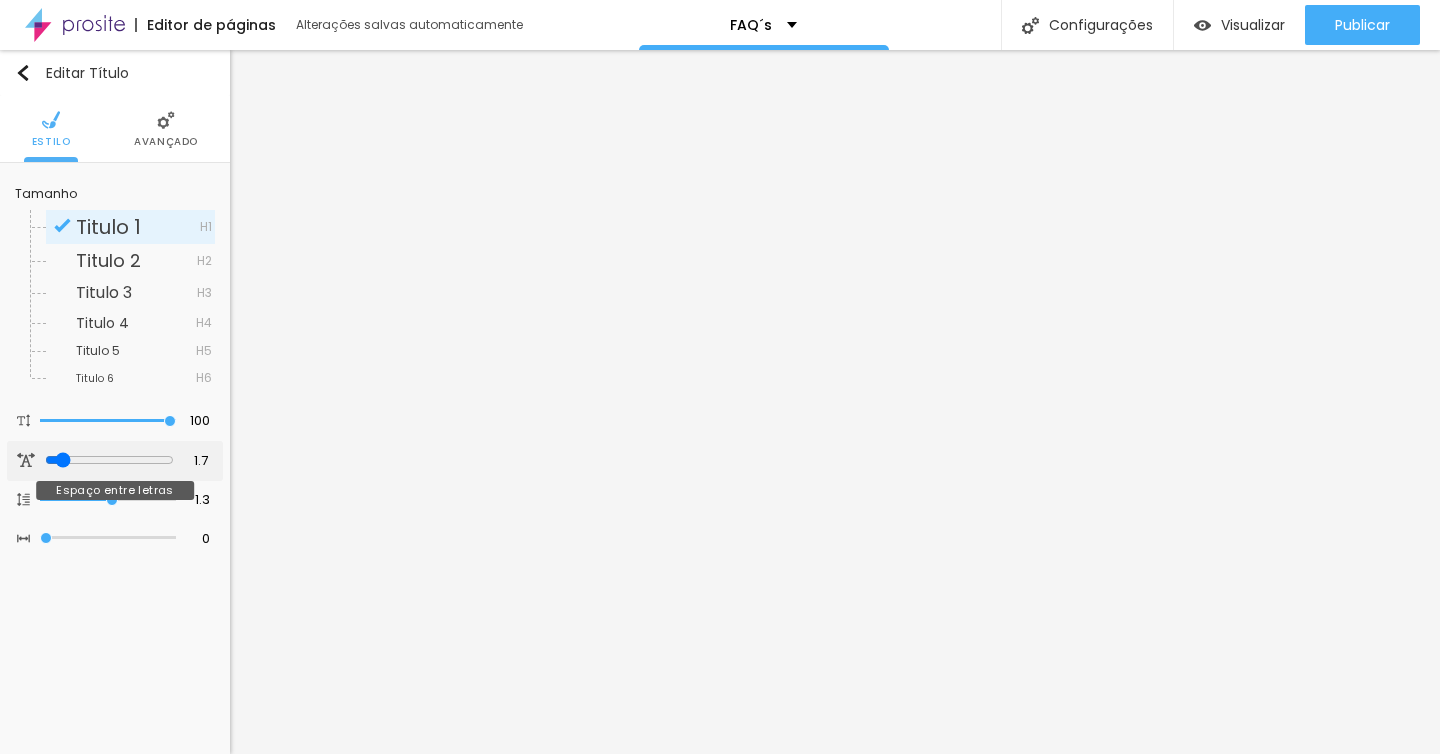 type on "1.8" 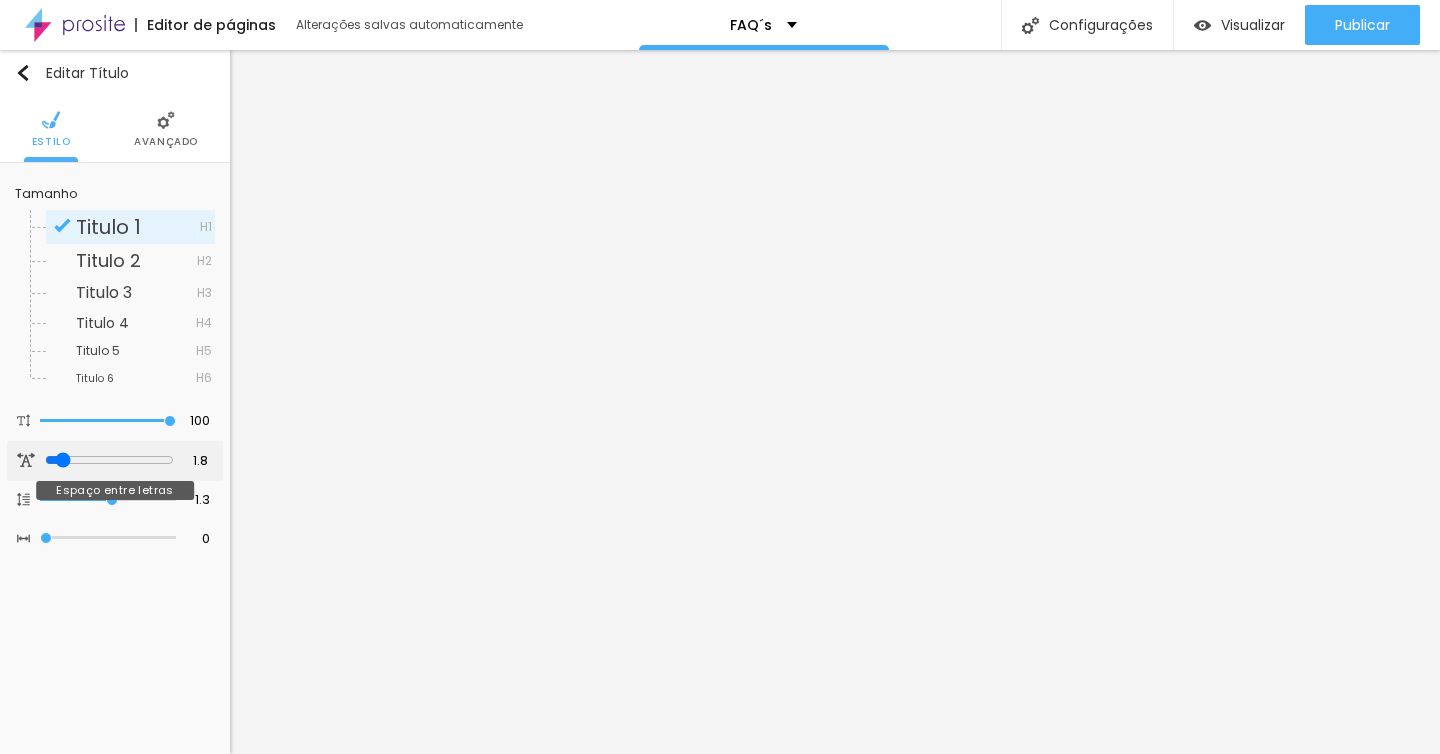 type on "1.9" 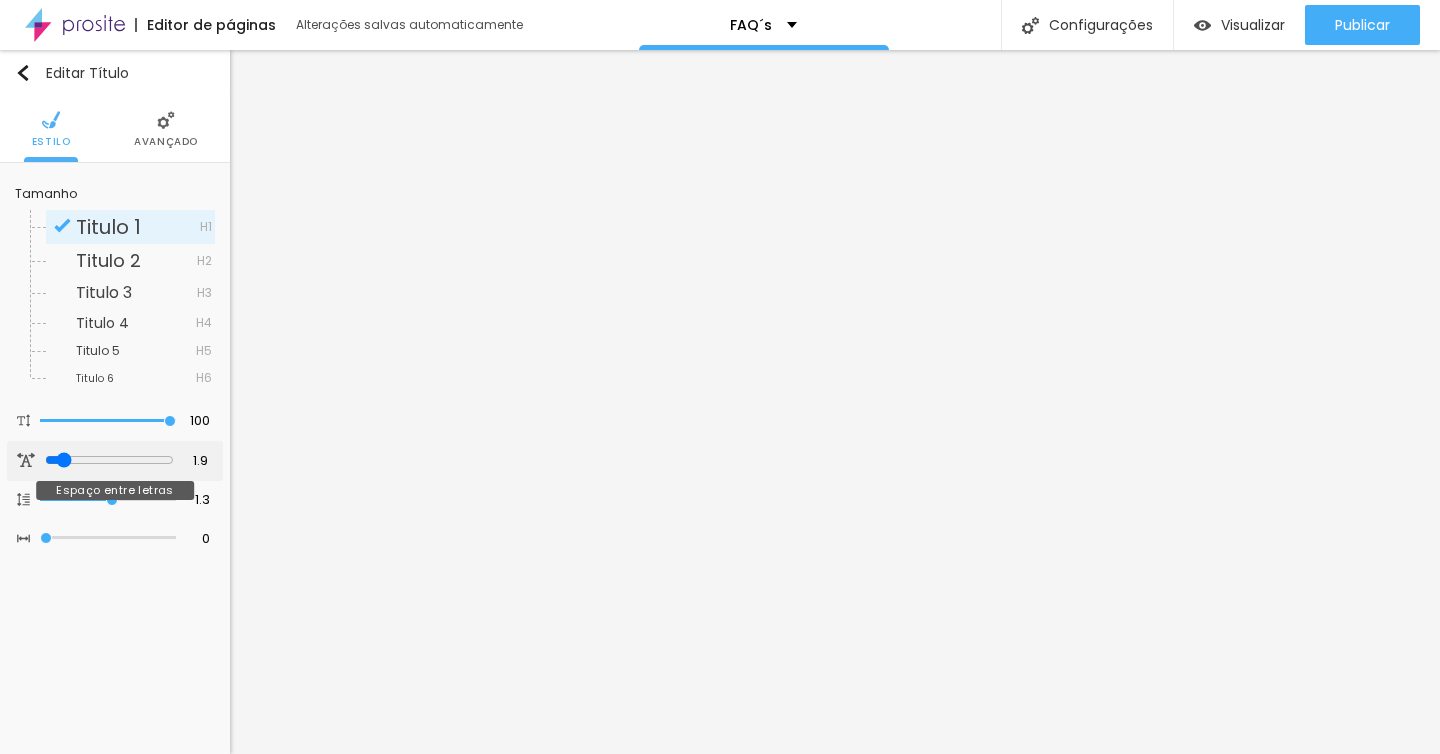 type on "2" 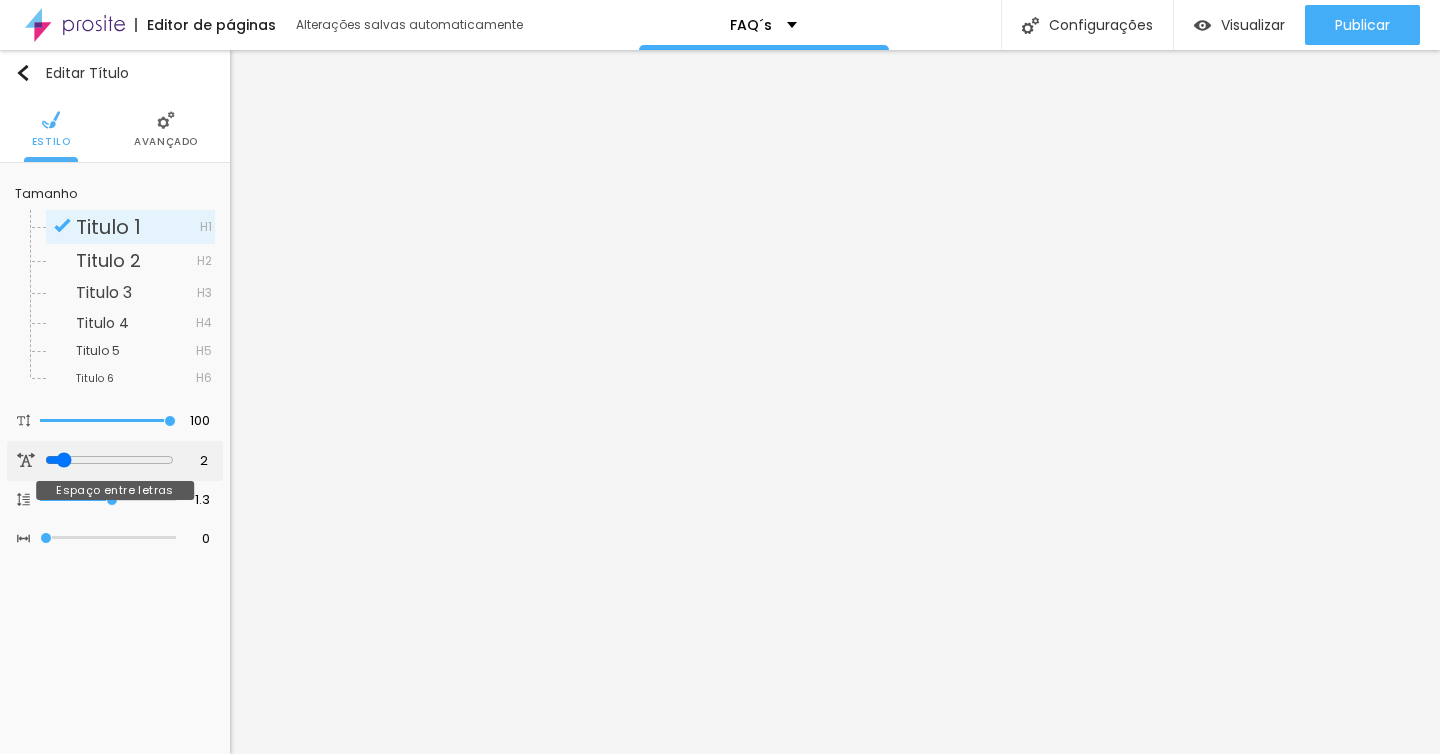 type on "2.1" 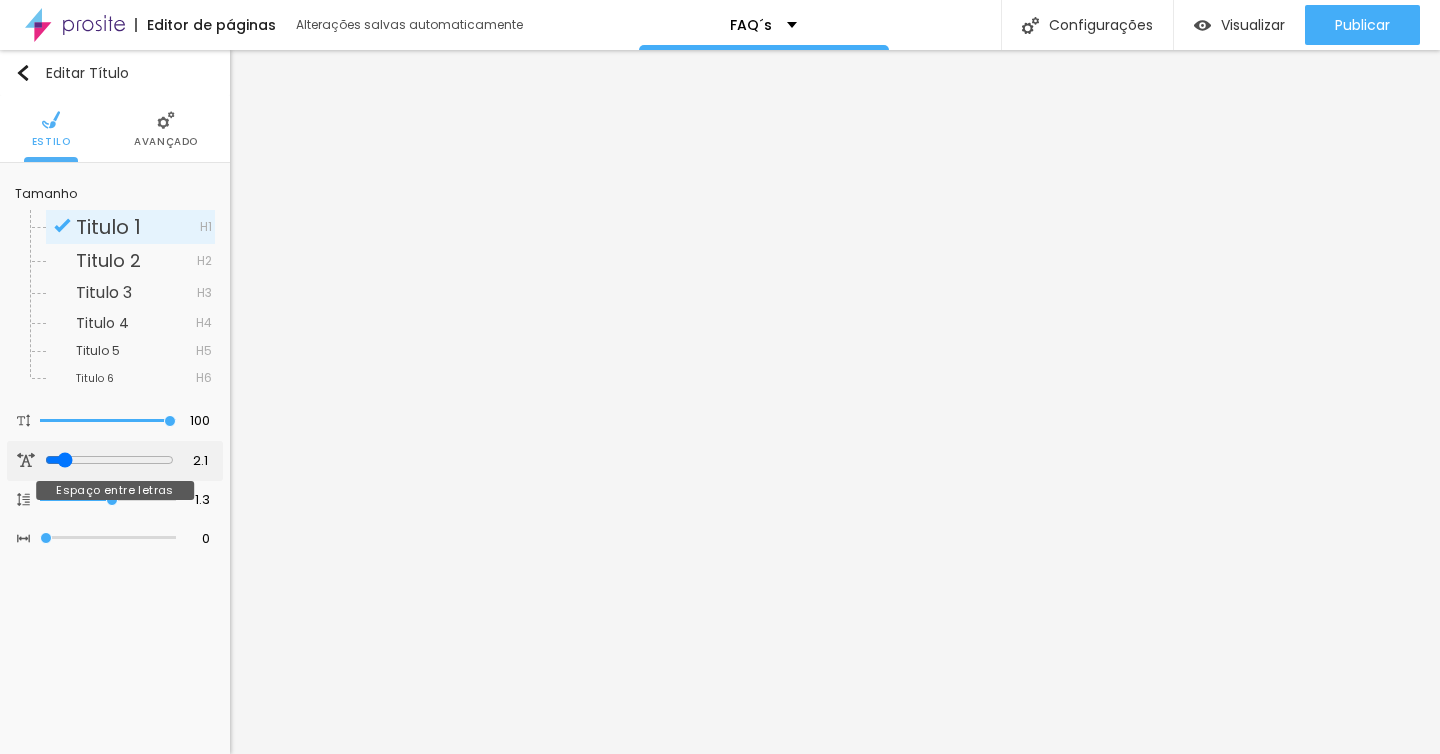 type on "2" 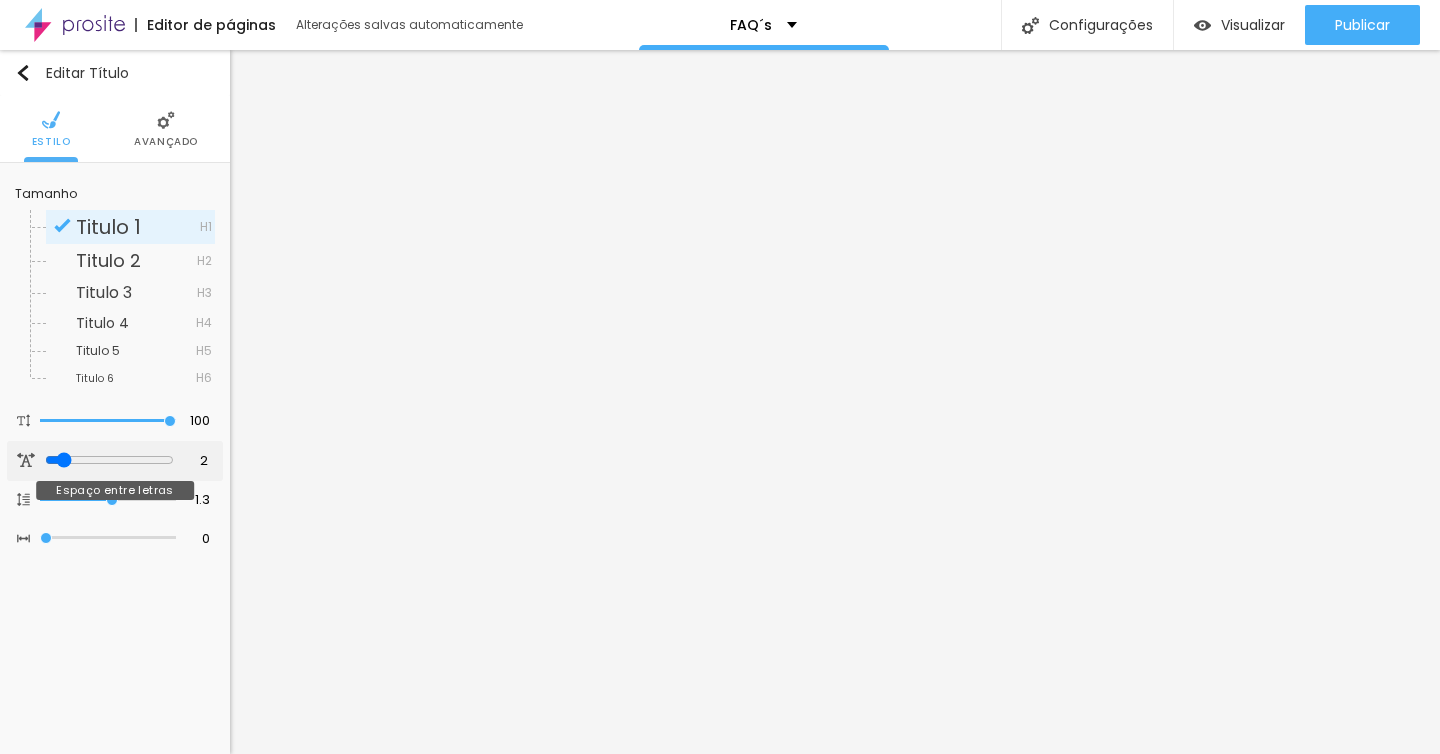 type on "1.9" 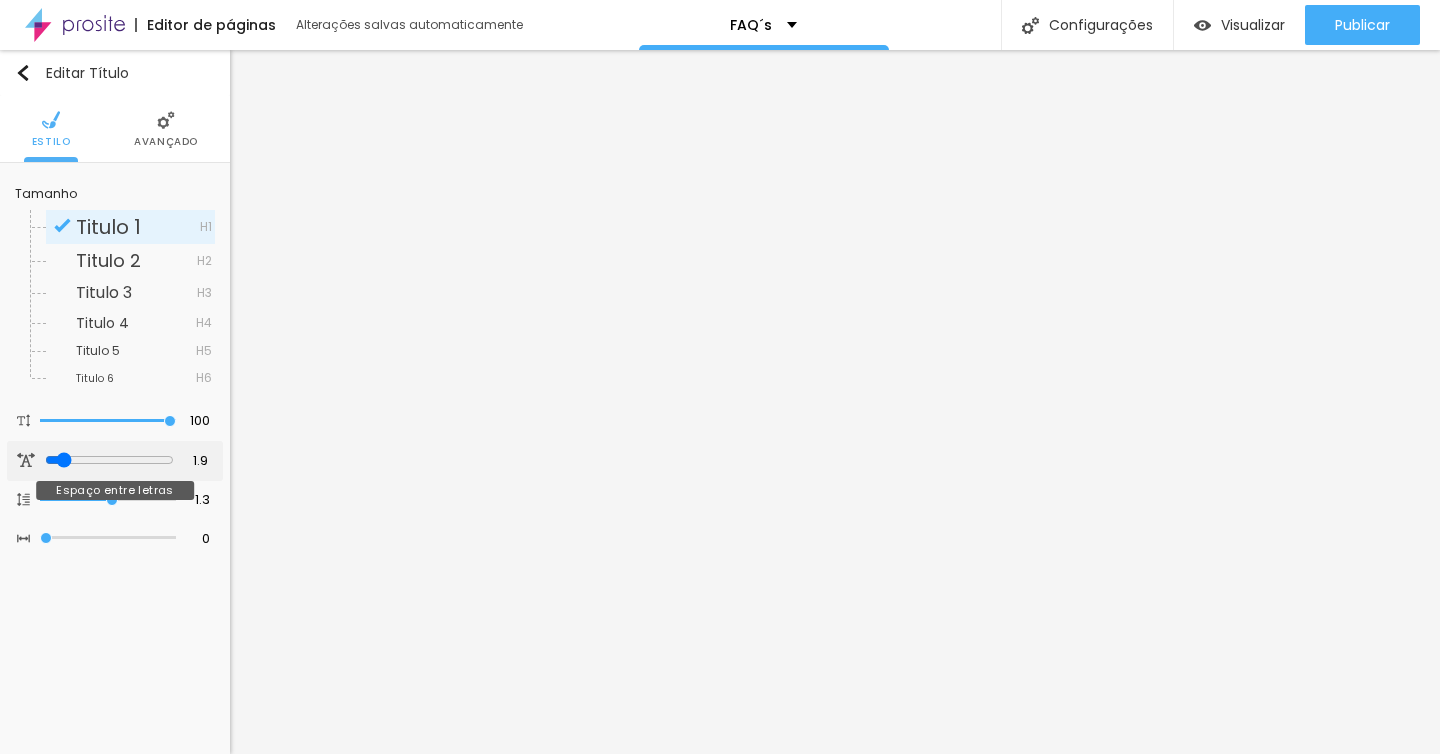 type on "1.8" 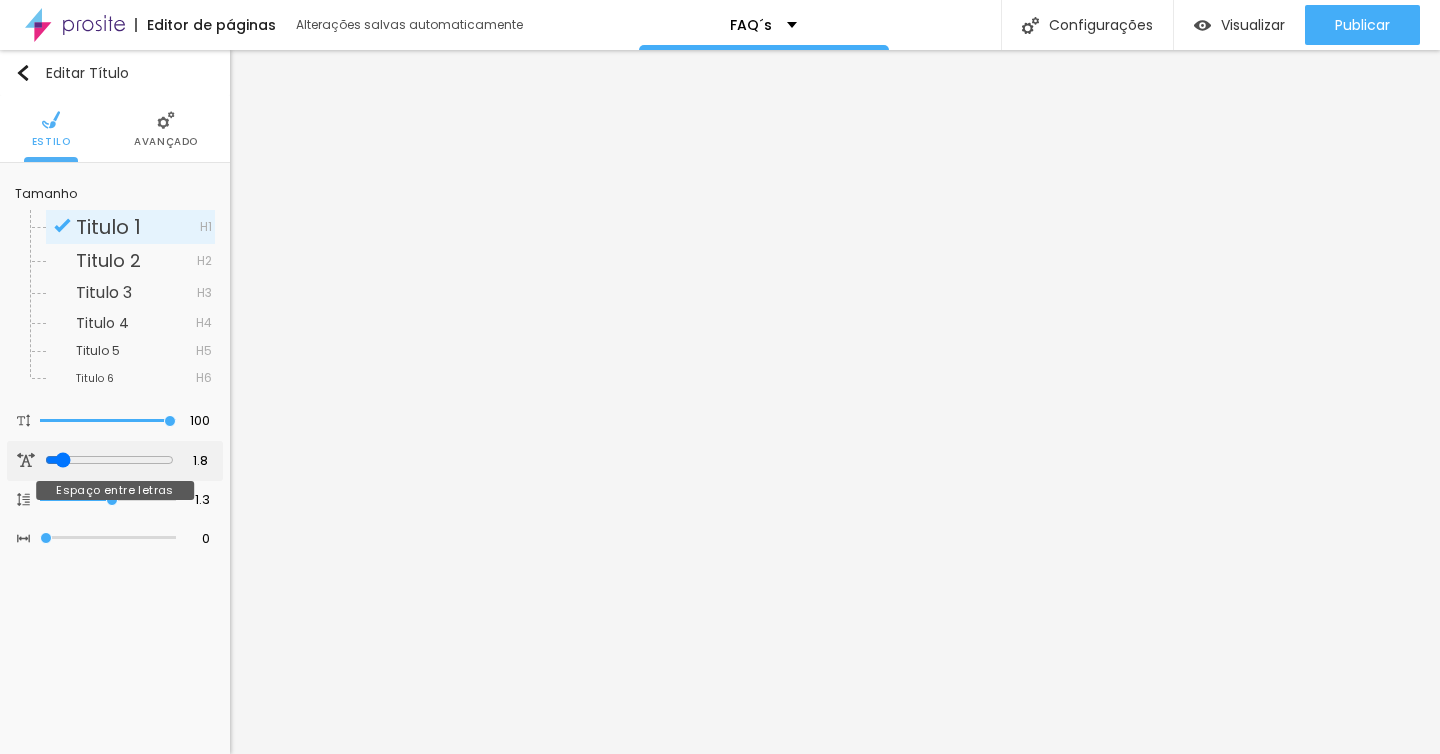 type on "1.7" 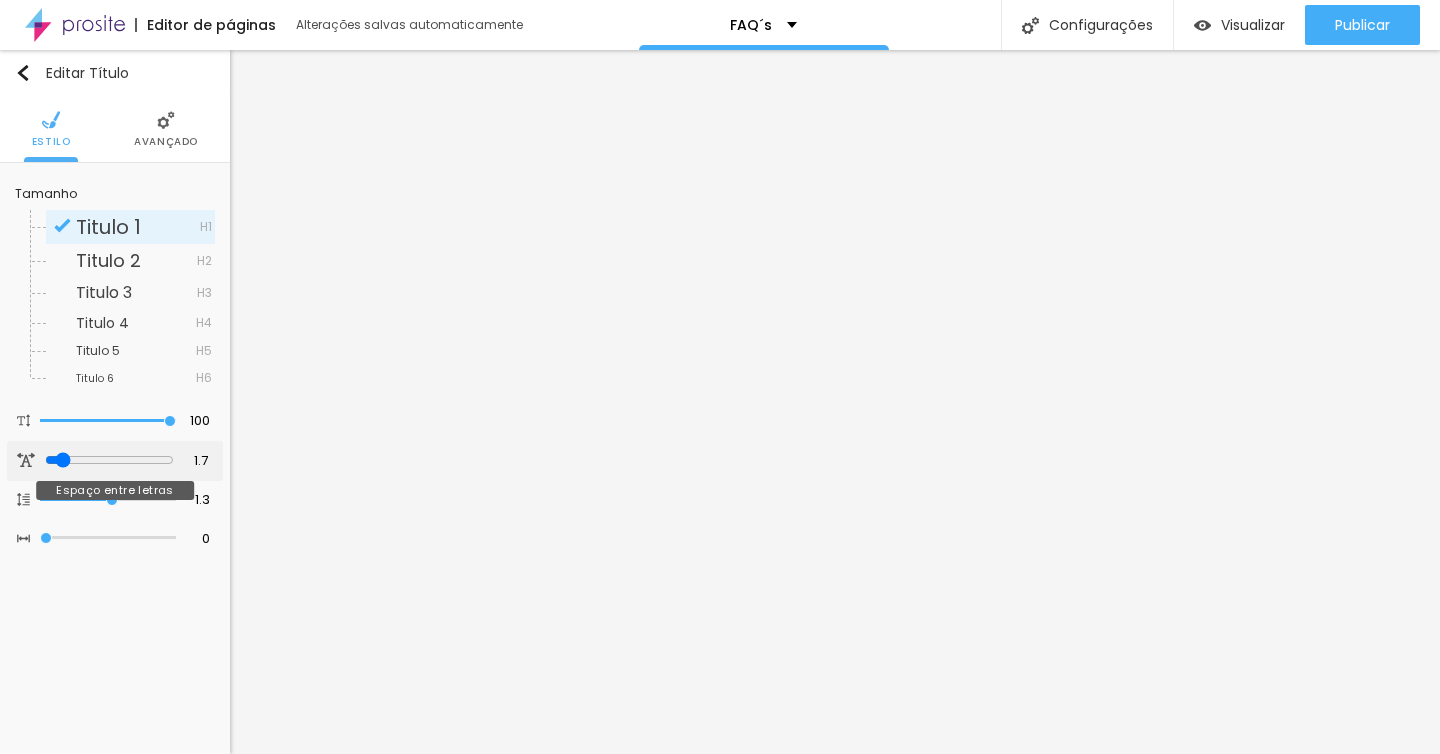 type on "1.6" 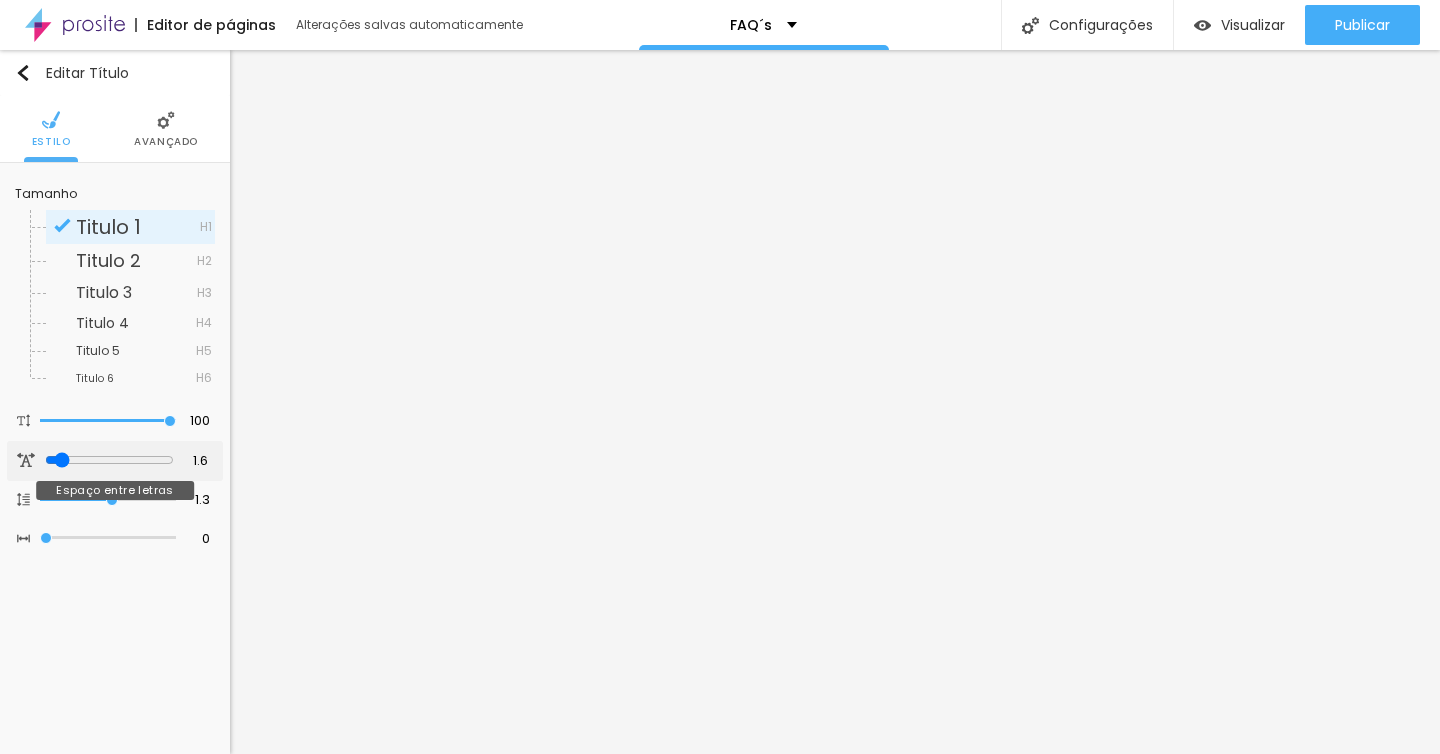 type on "1.4" 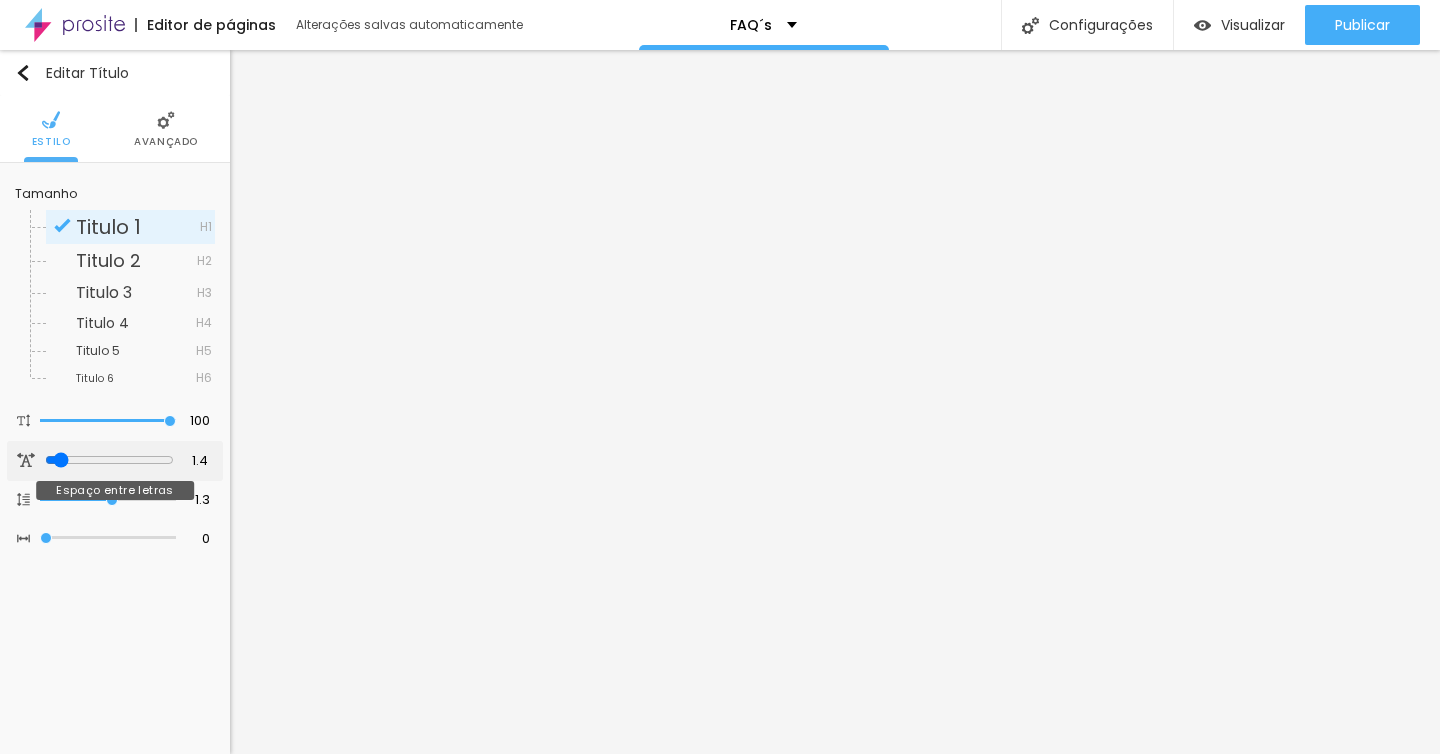 type on "1.3" 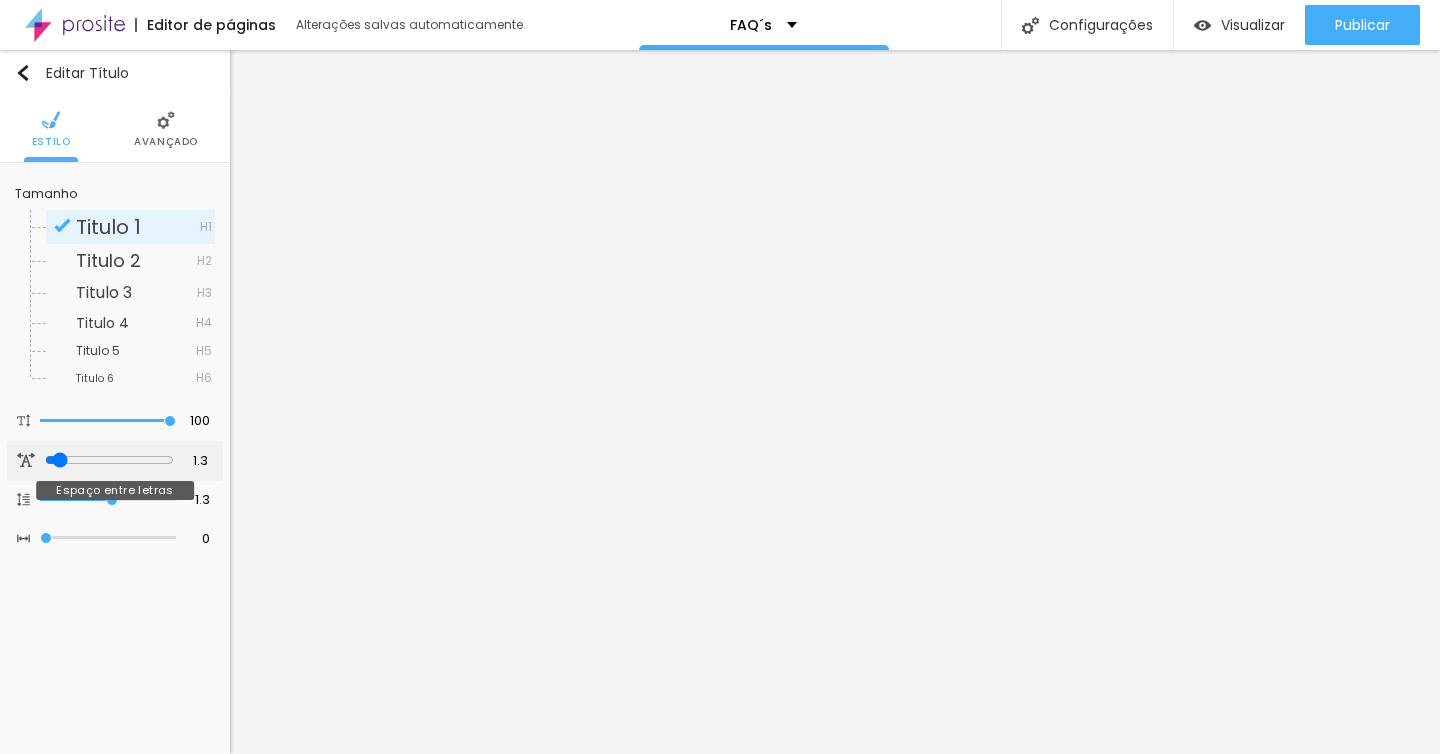 type on "1.1" 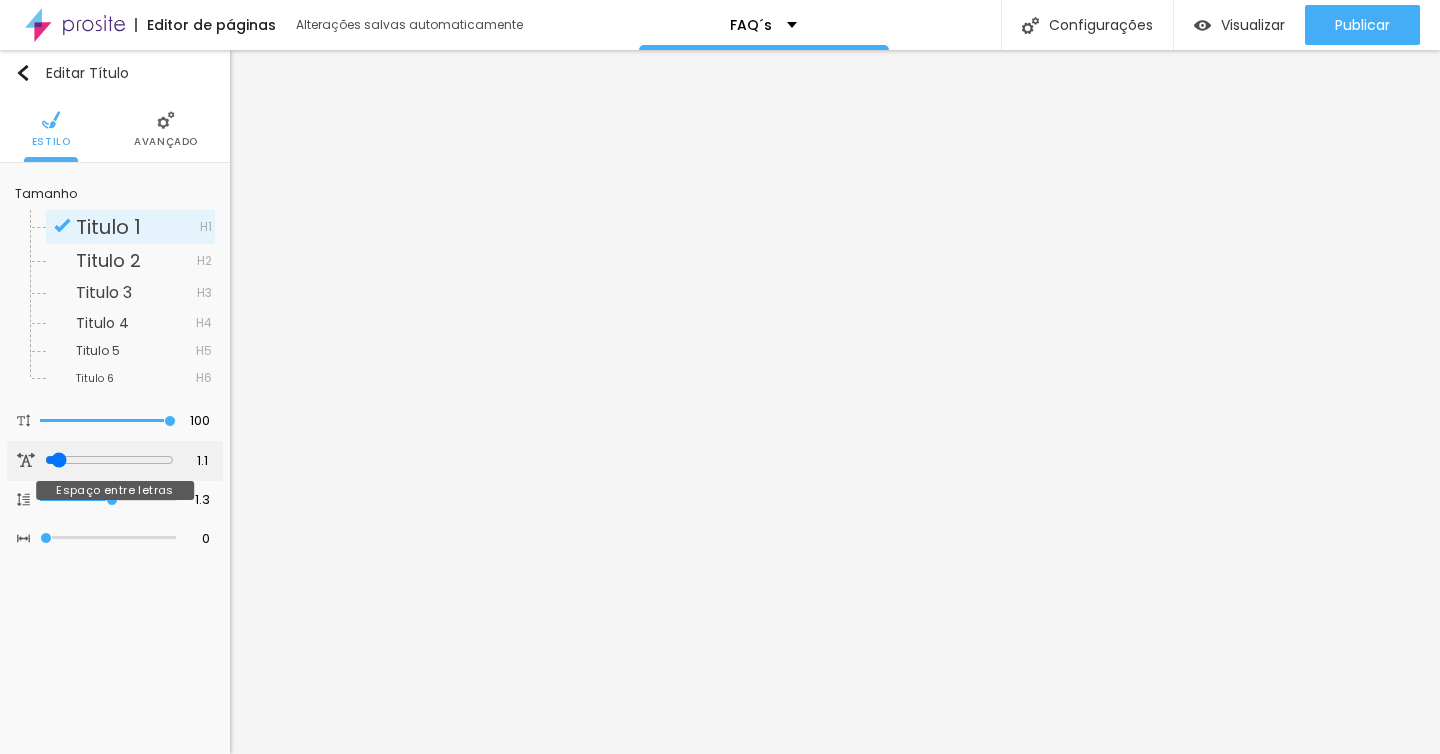 type on "0.9" 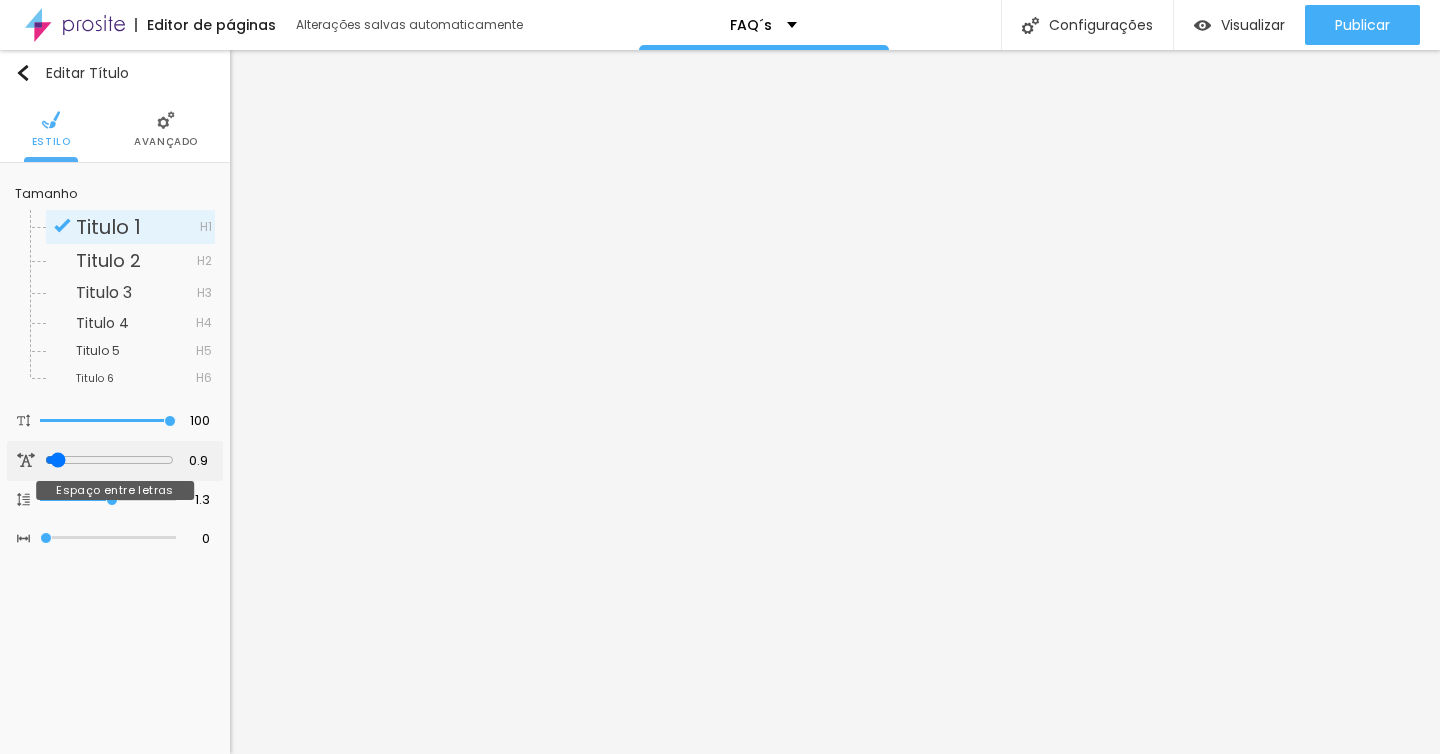 type on "0.7" 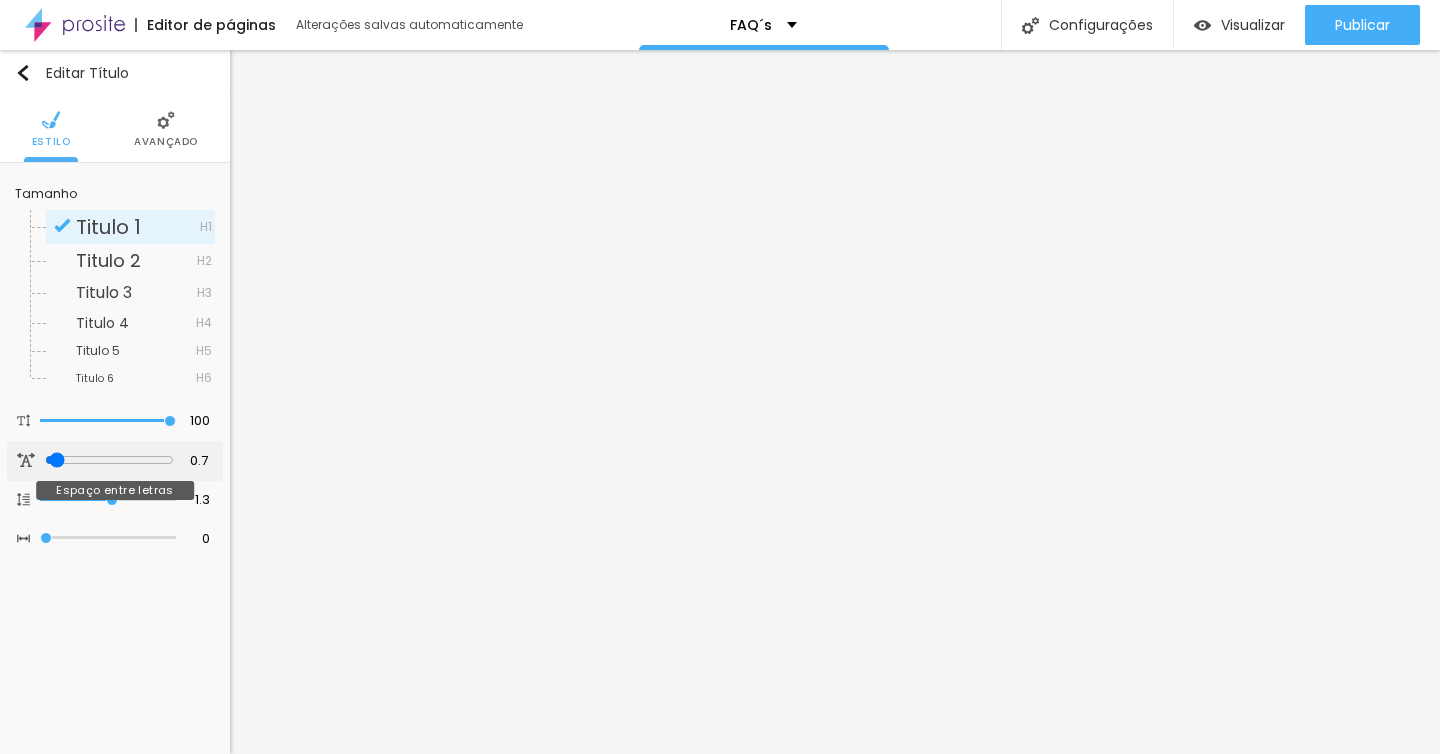 type on "0.6" 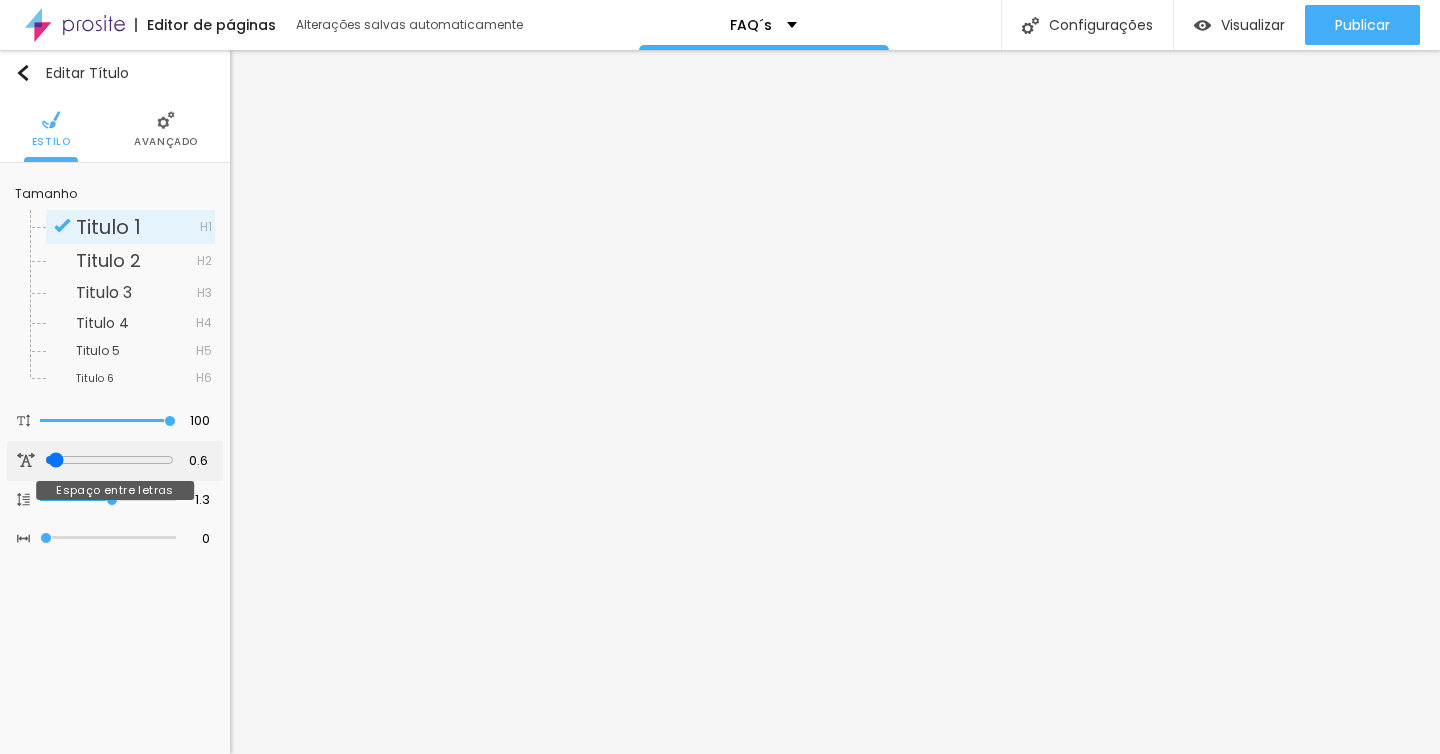 type on "0.5" 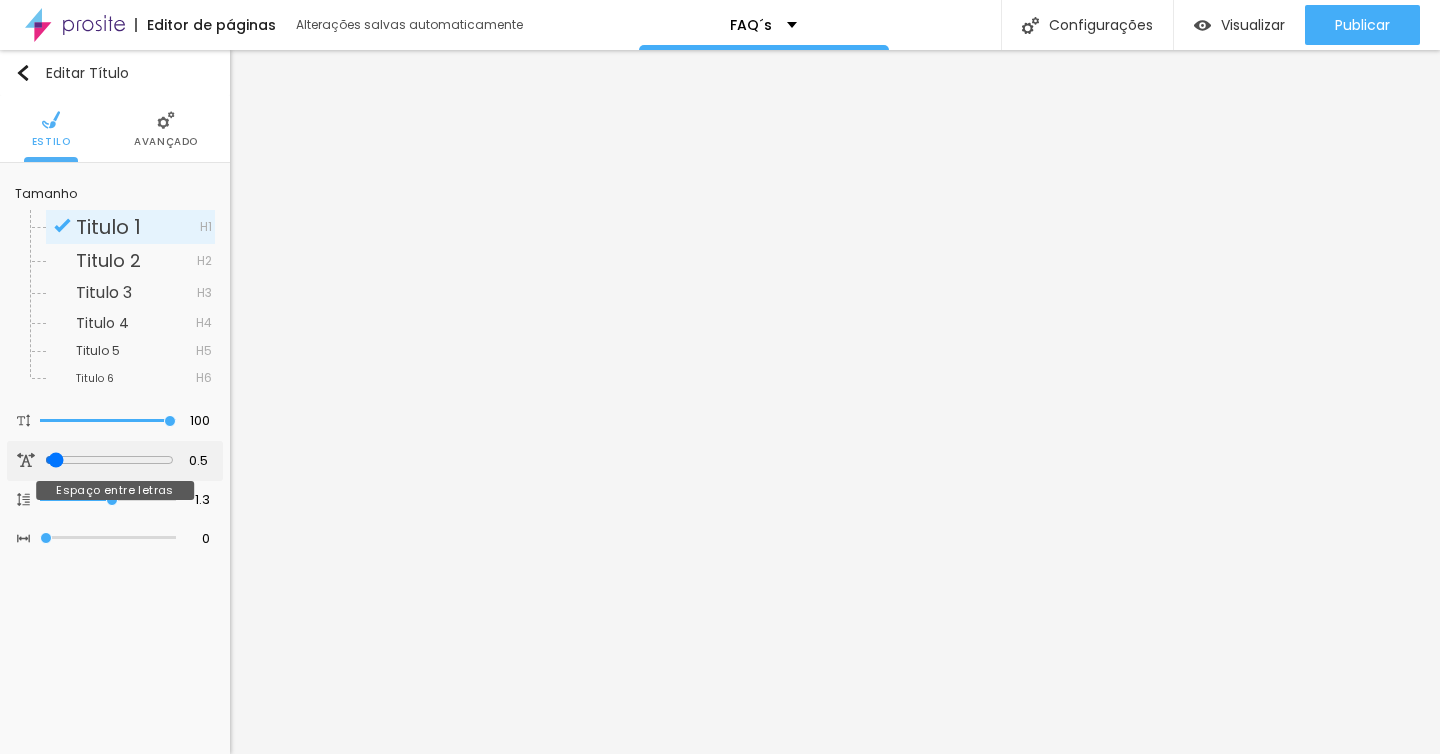 type on "0.4" 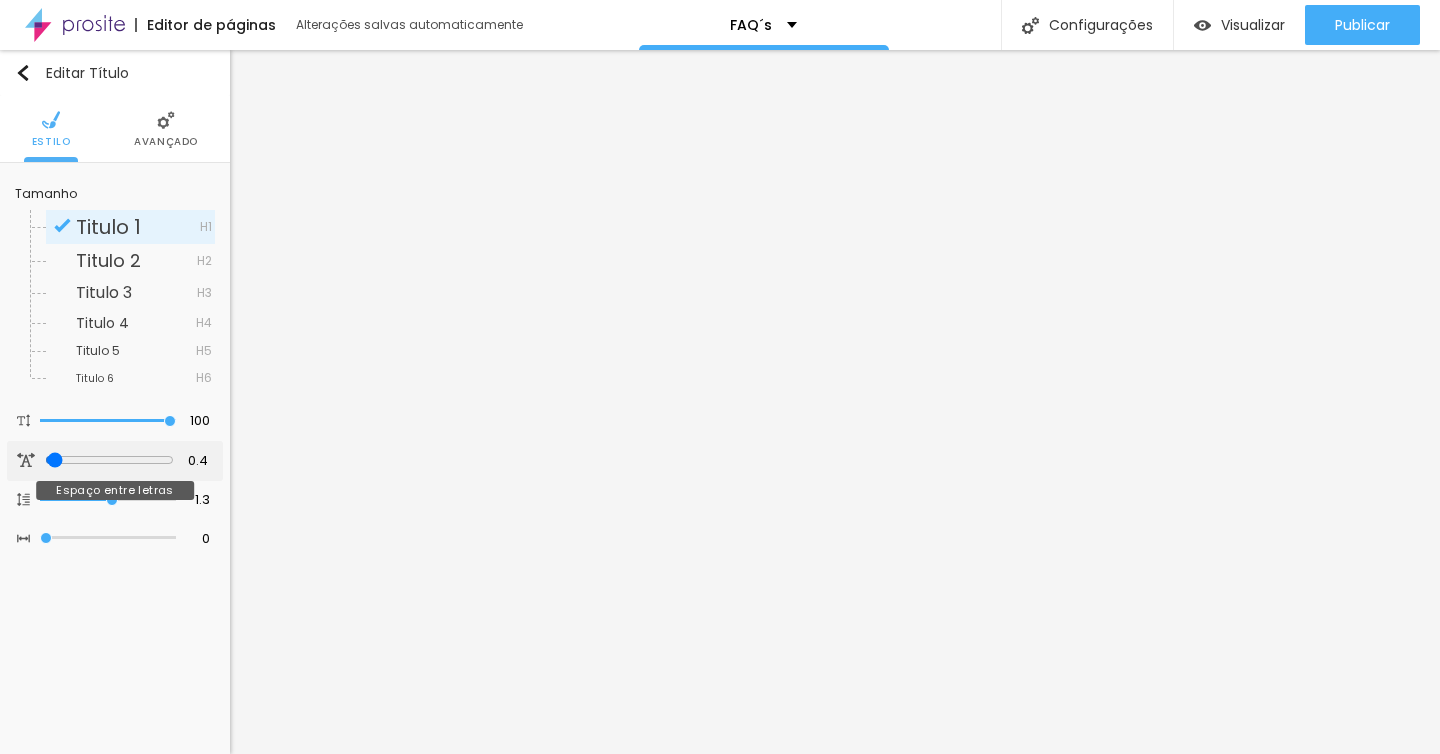 type on "0.3" 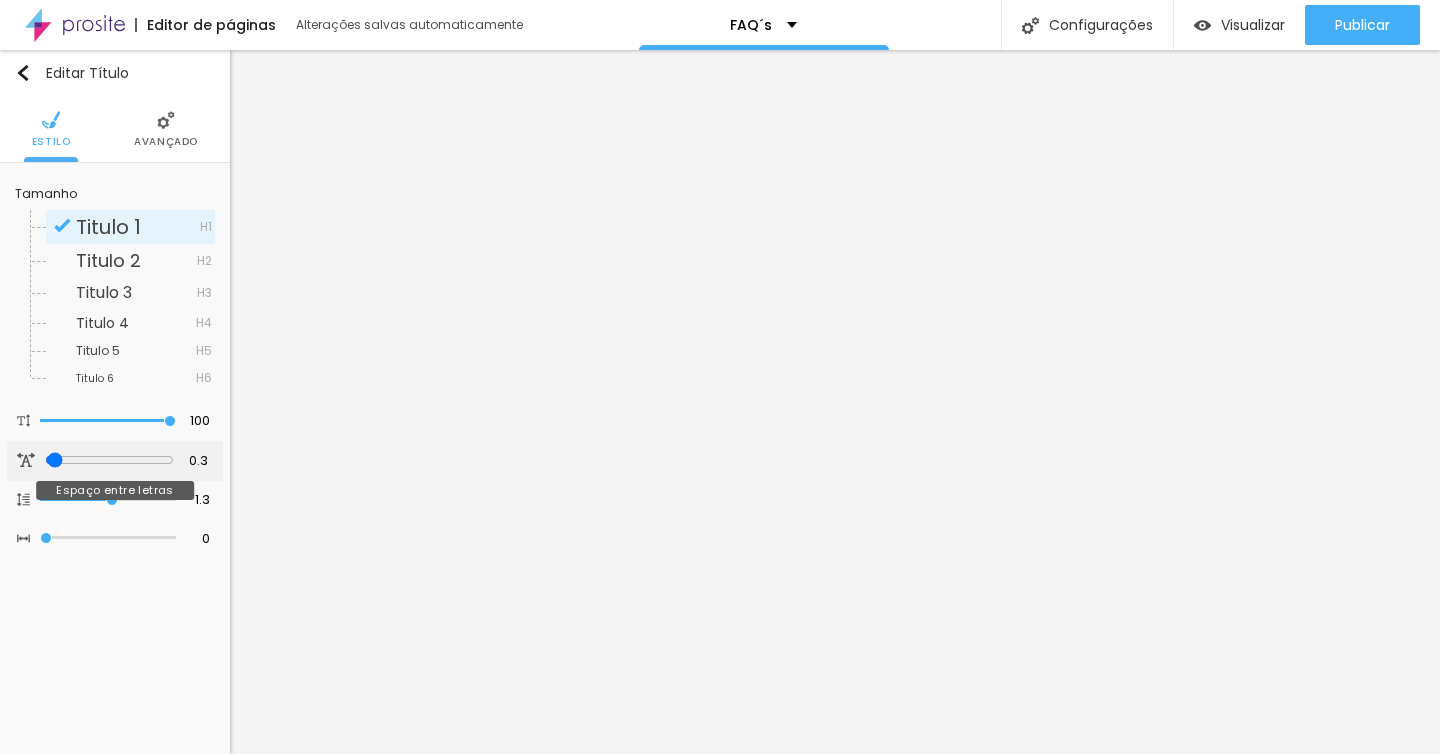 type on "0.2" 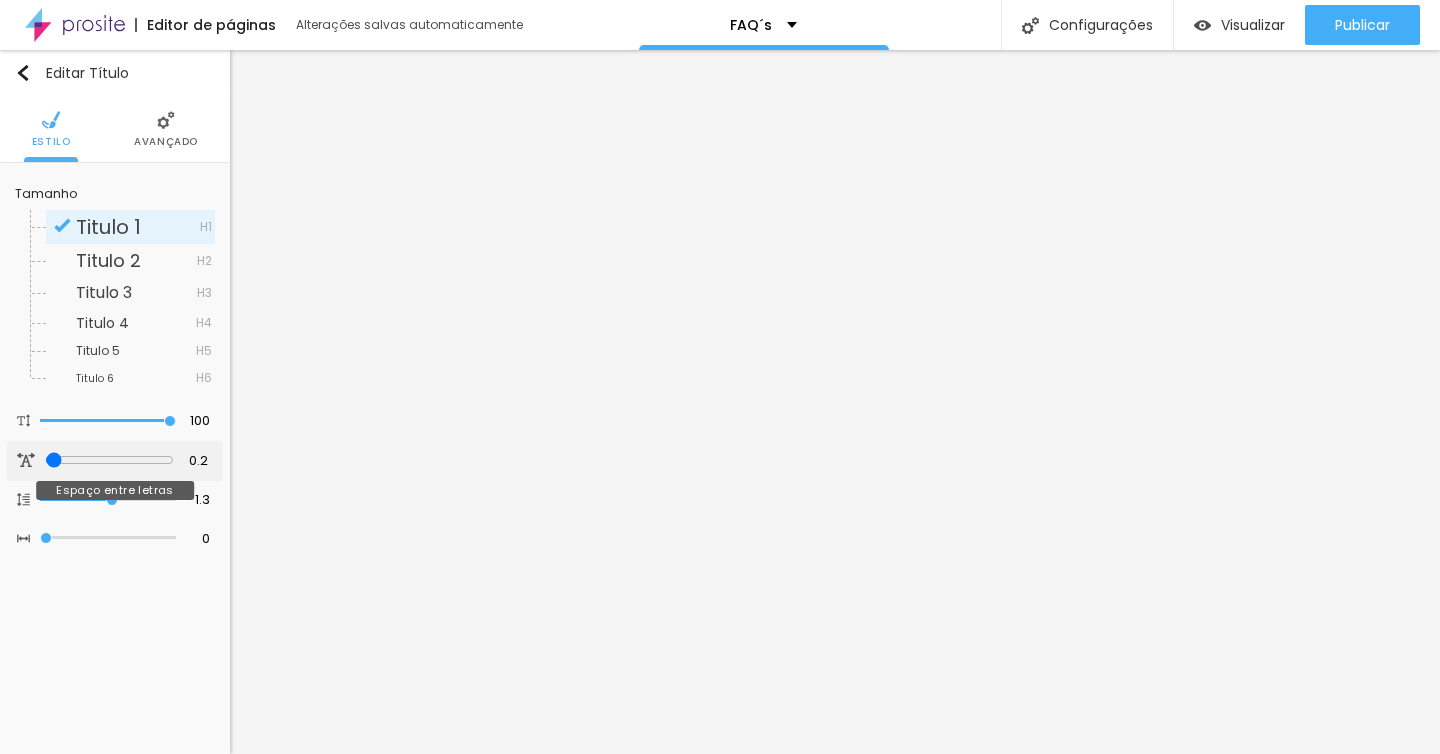 type on "0.1" 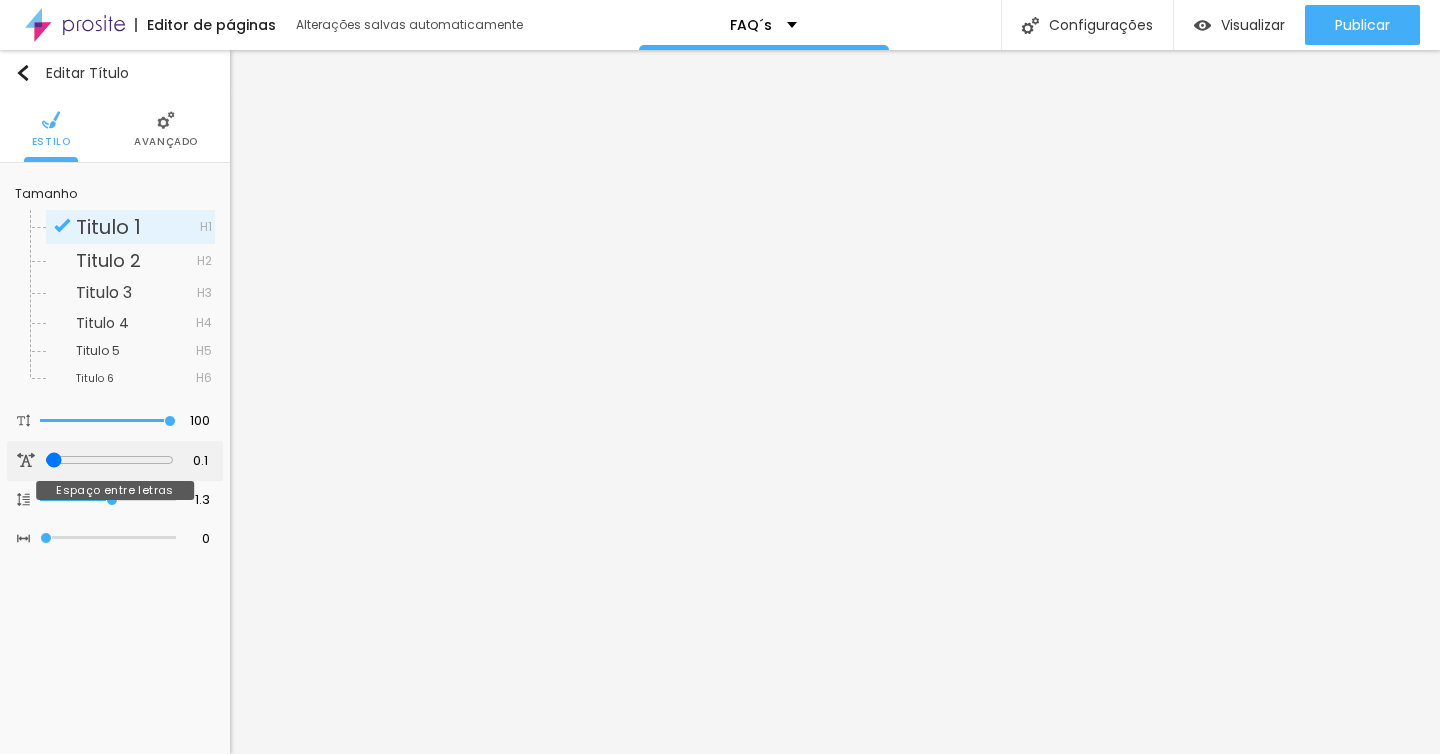 type on "0" 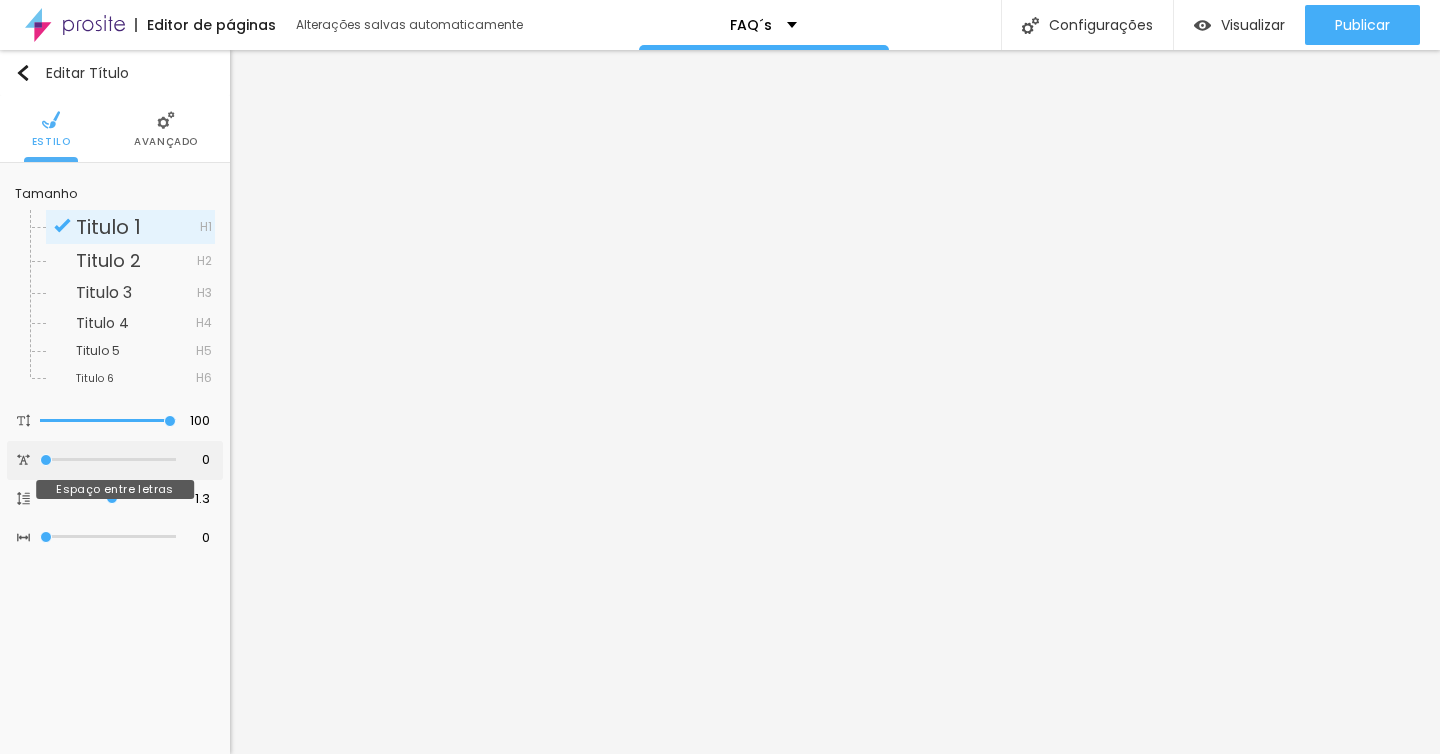 click on "0 Espaço entre letras" at bounding box center (115, 460) 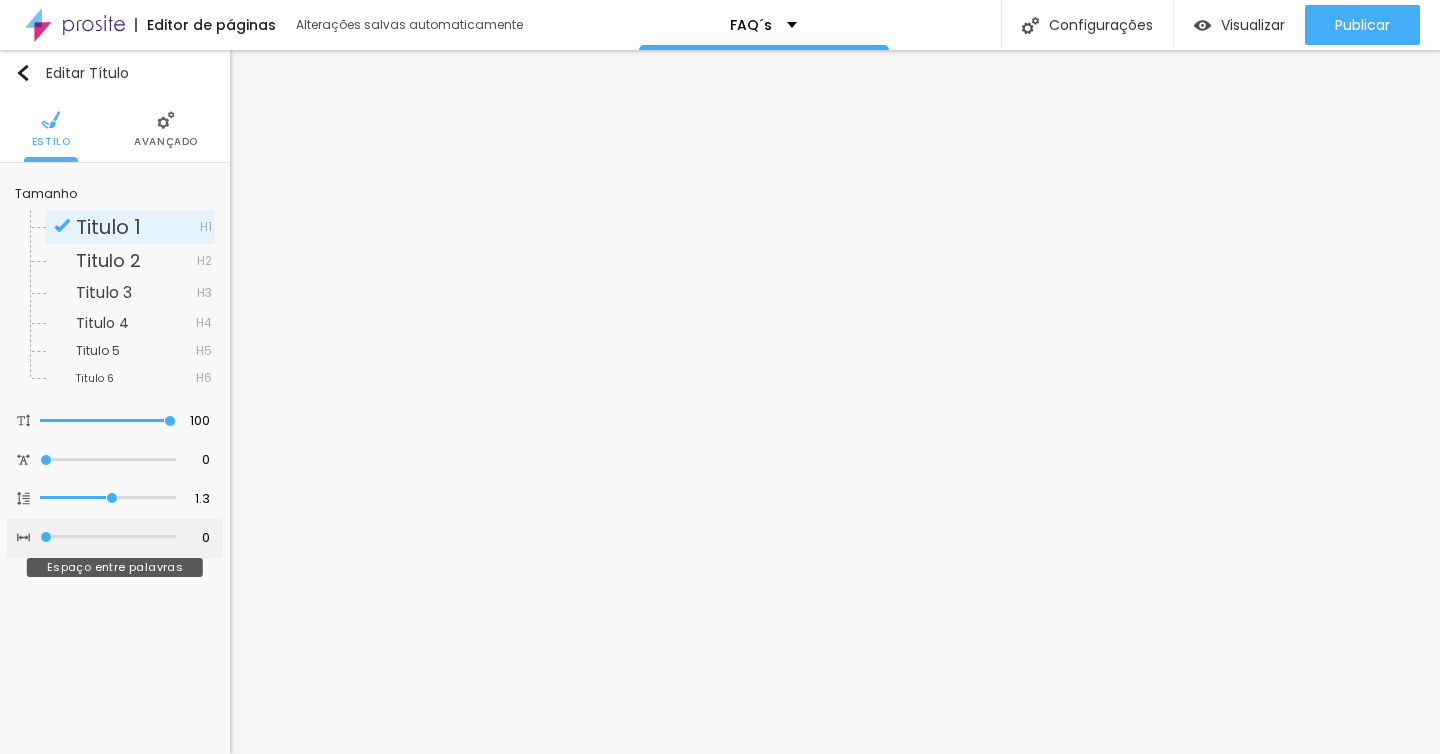 type on "1" 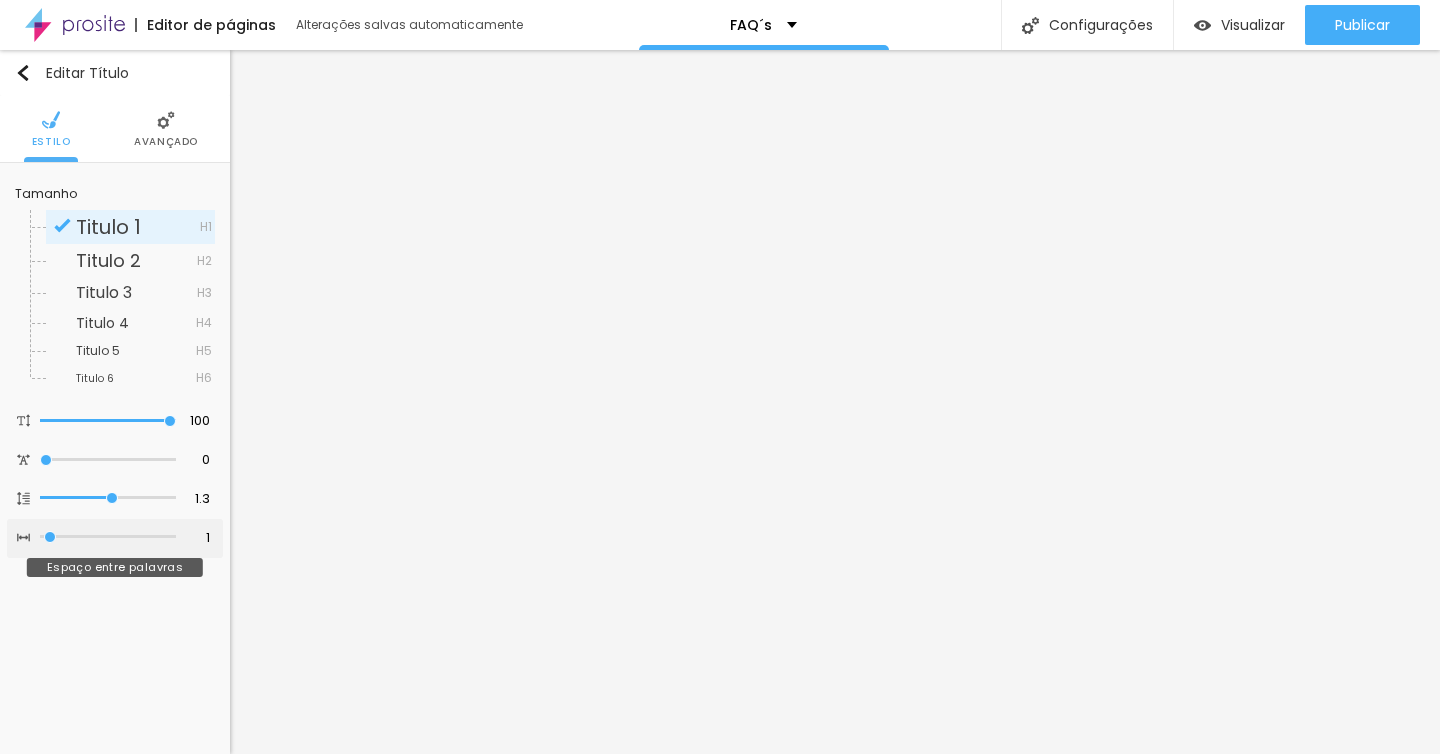 type on "2" 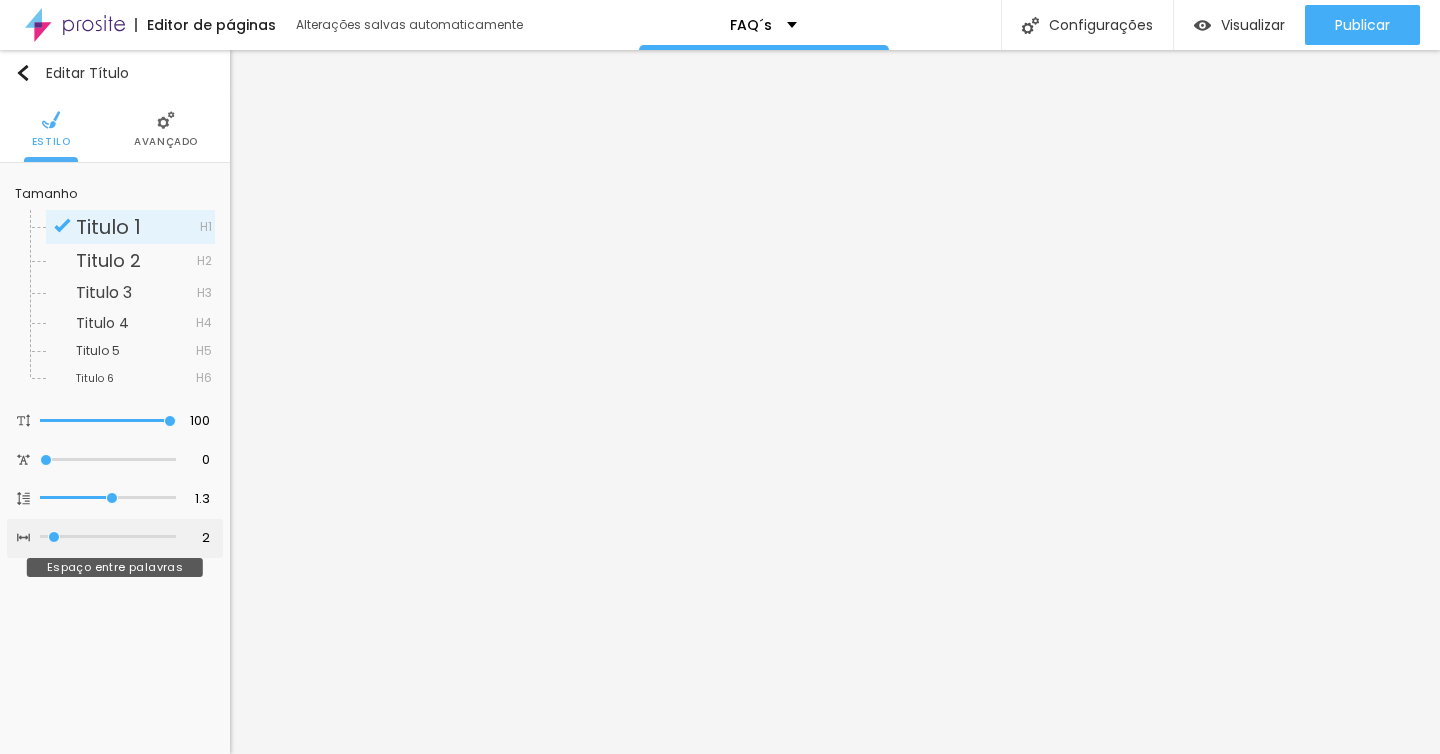 type on "3" 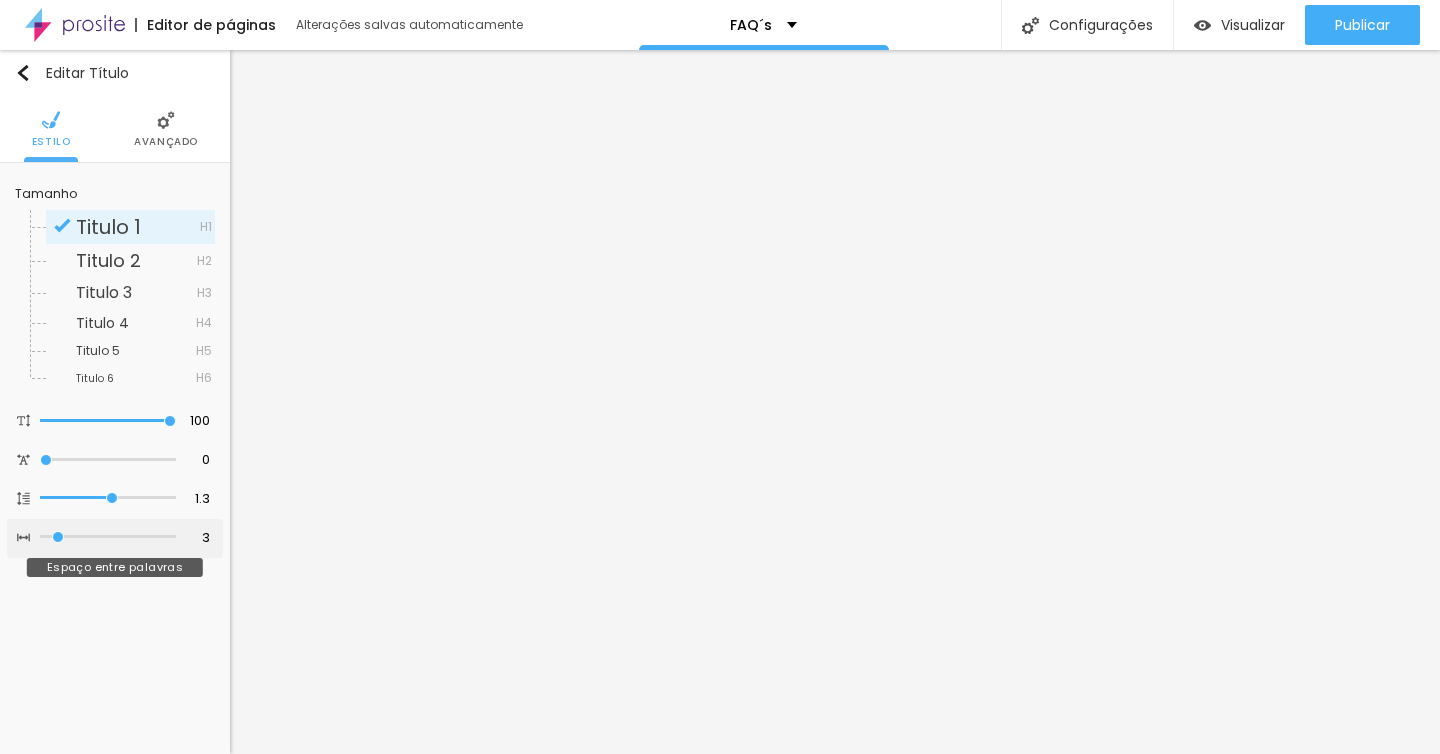 type on "4" 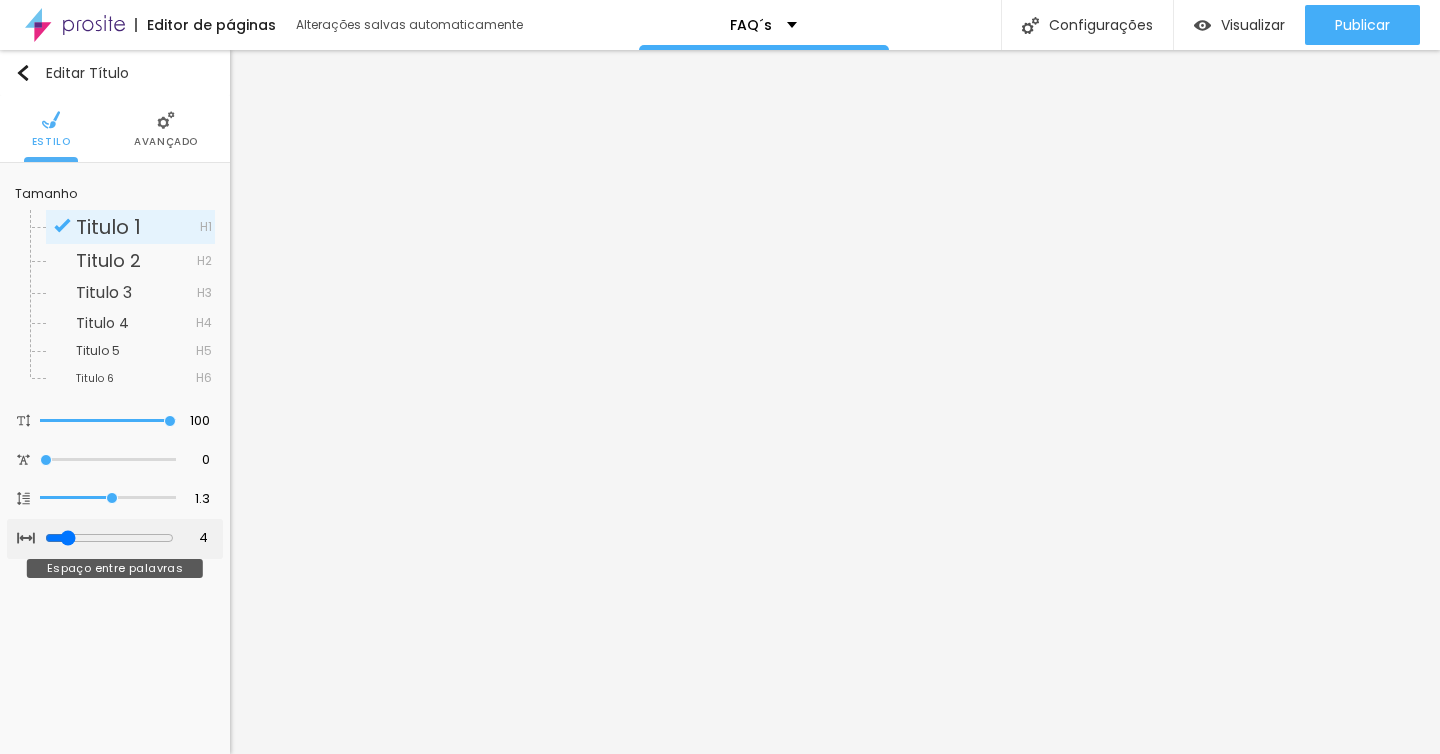 type on "5" 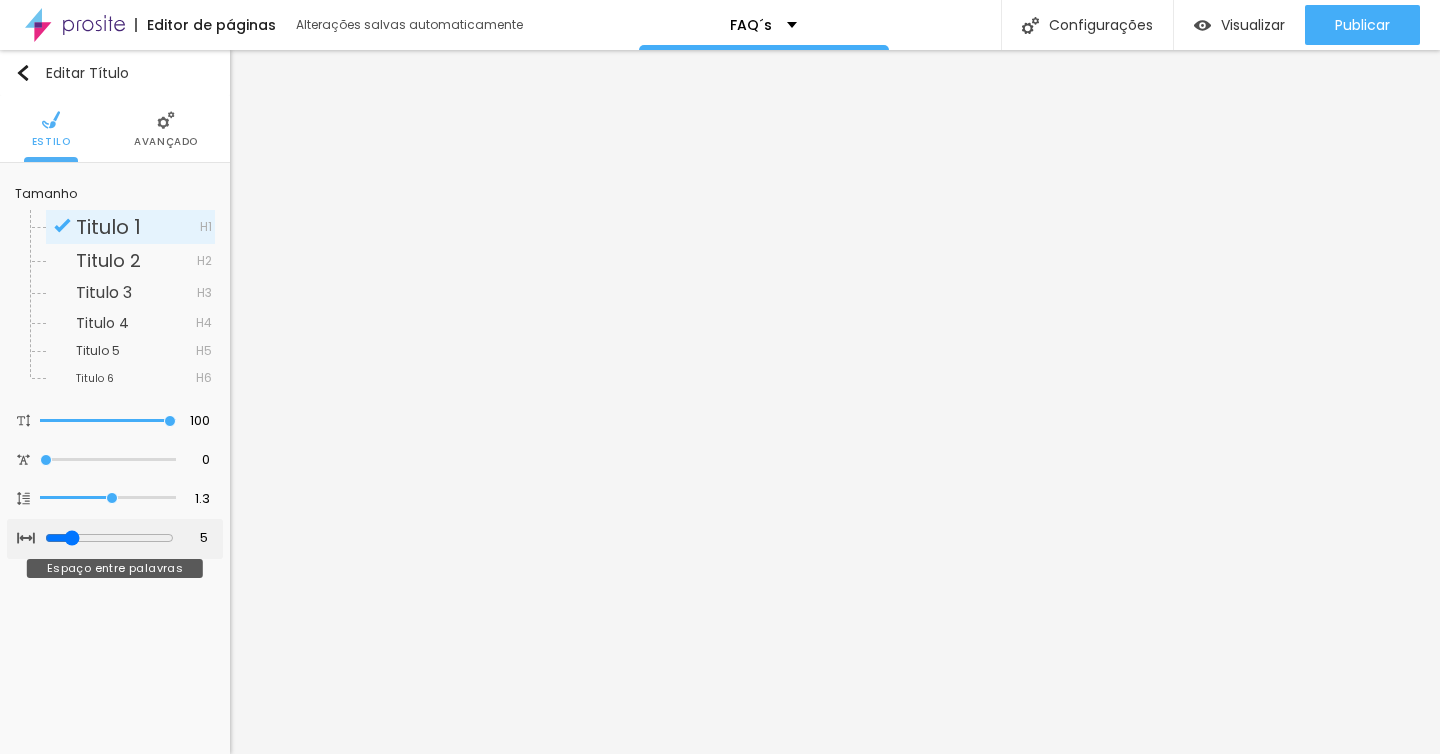 type on "6" 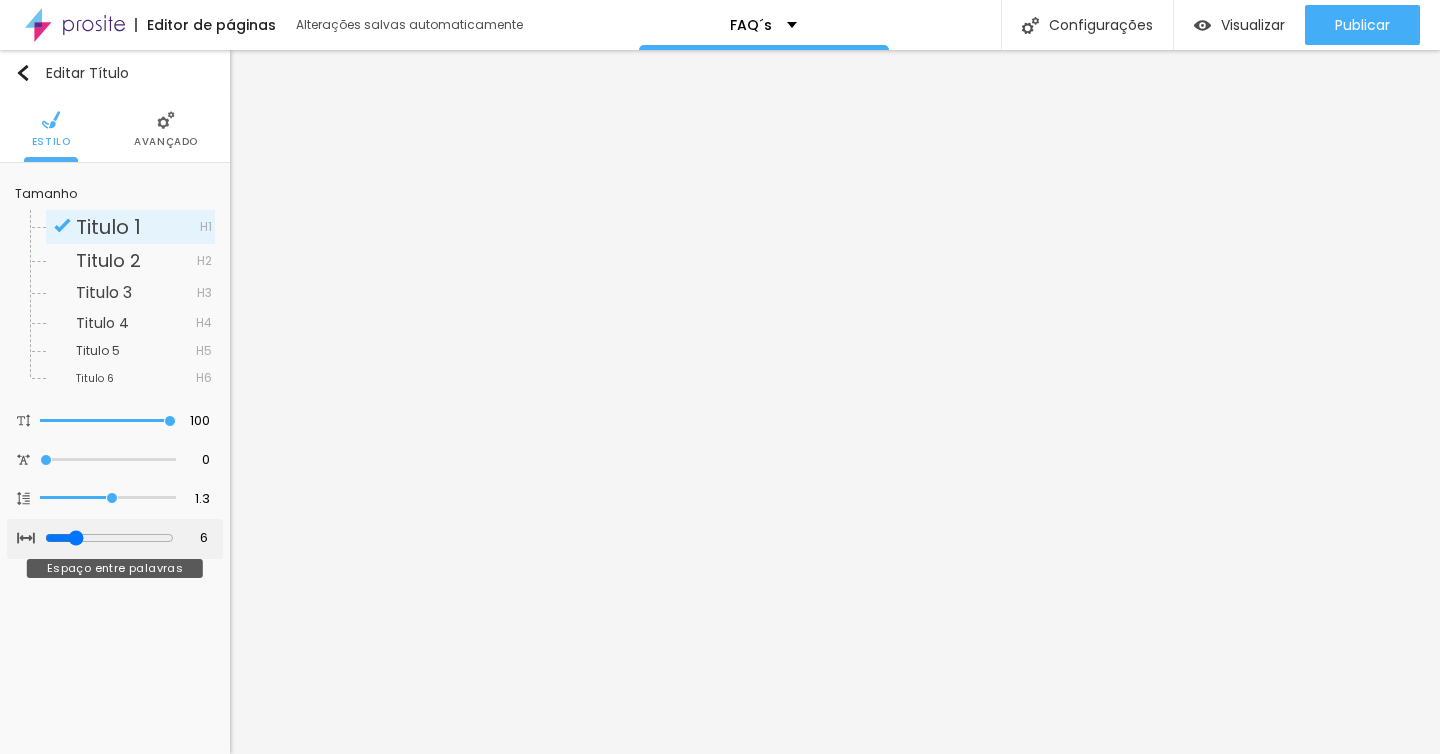 type on "7" 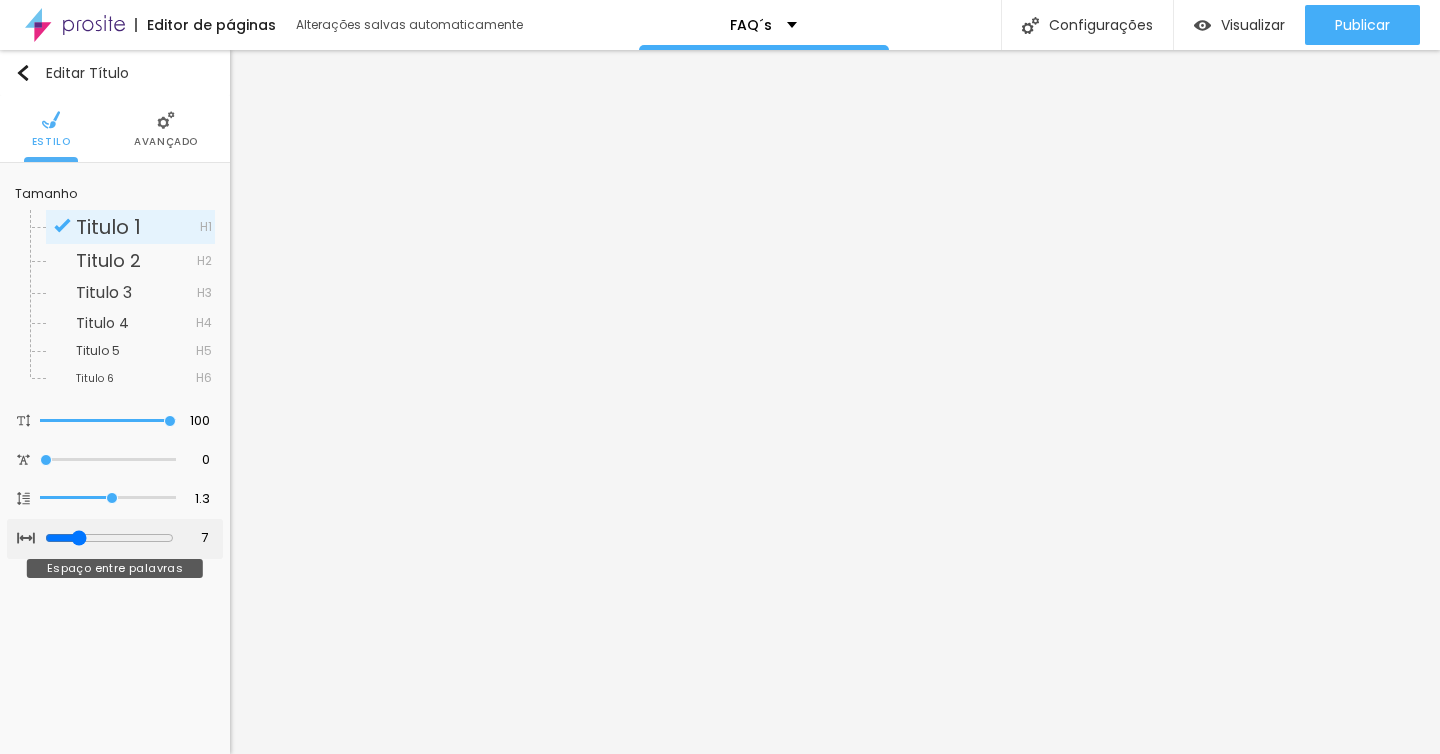 type on "8" 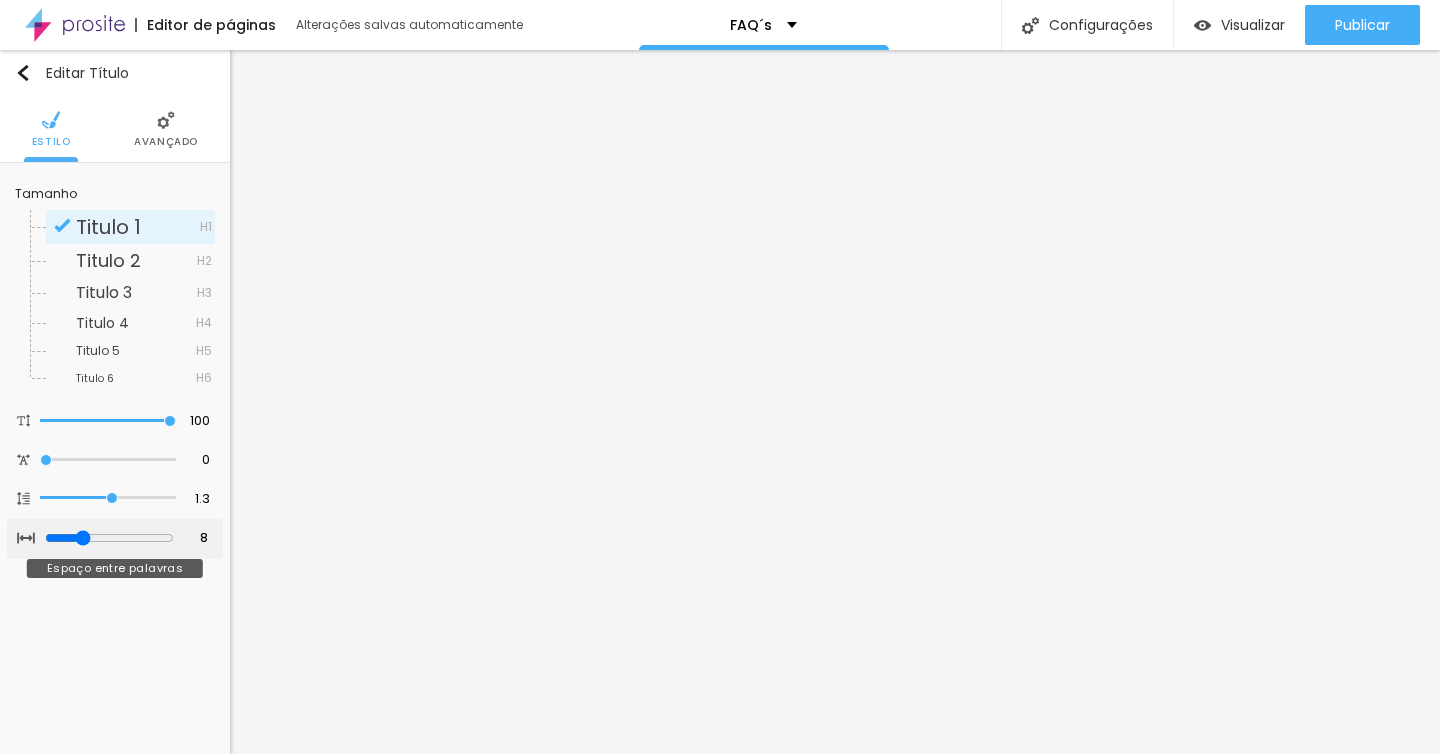 type on "9" 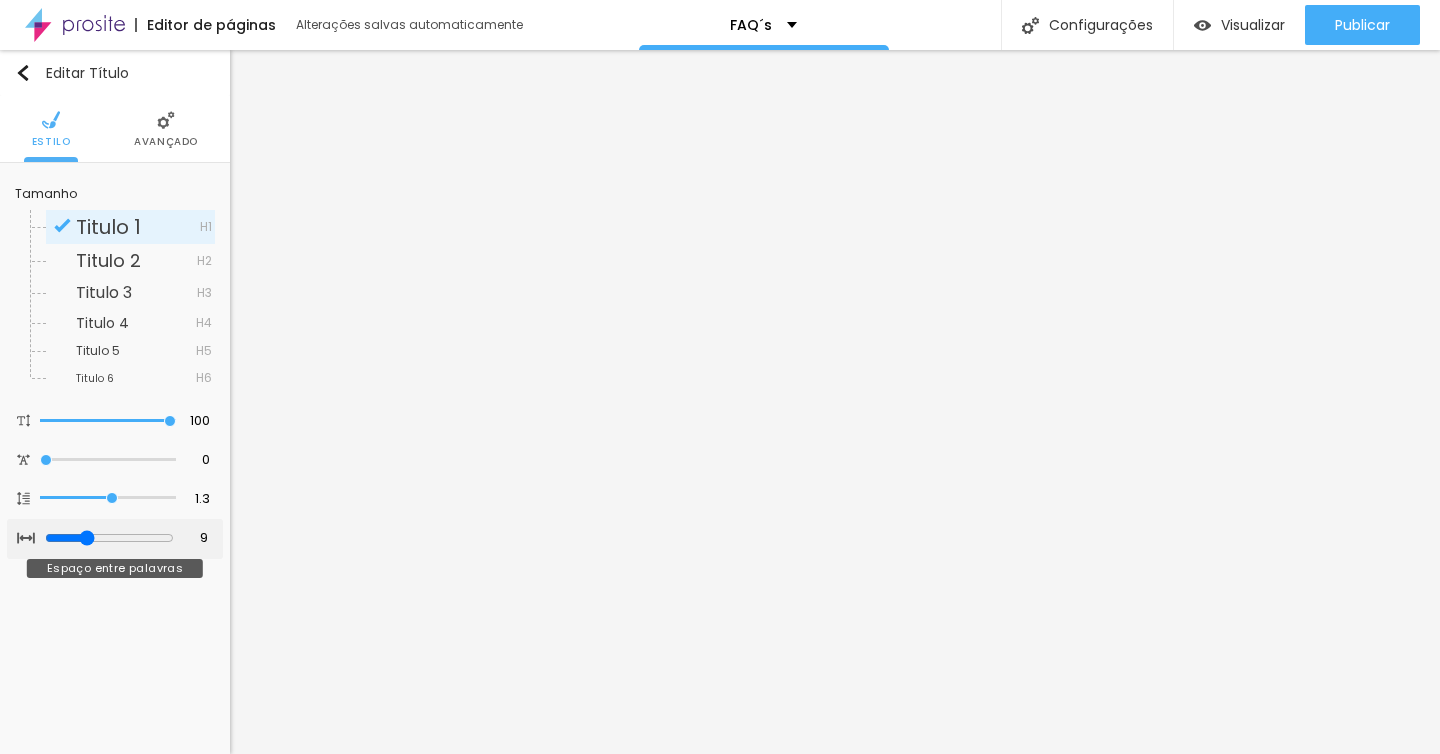 type on "10" 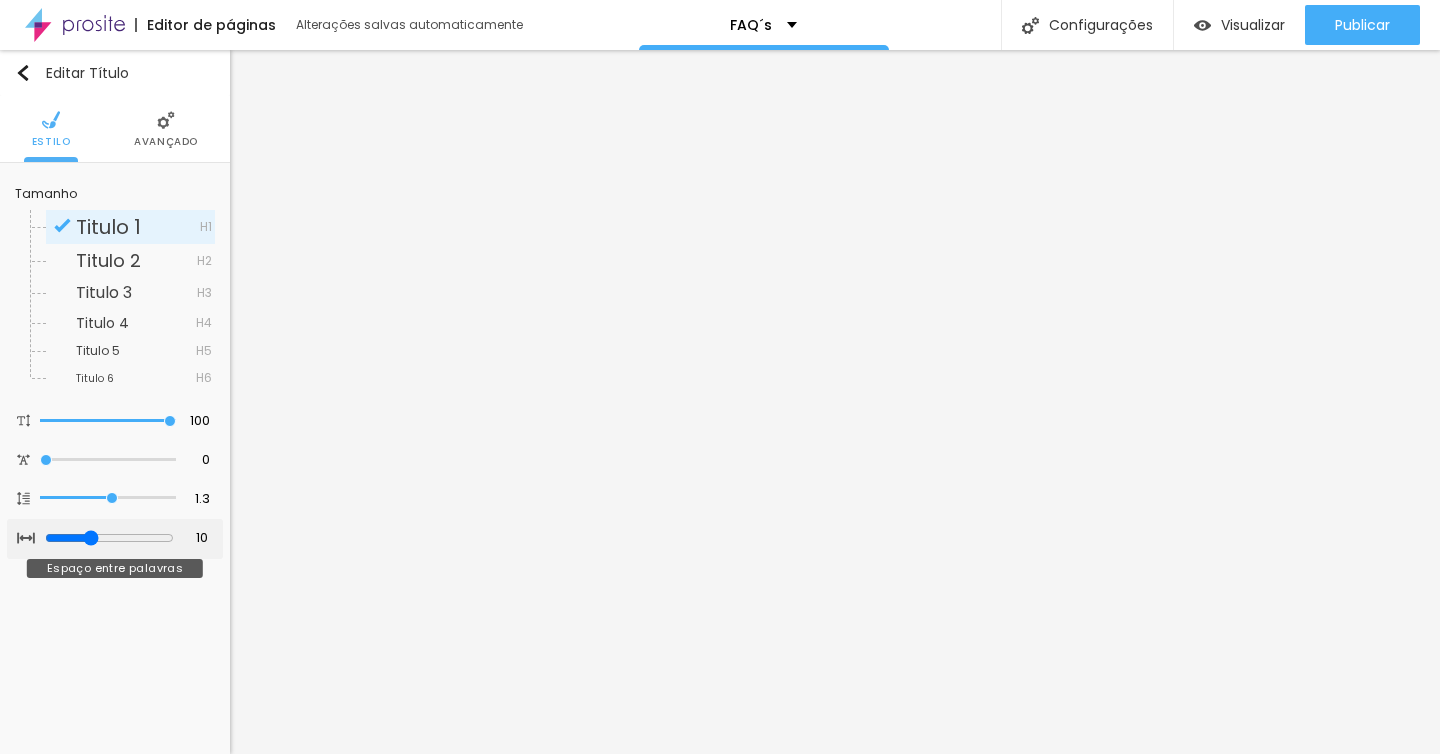type on "11" 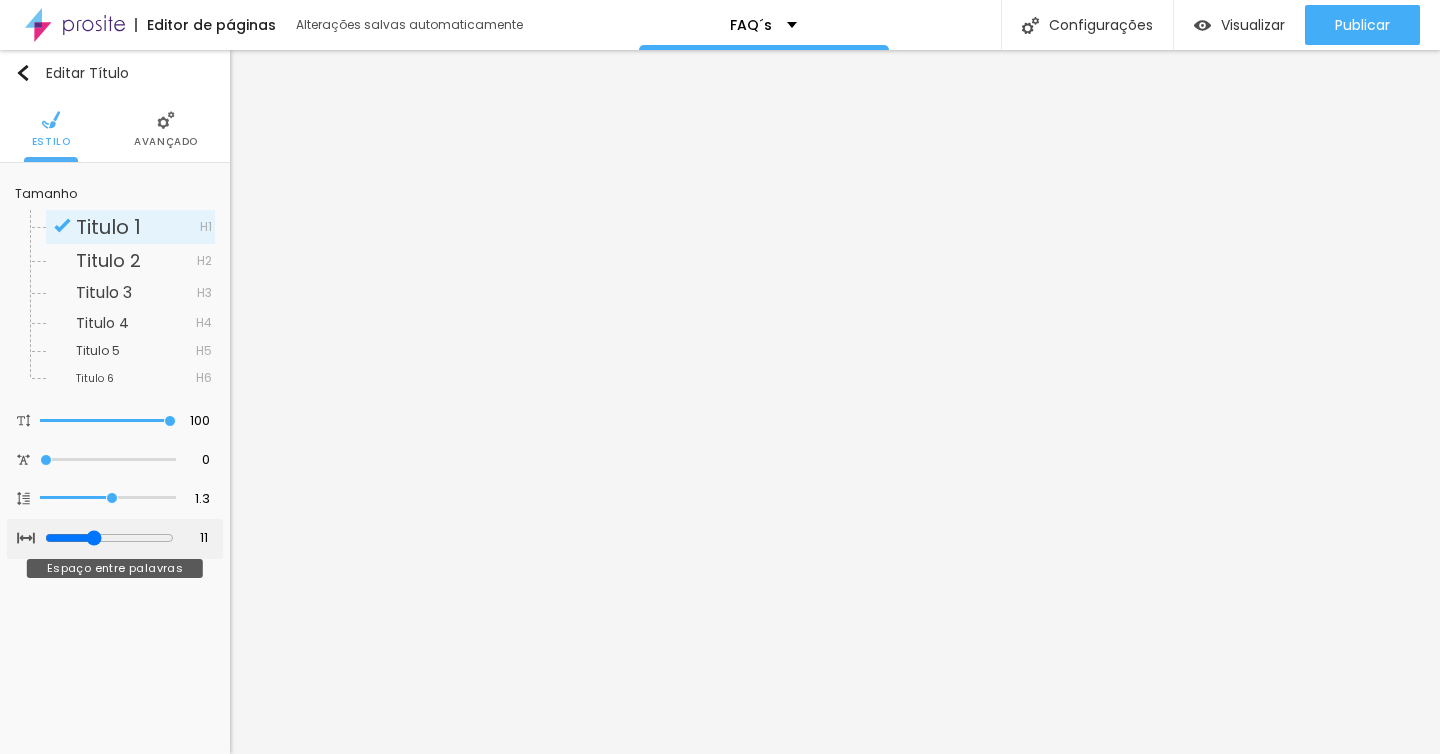 type on "12" 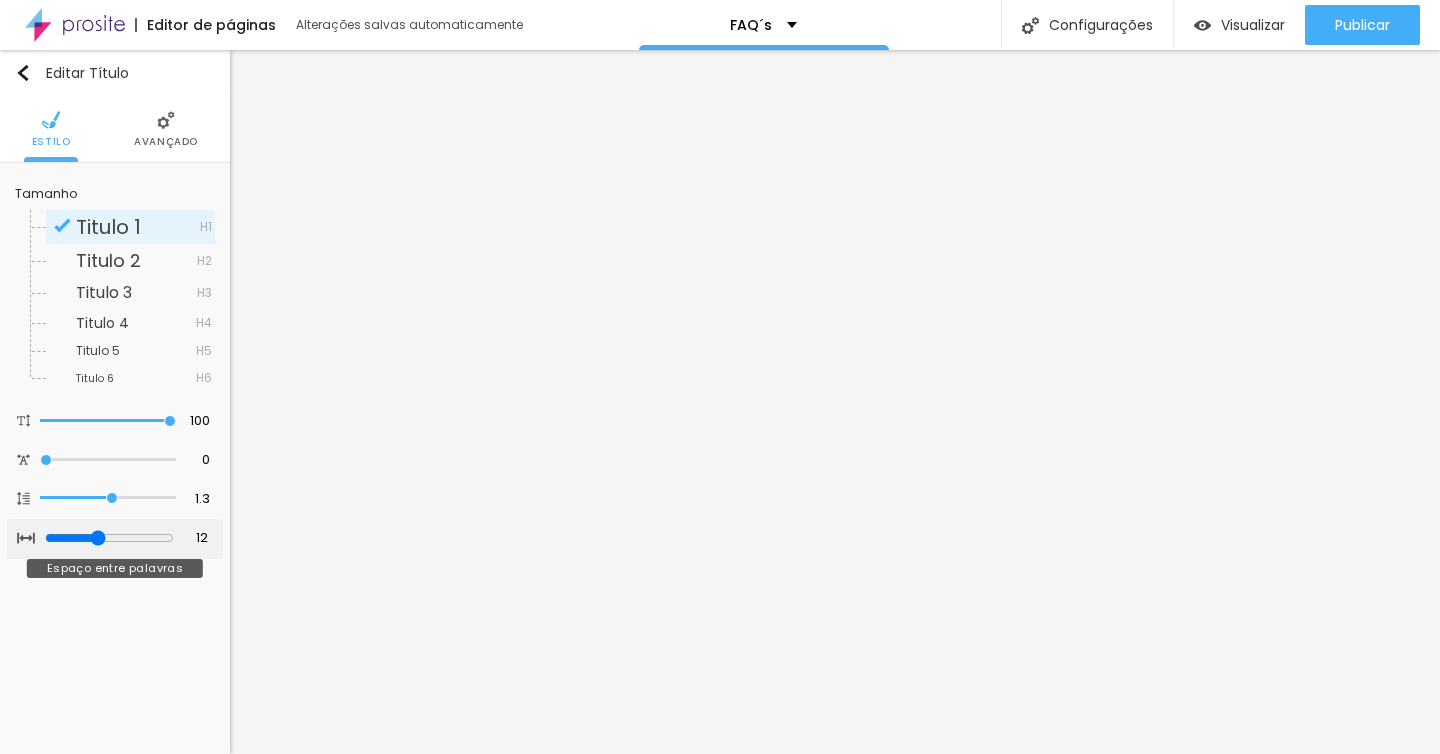 type on "13" 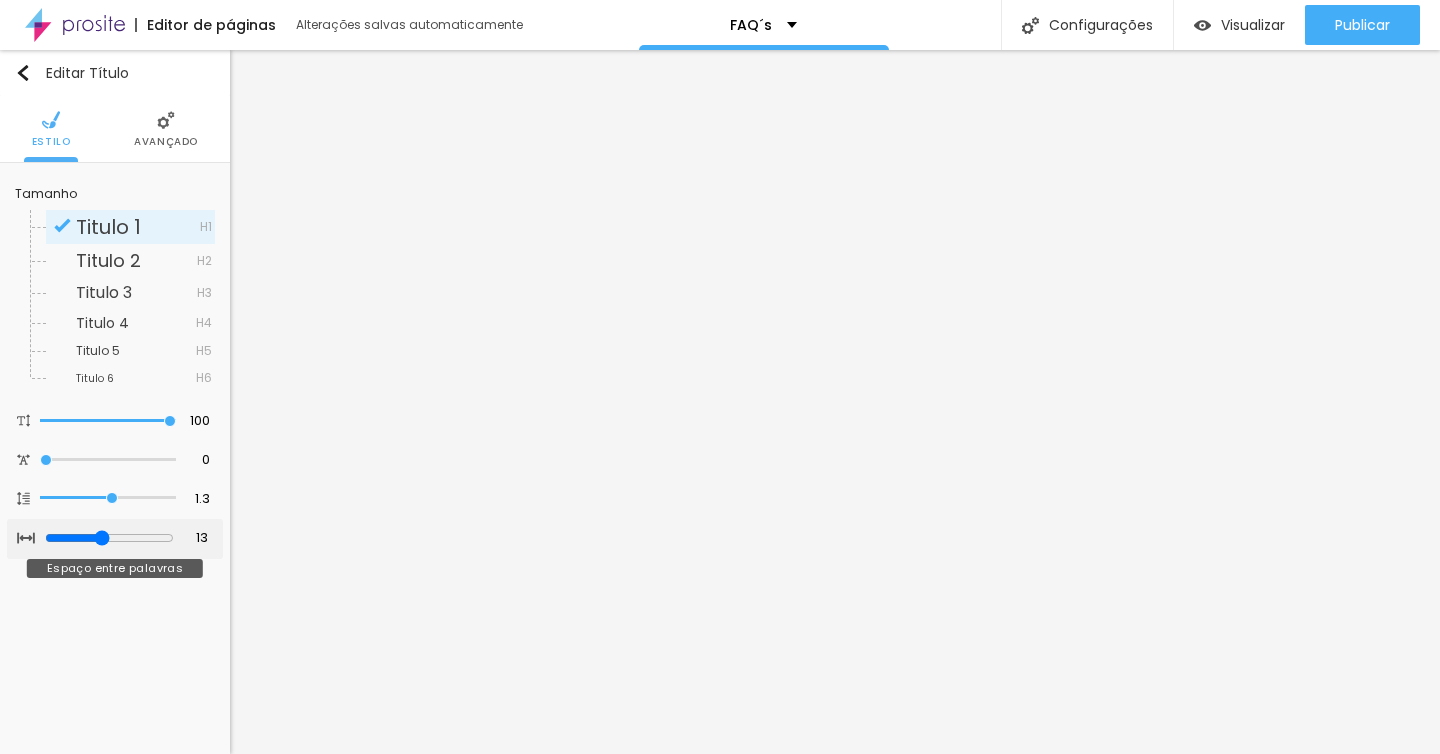 type on "14" 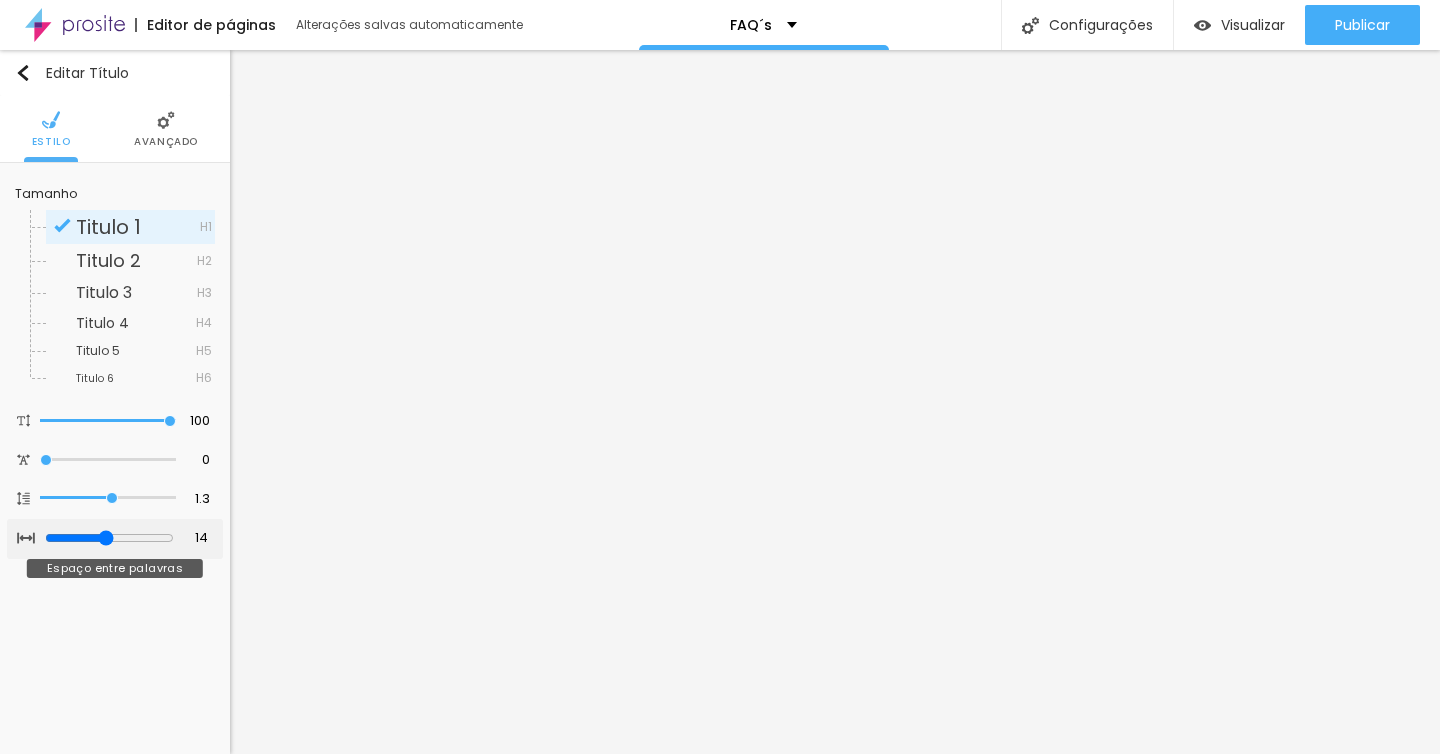 type on "13" 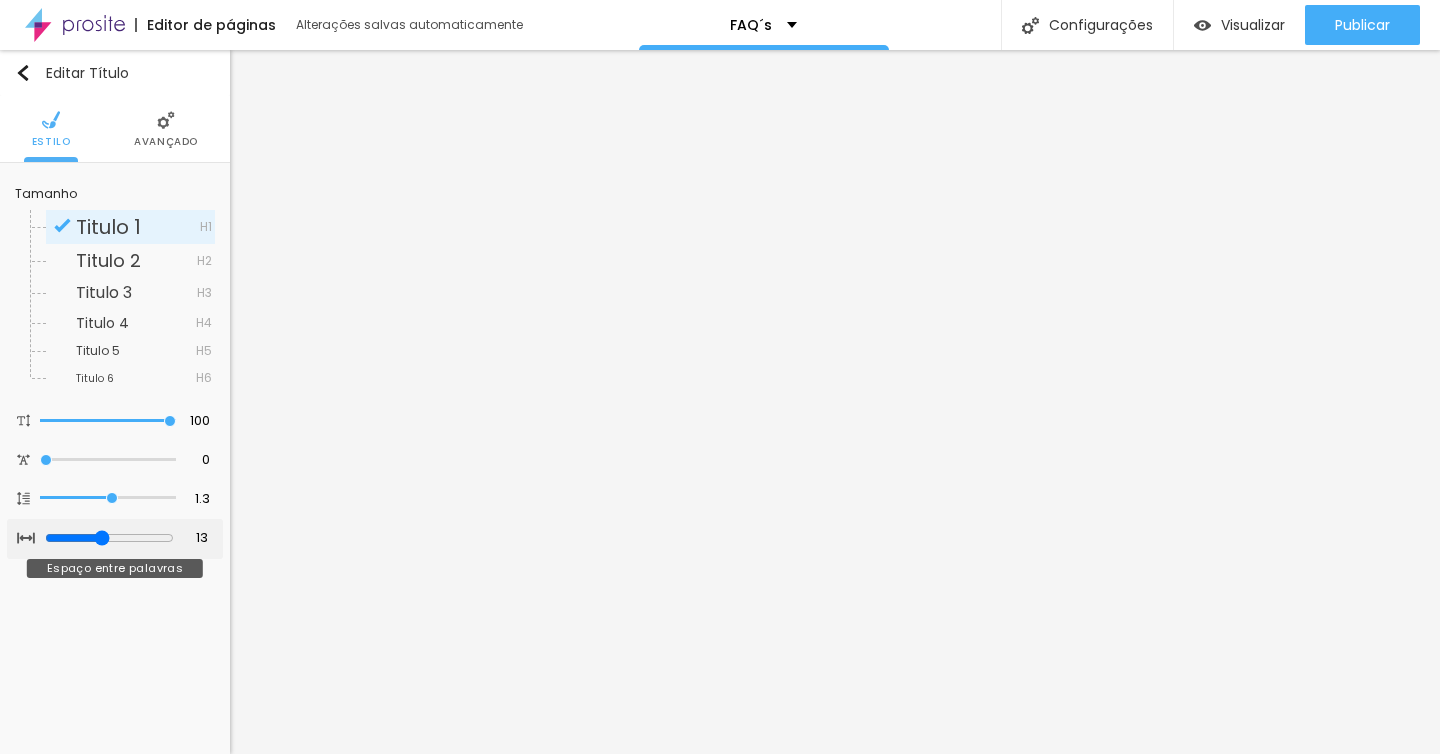 type on "12" 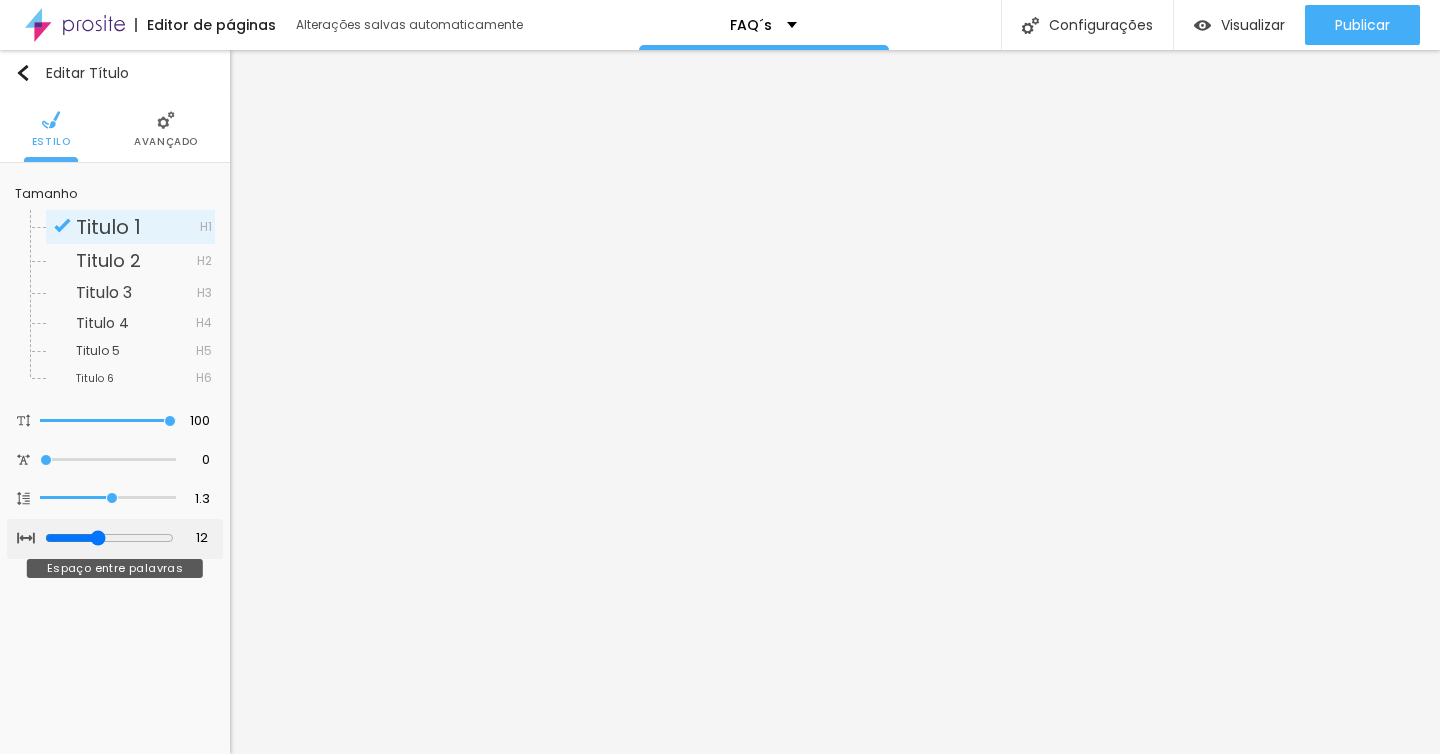 type on "10" 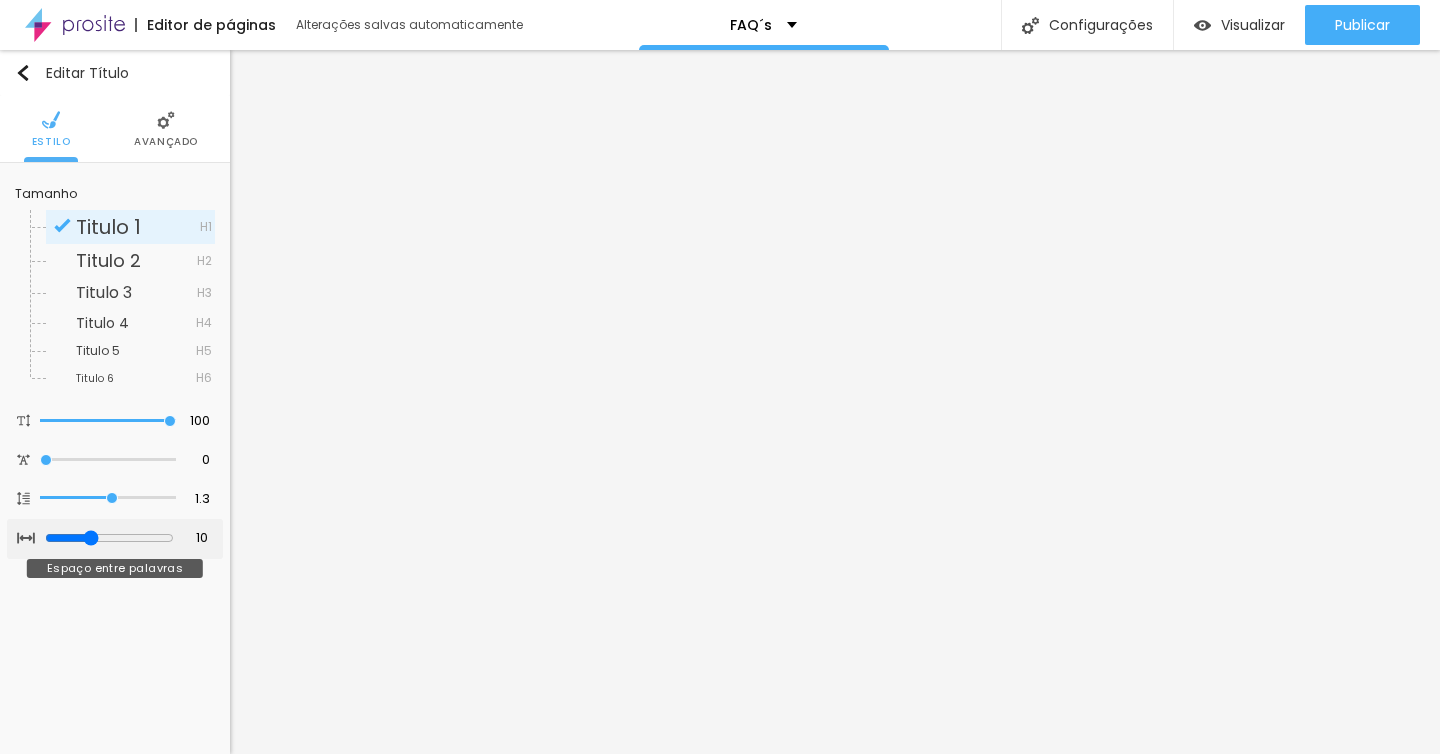 type on "9" 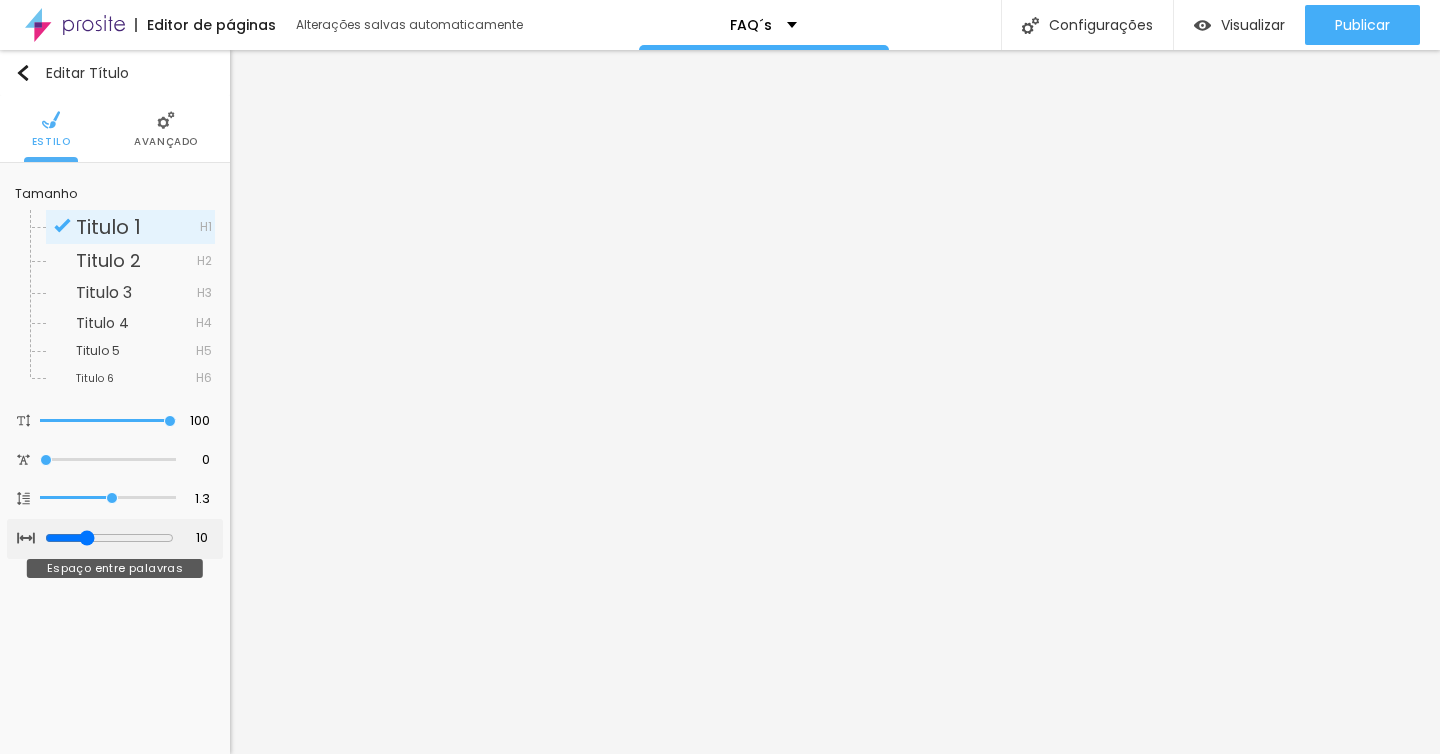 type on "9" 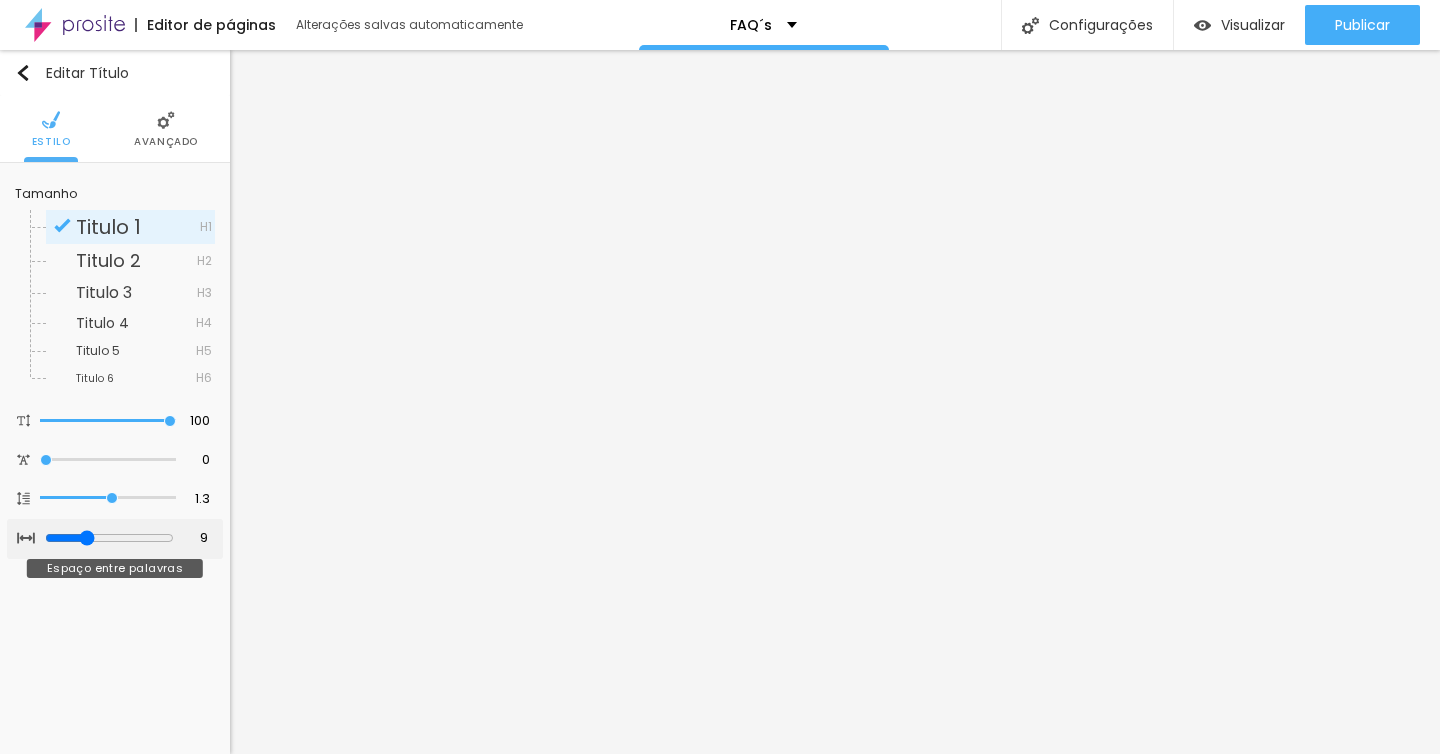 type on "7" 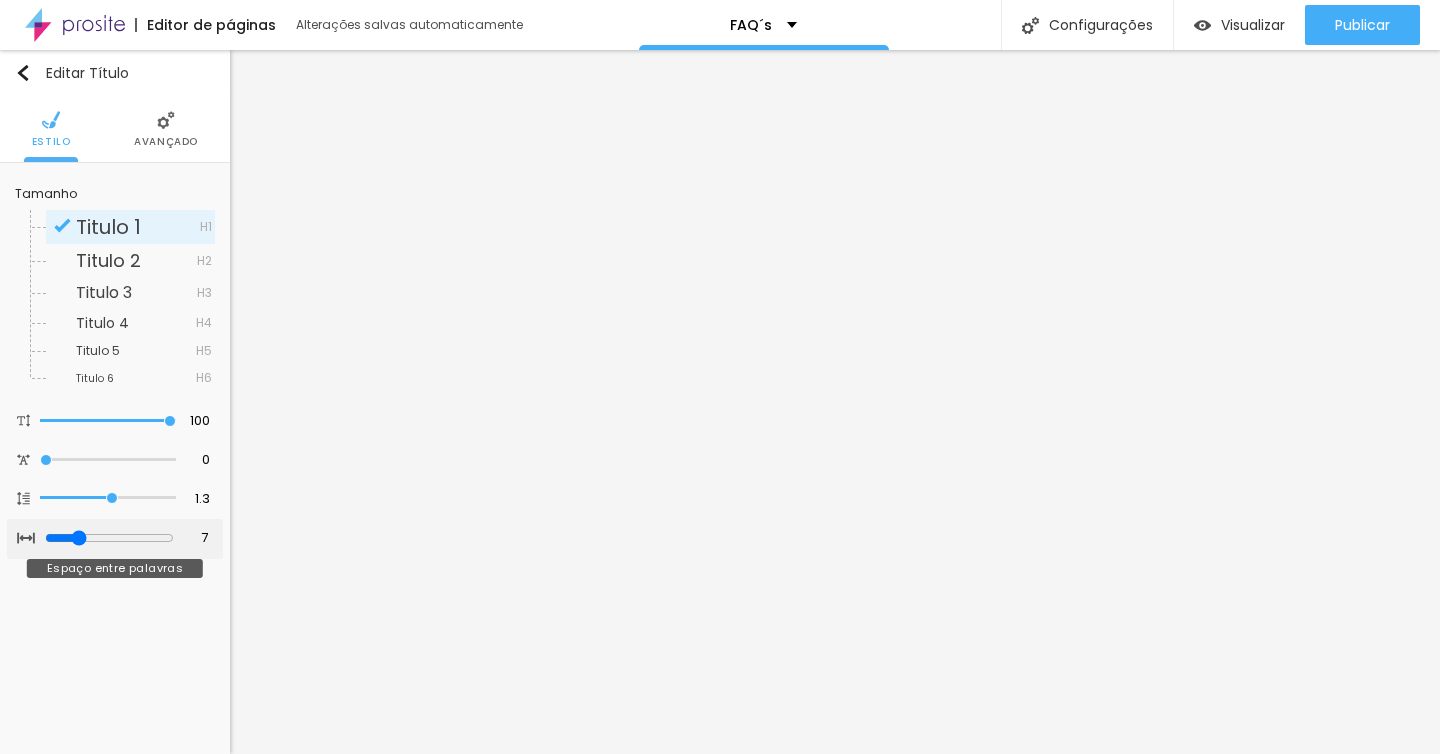 type on "6" 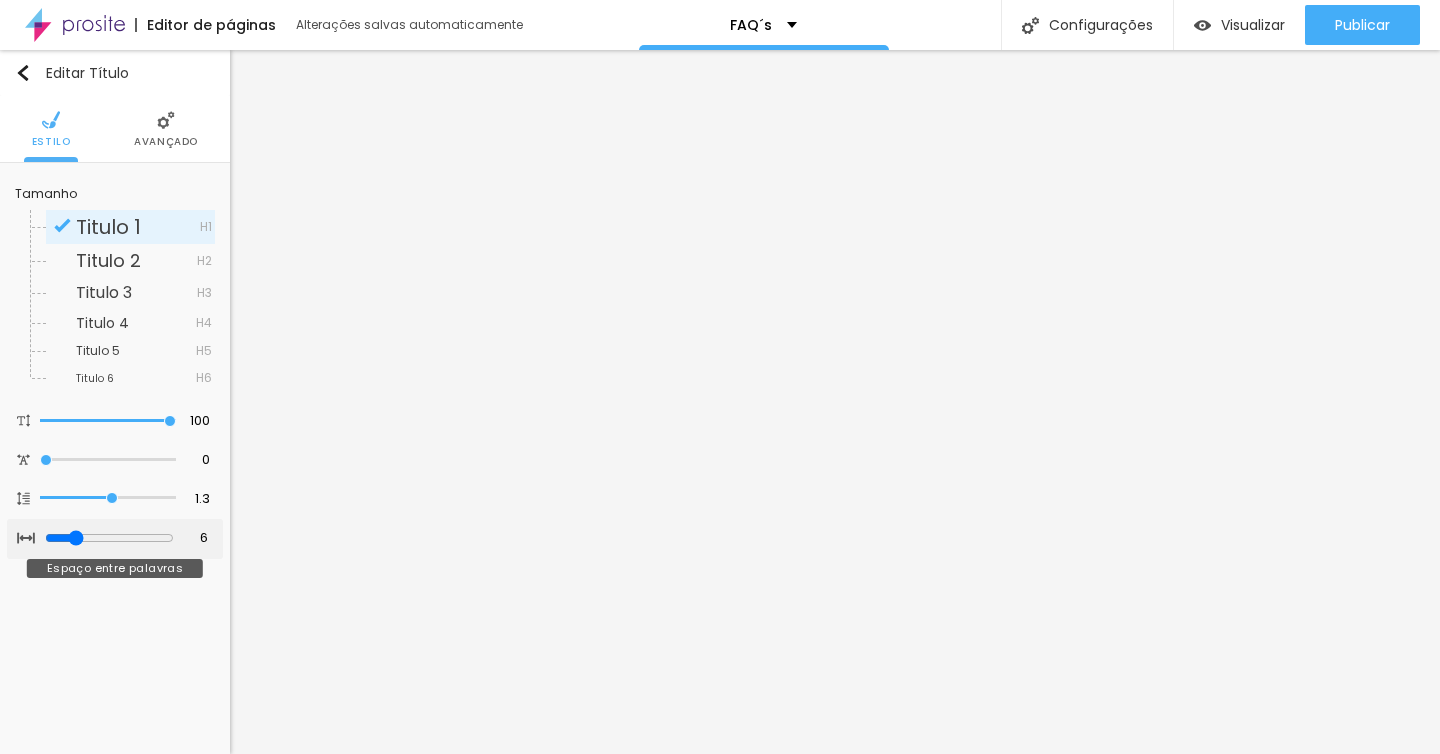 type on "5" 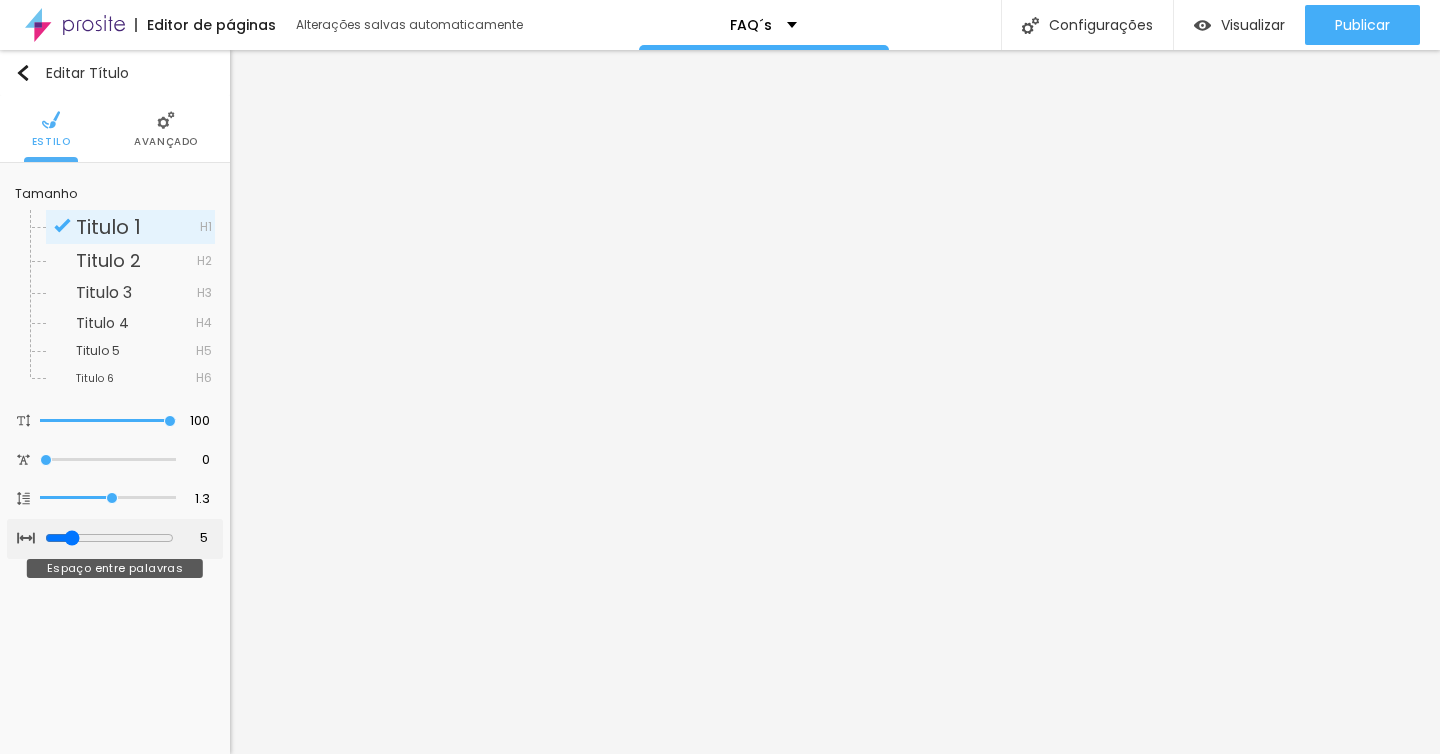 type on "4" 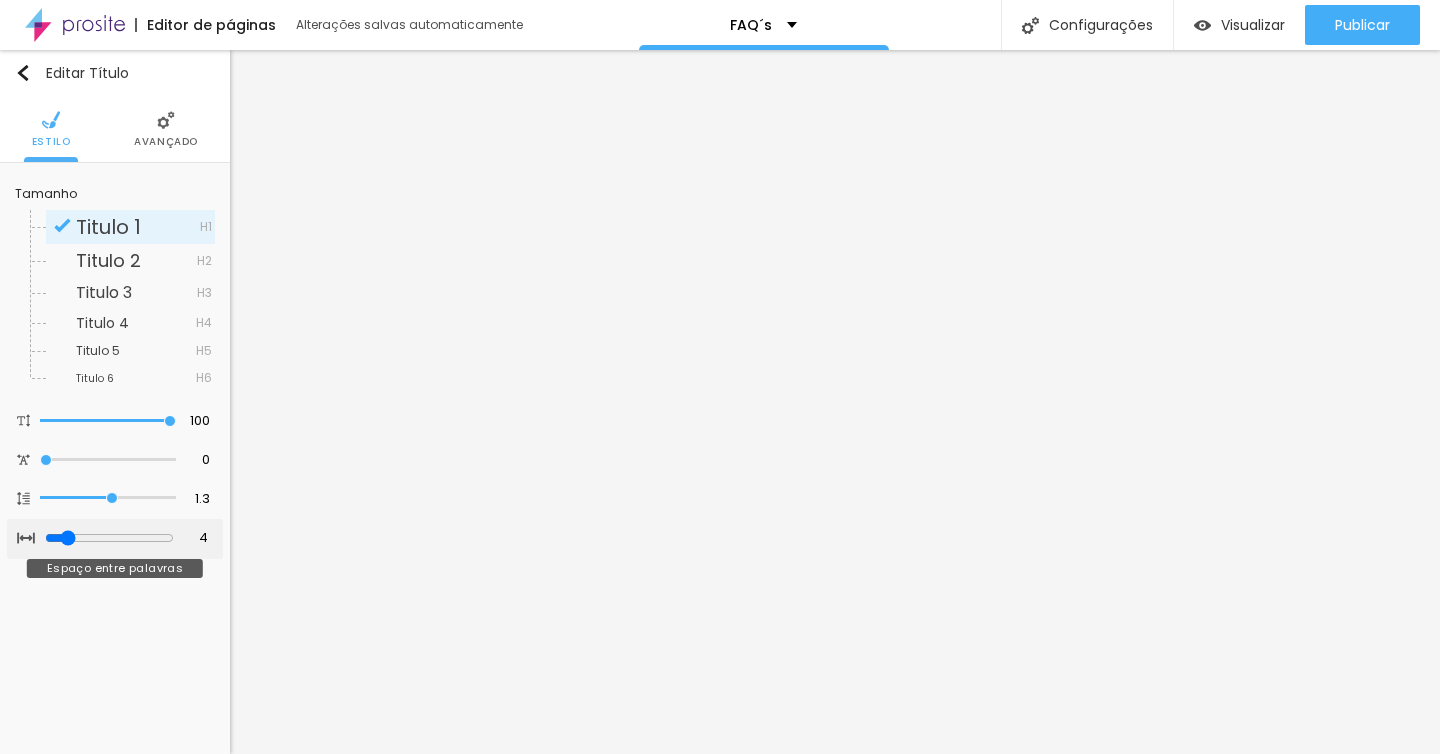 type on "2" 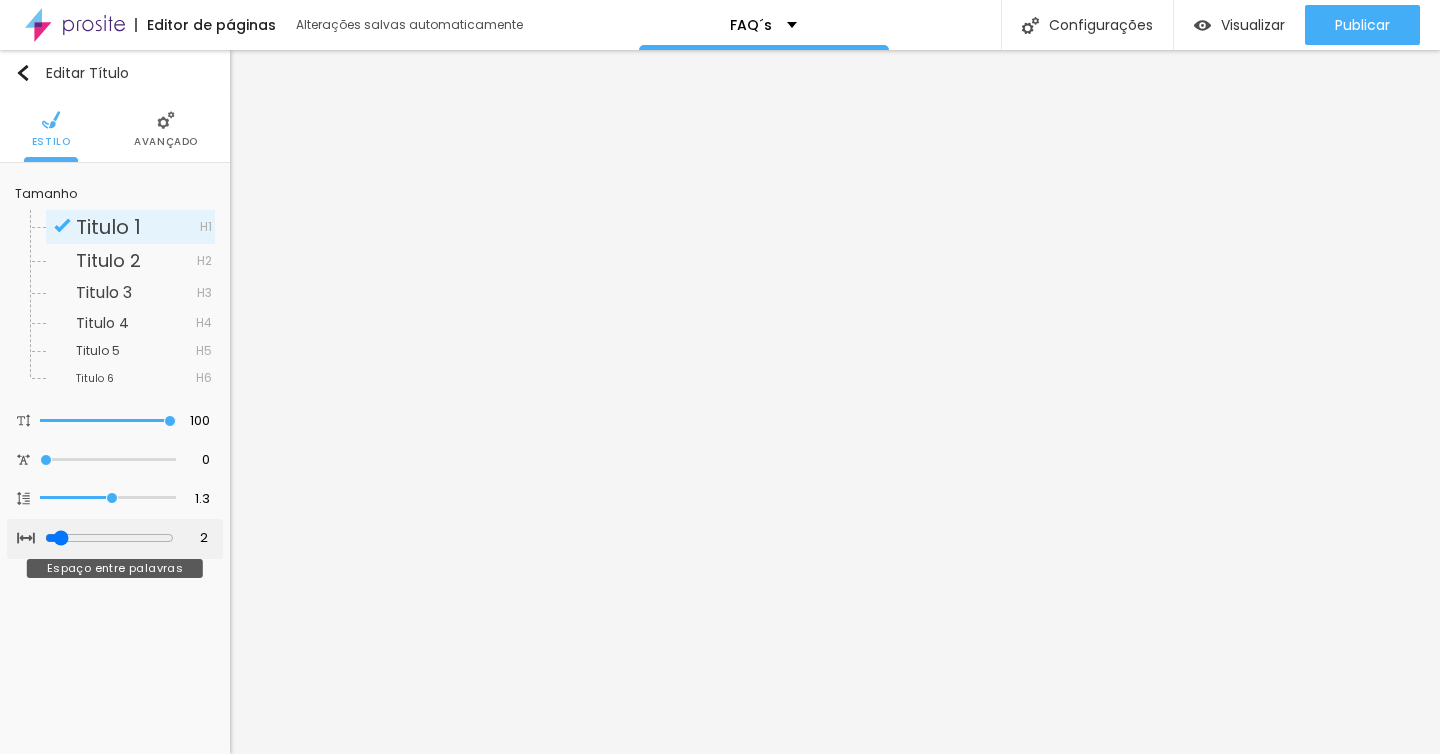 type on "1" 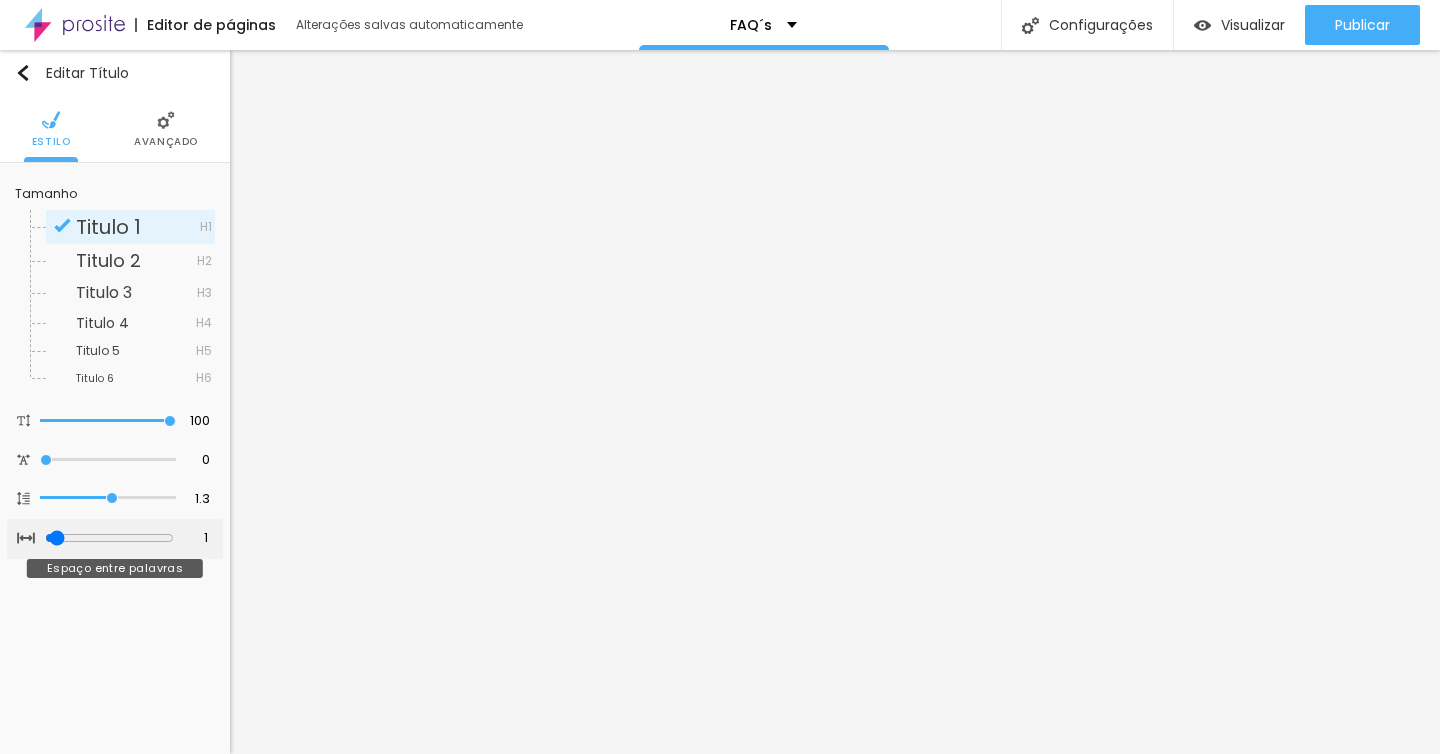 type on "0" 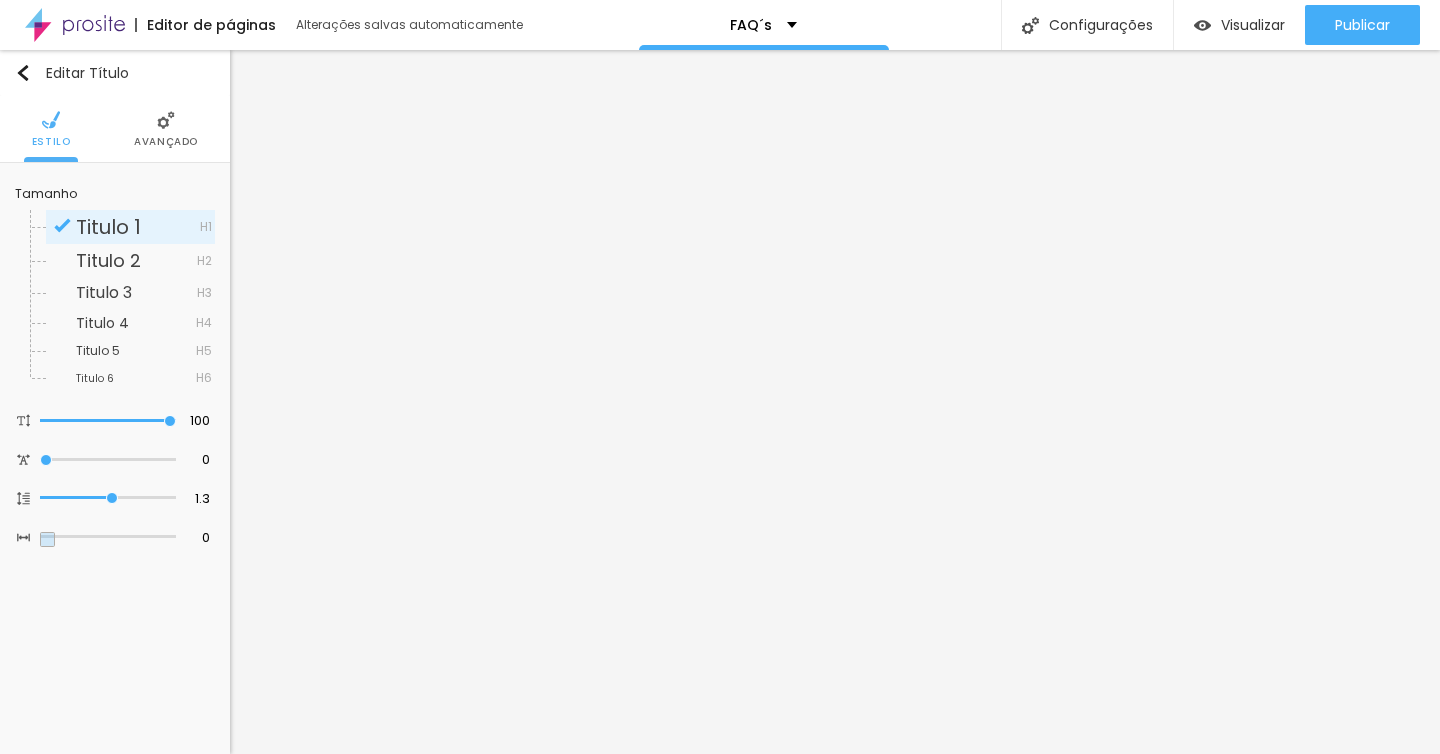 drag, startPoint x: 44, startPoint y: 534, endPoint x: 4, endPoint y: 538, distance: 40.1995 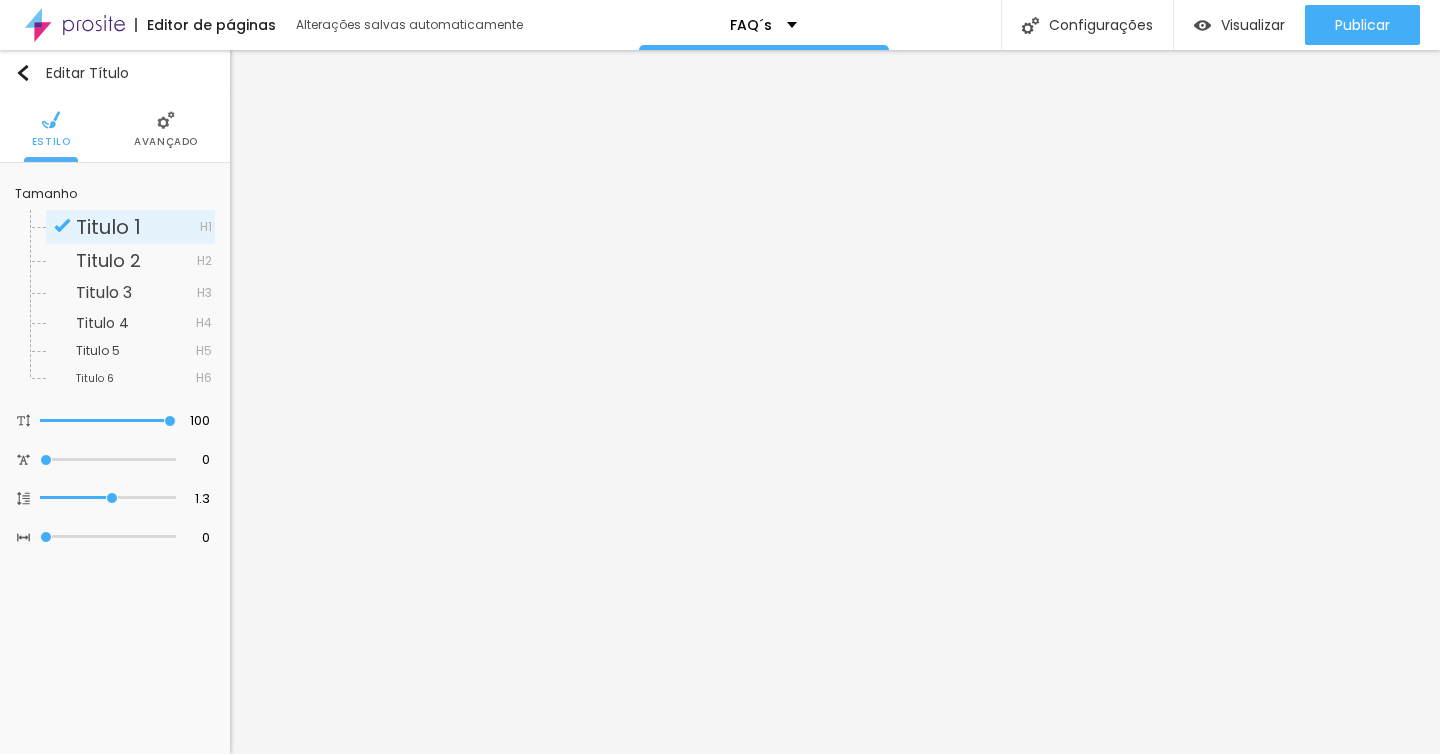click on "Tamanho Titulo 1 H1 Titulo 2 H2 Titulo 3 H3 Titulo 4 H4 Titulo 5 H5 Titulo 6 H6 100 Tamanho do texto 0 Espaço entre letras 1.3 Altura da linha 0 Espaço entre palavras" at bounding box center (115, 368) 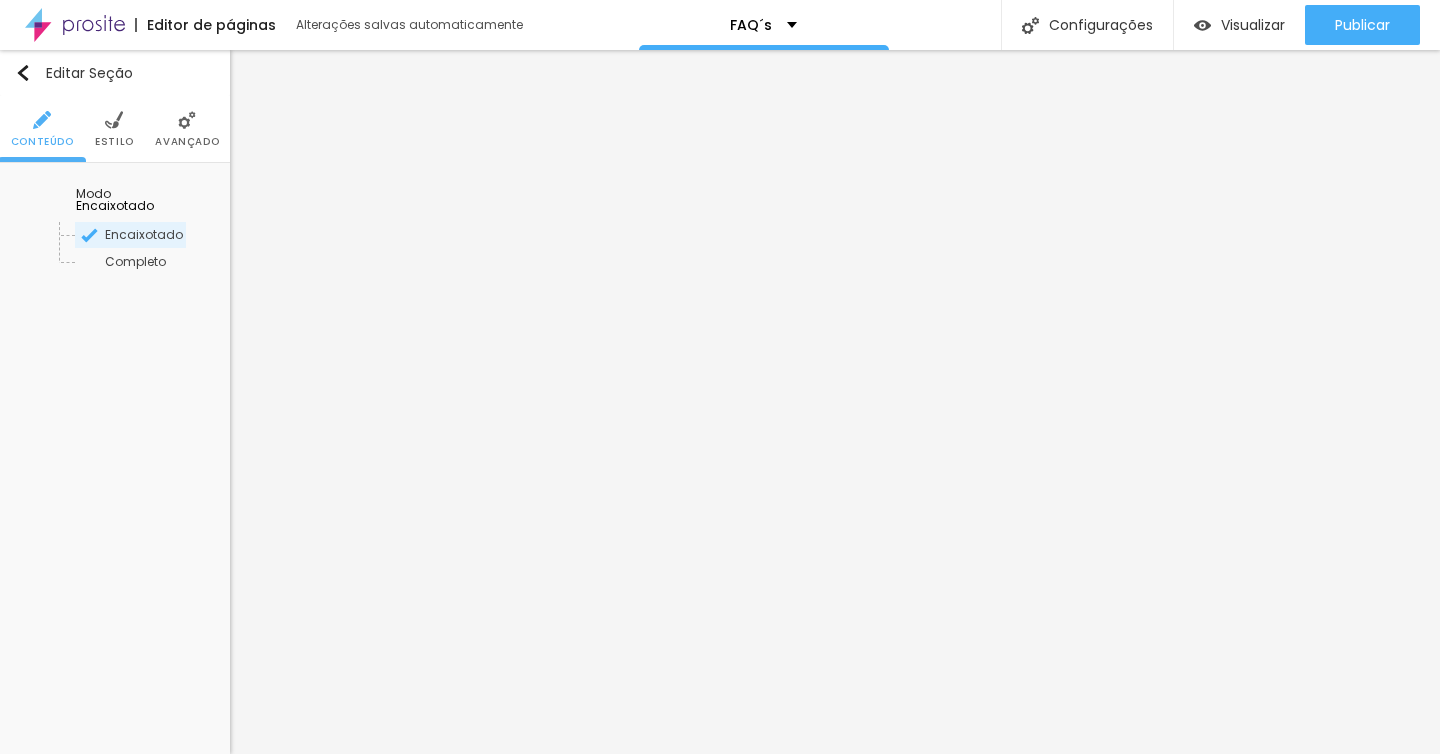 click on "Avançado" at bounding box center [187, 129] 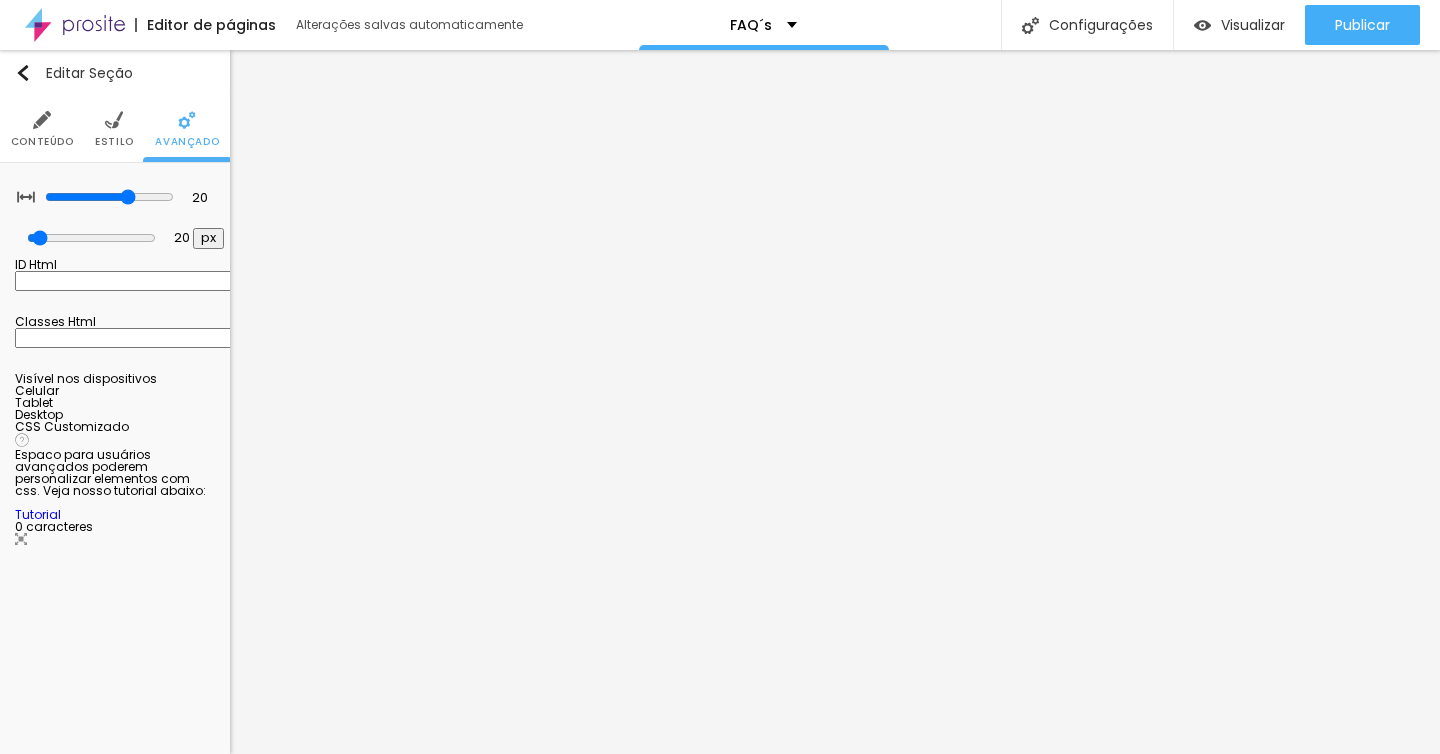click on "Estilo" at bounding box center [114, 142] 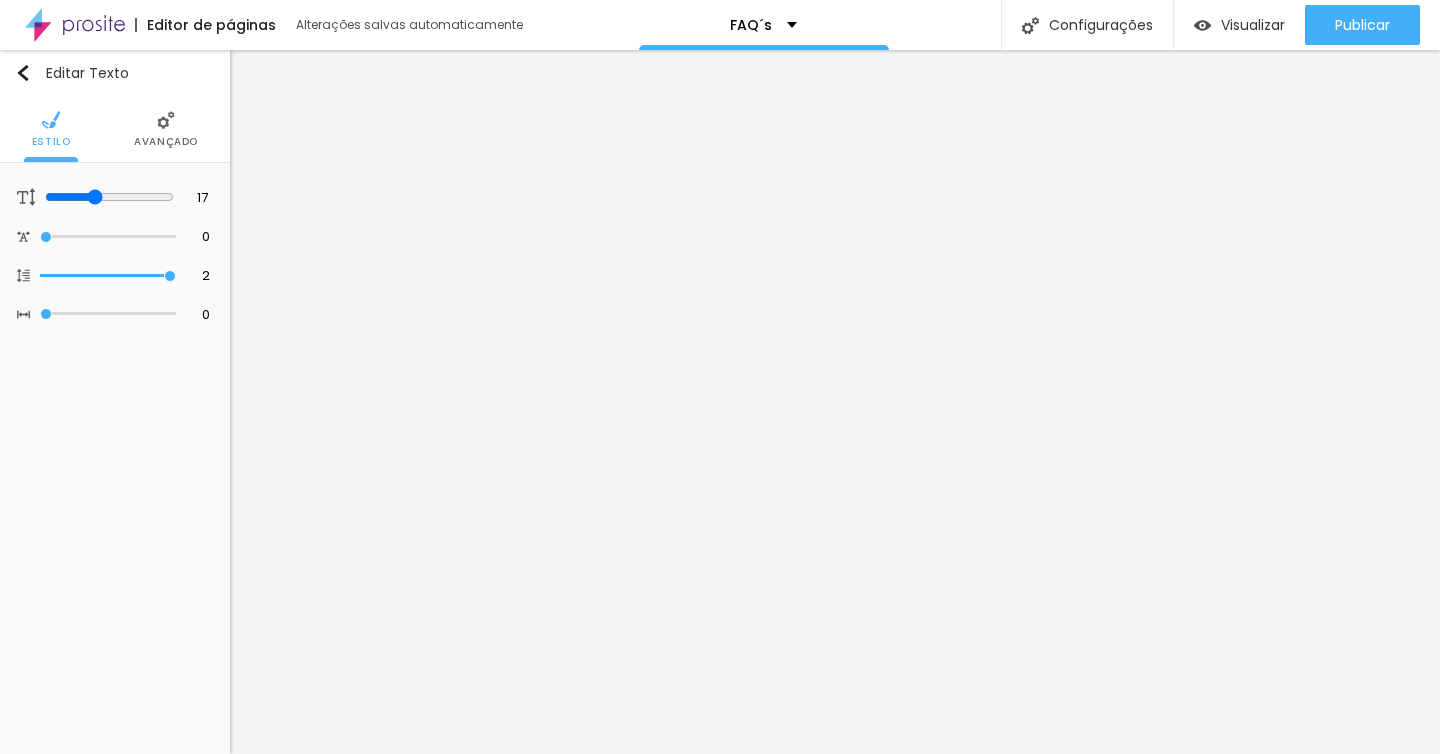 click on "Estilo" at bounding box center [51, 129] 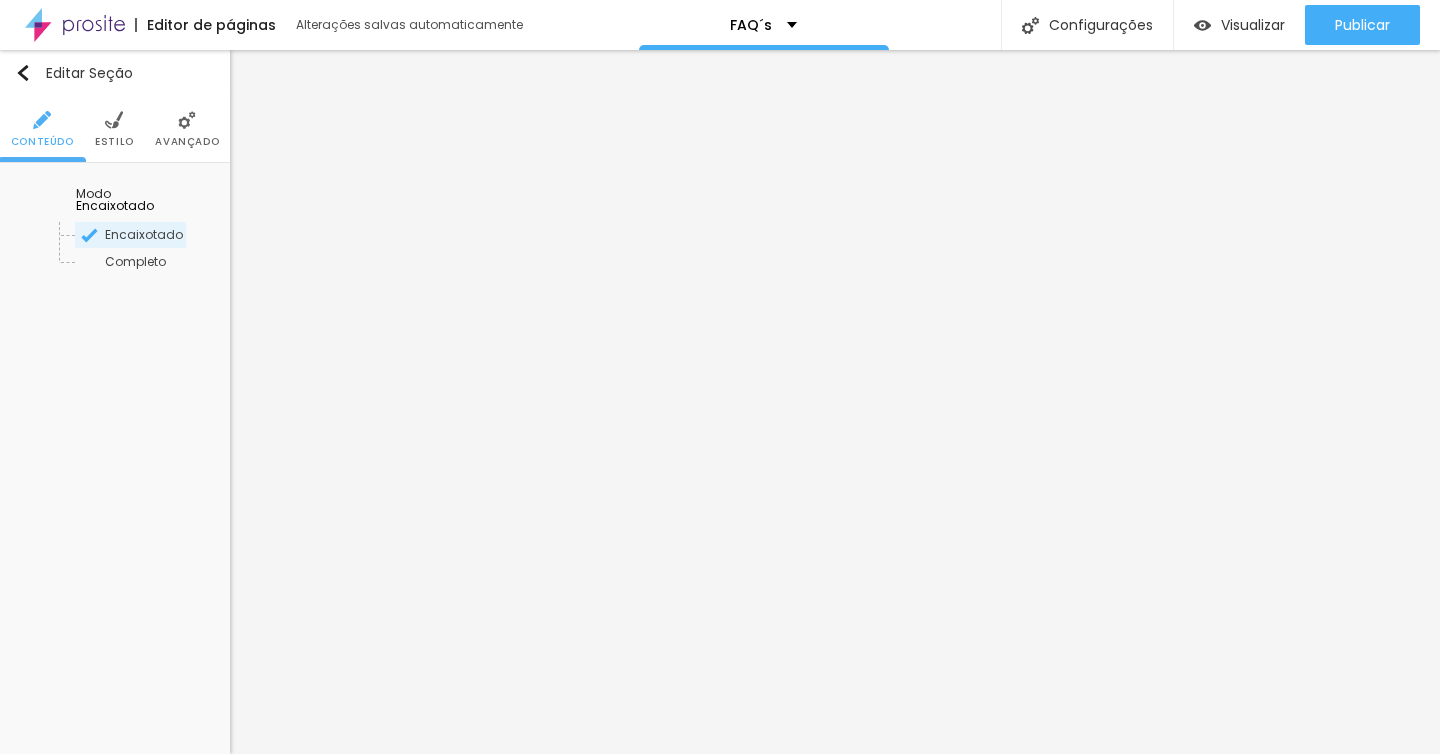click on "Estilo" at bounding box center [114, 129] 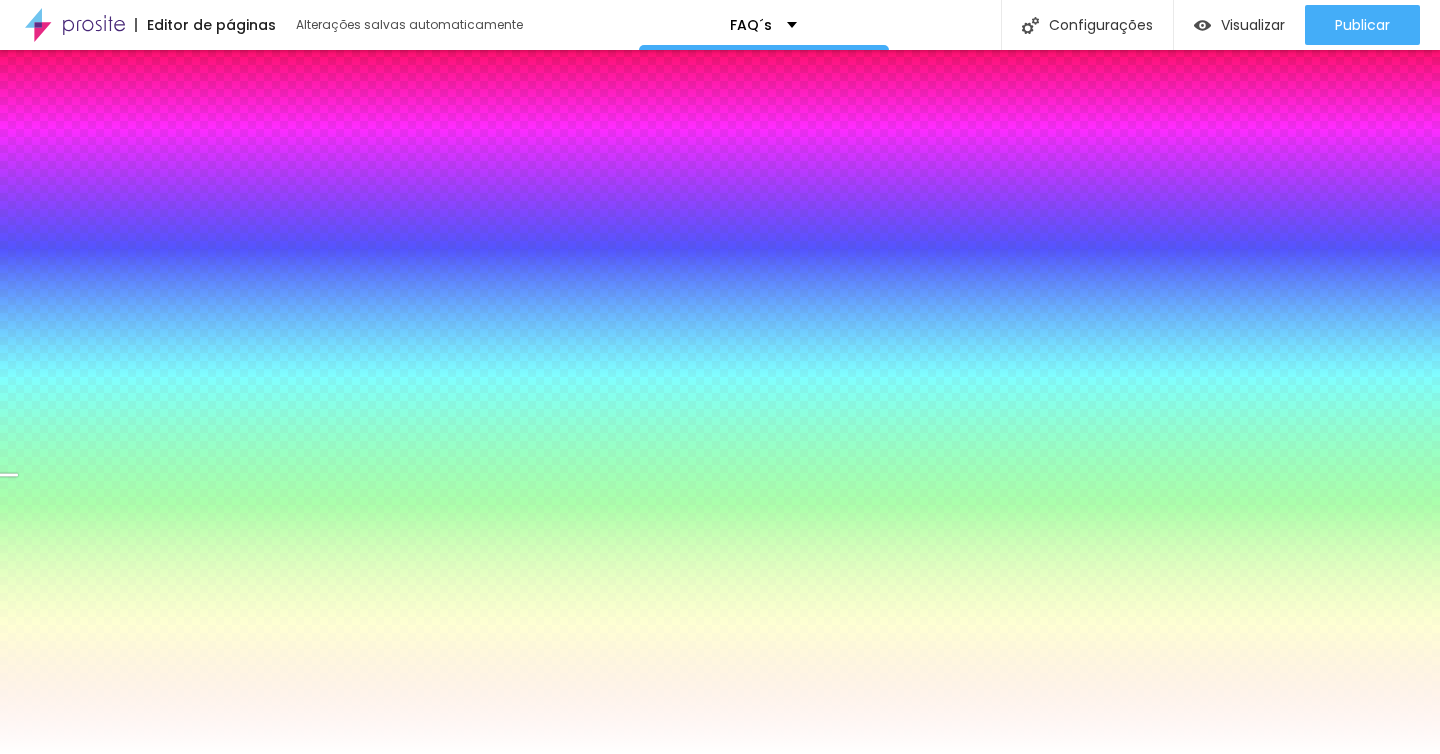 click on "Trocar imagem" at bounding box center [69, 197] 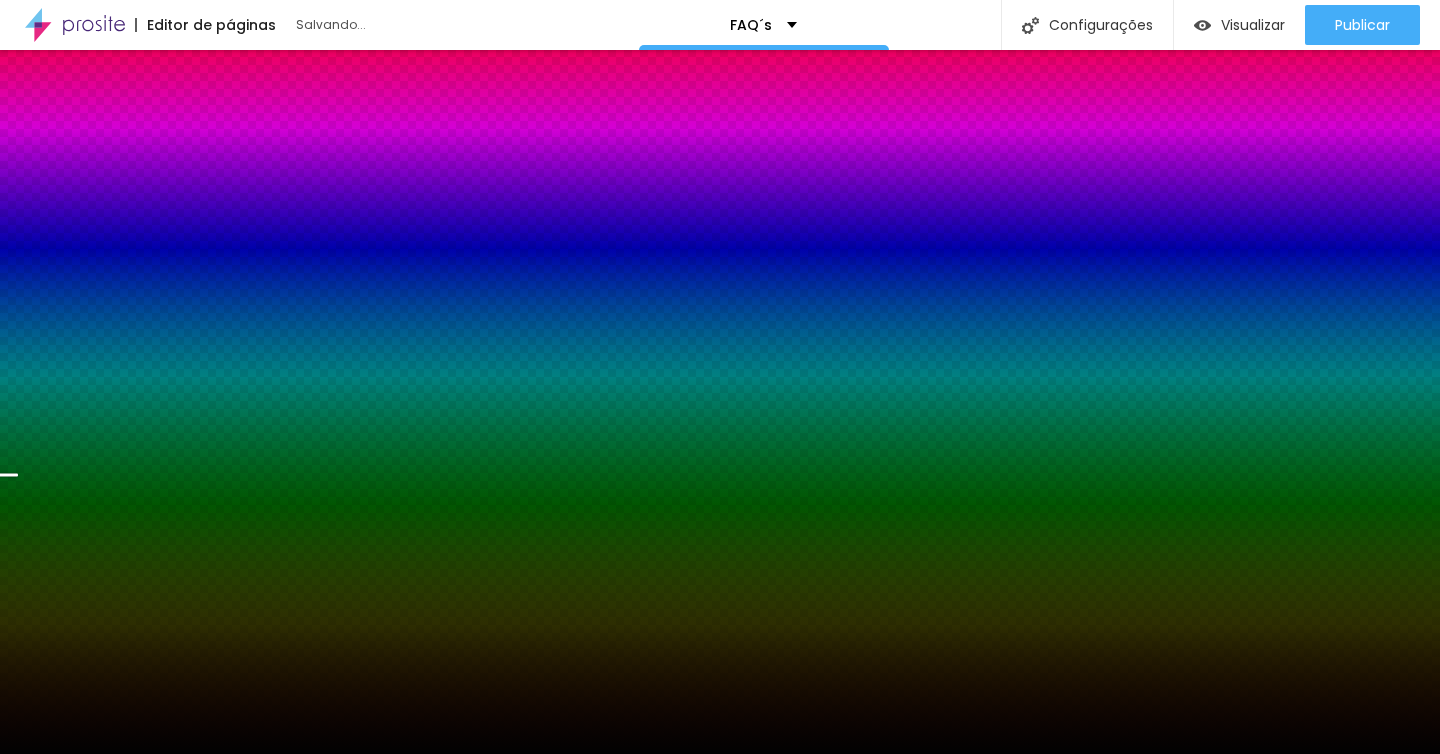 type on "#000000" 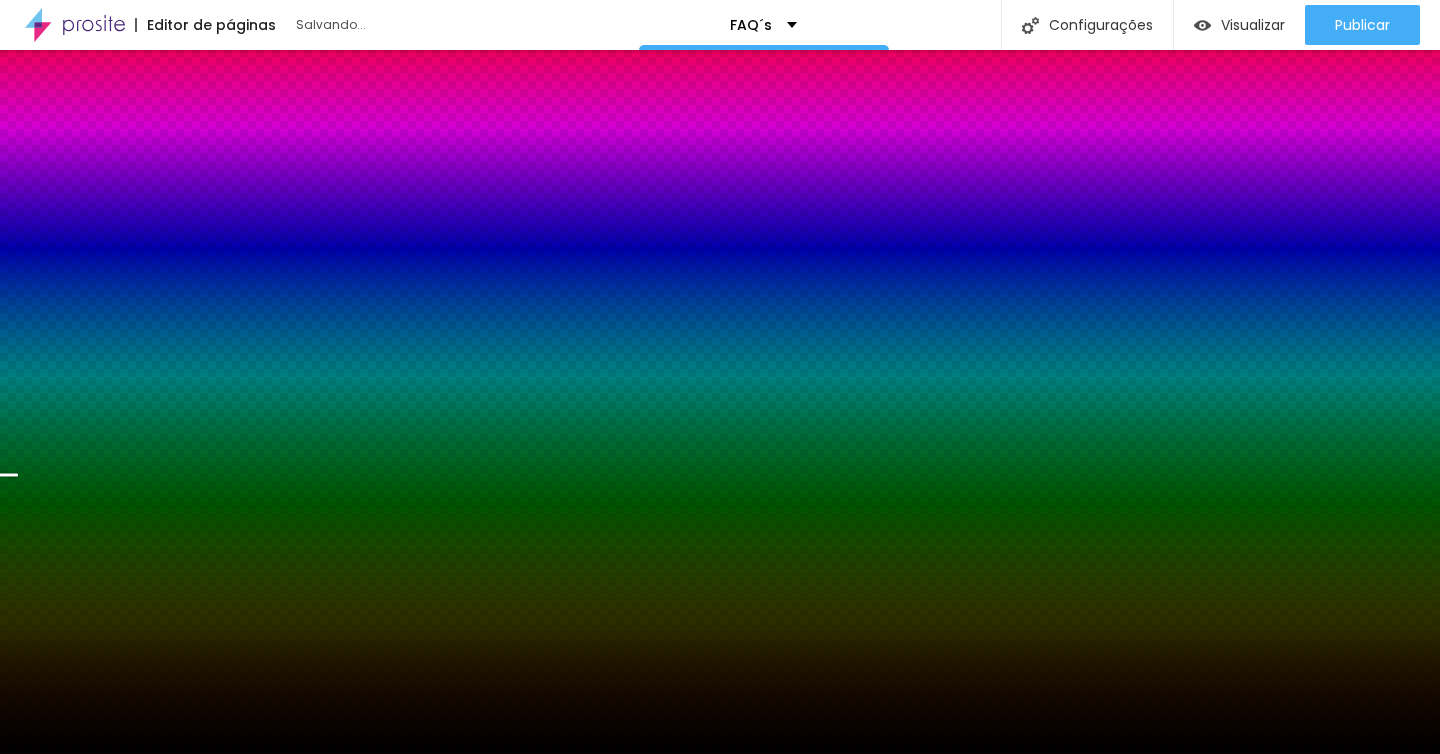 click at bounding box center [115, 367] 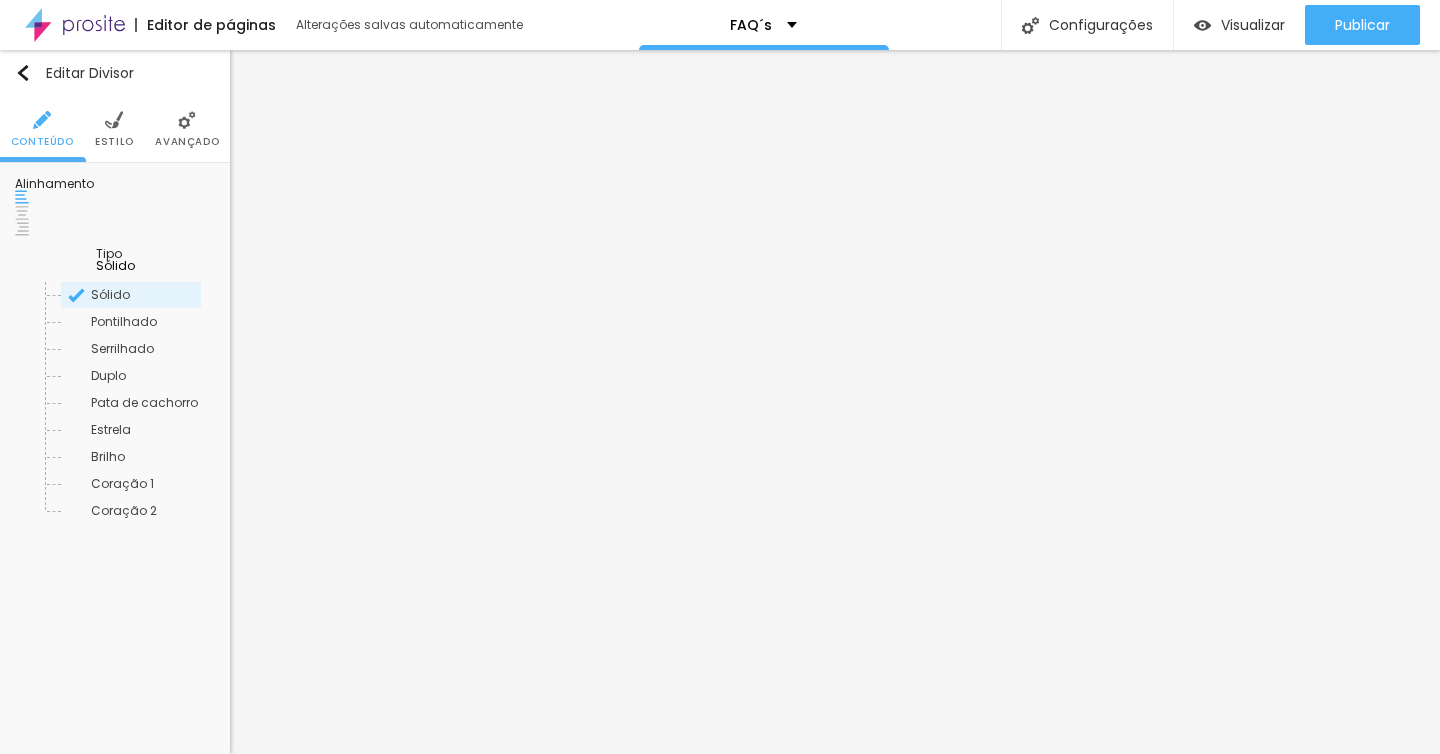 click on "Estilo" at bounding box center (114, 129) 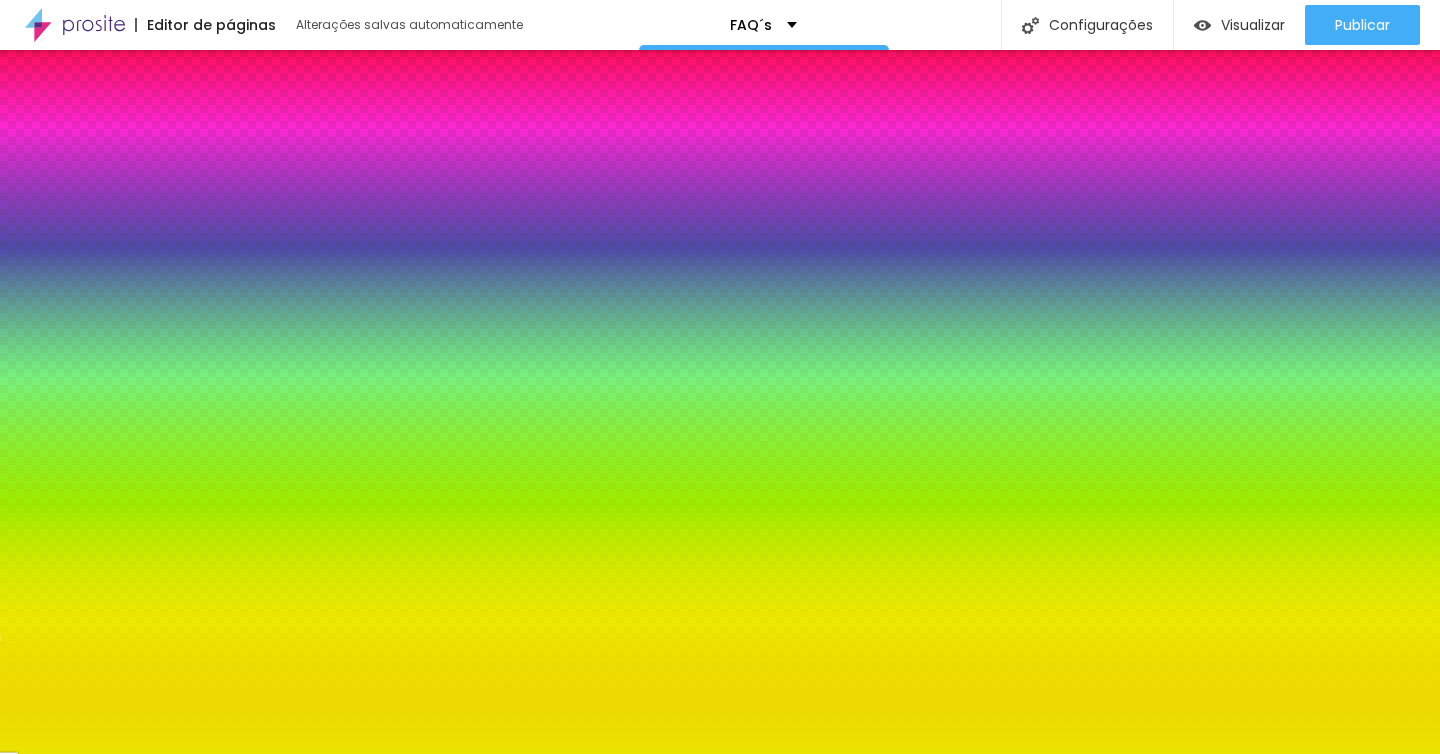 click at bounding box center [115, 213] 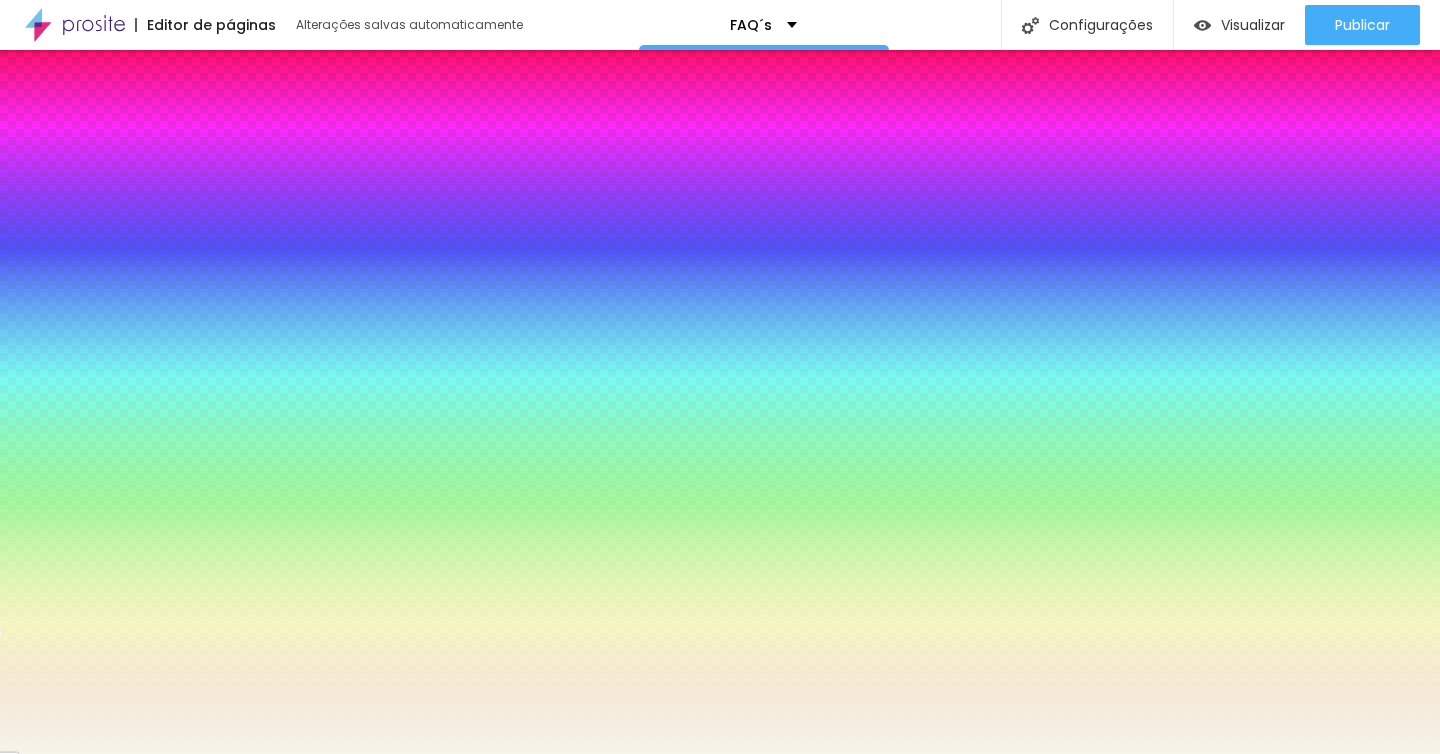 click at bounding box center (720, 377) 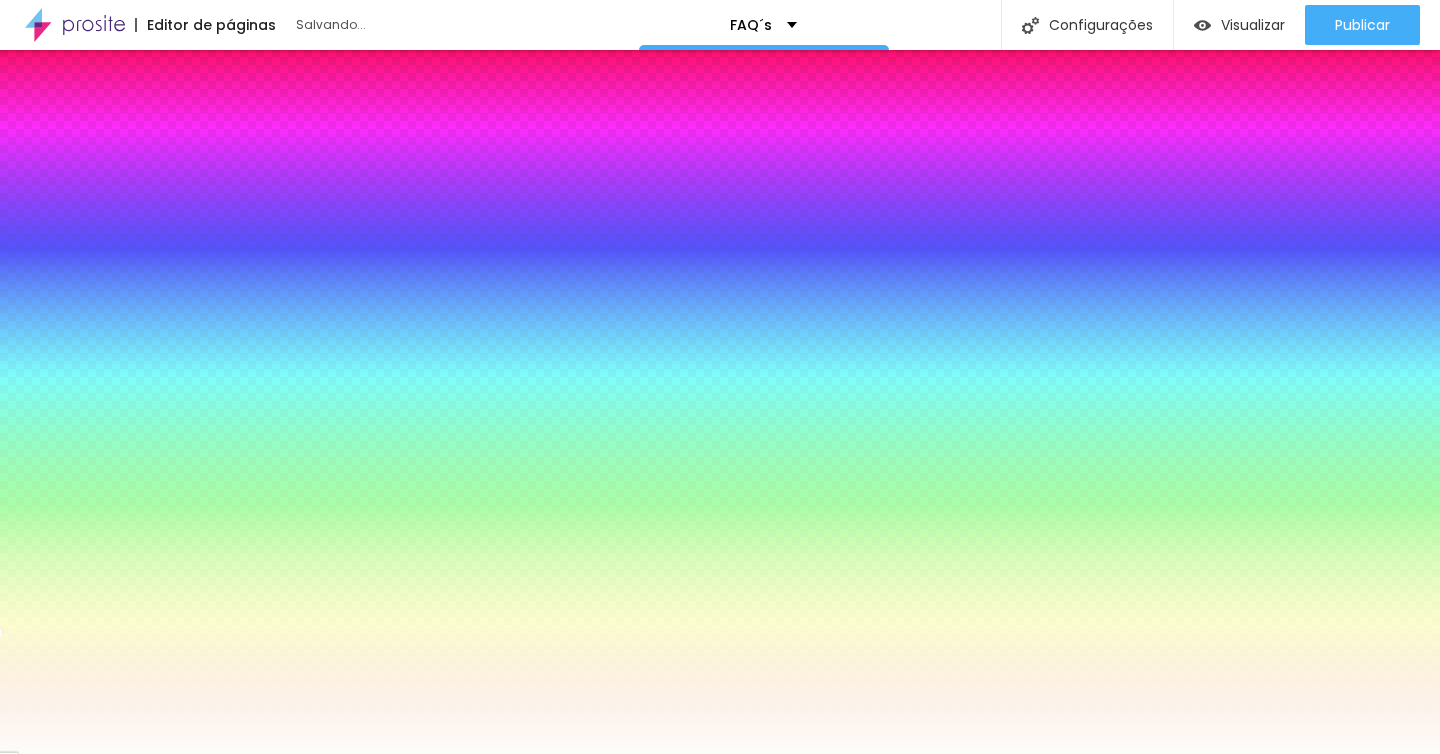 type on "#FFFFFB" 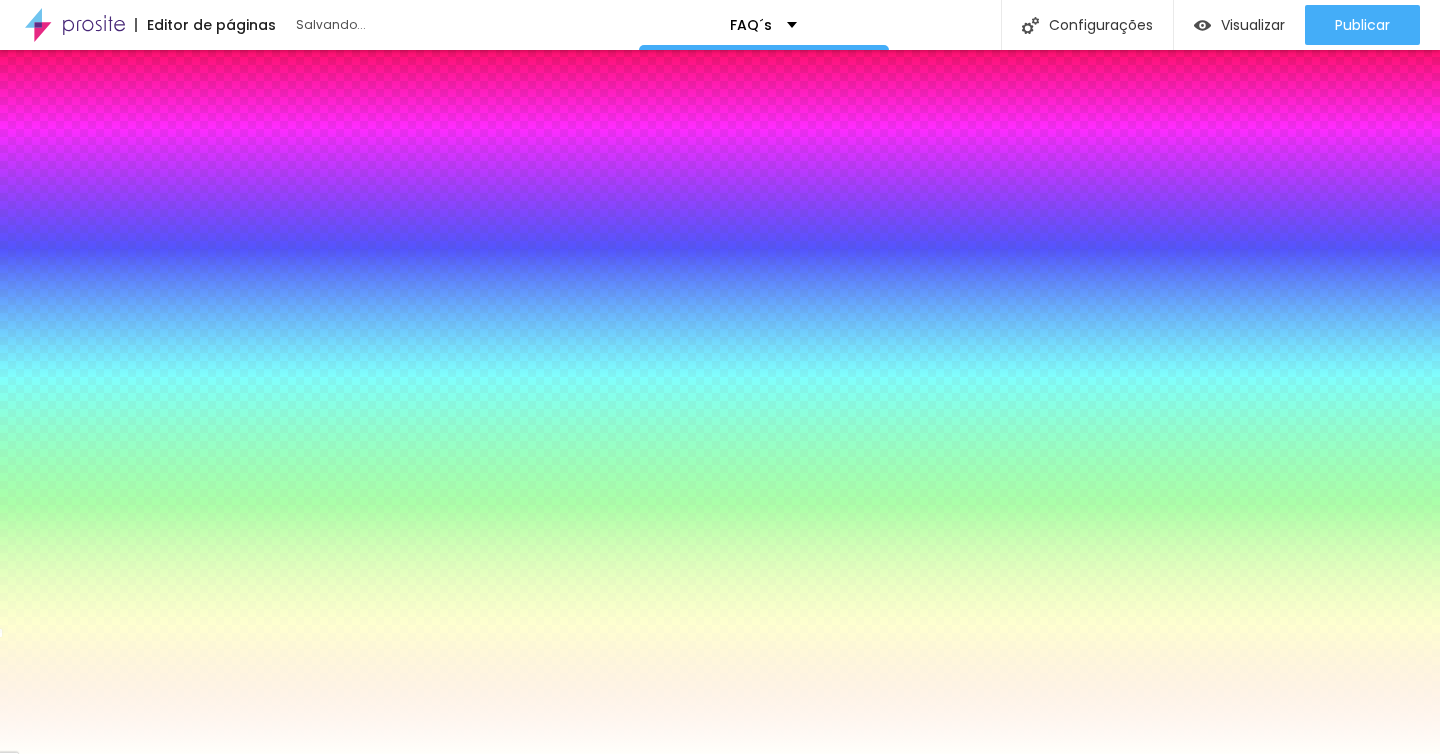 click at bounding box center [23, 0] 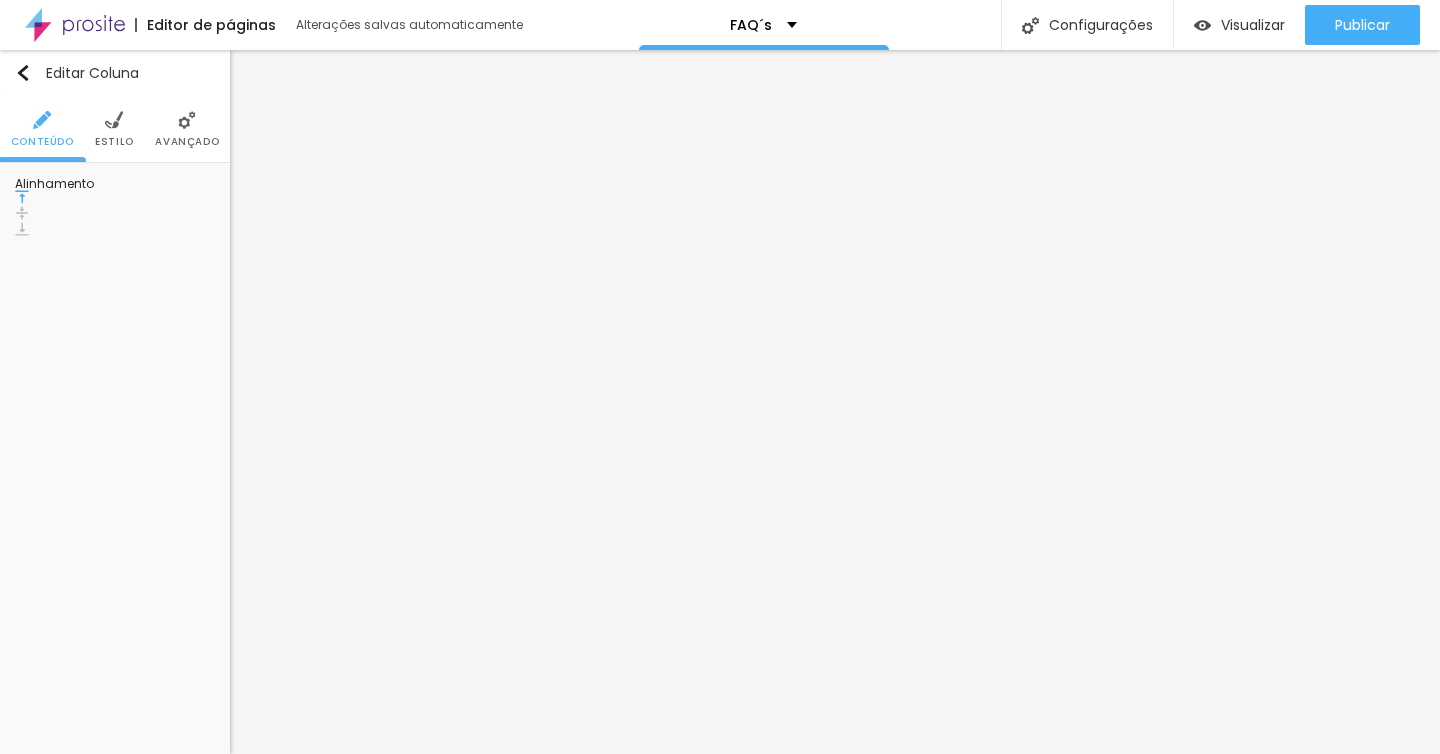 click on "Estilo" at bounding box center (114, 142) 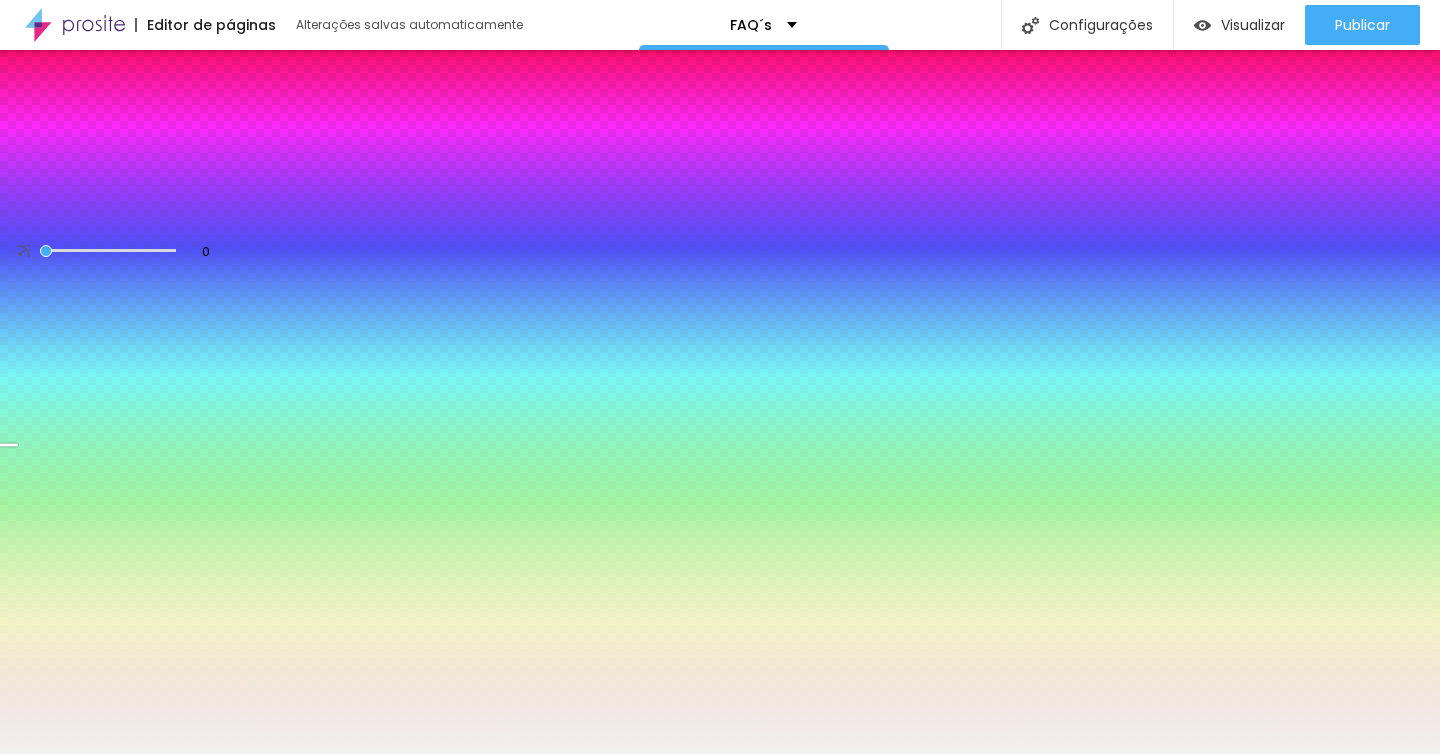 click at bounding box center (115, 213) 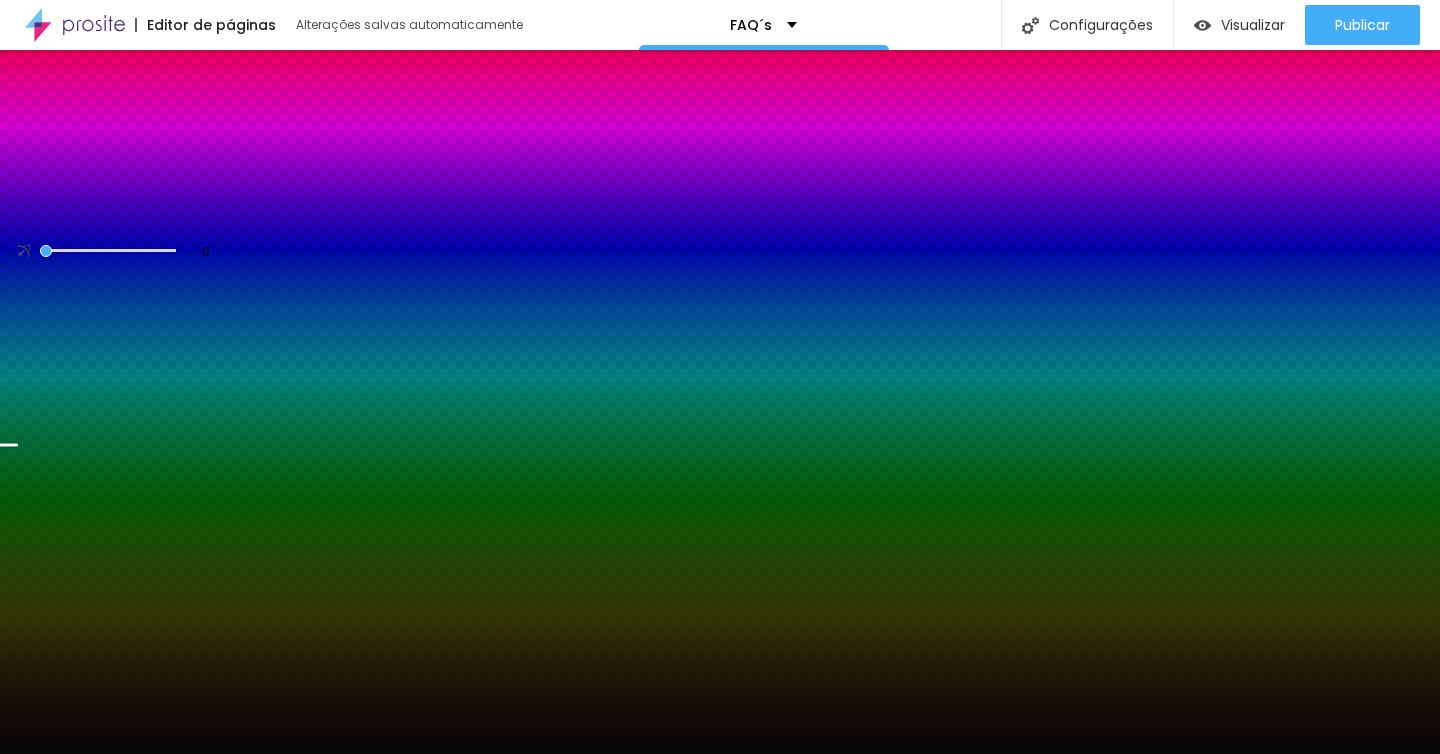 type on "#000000" 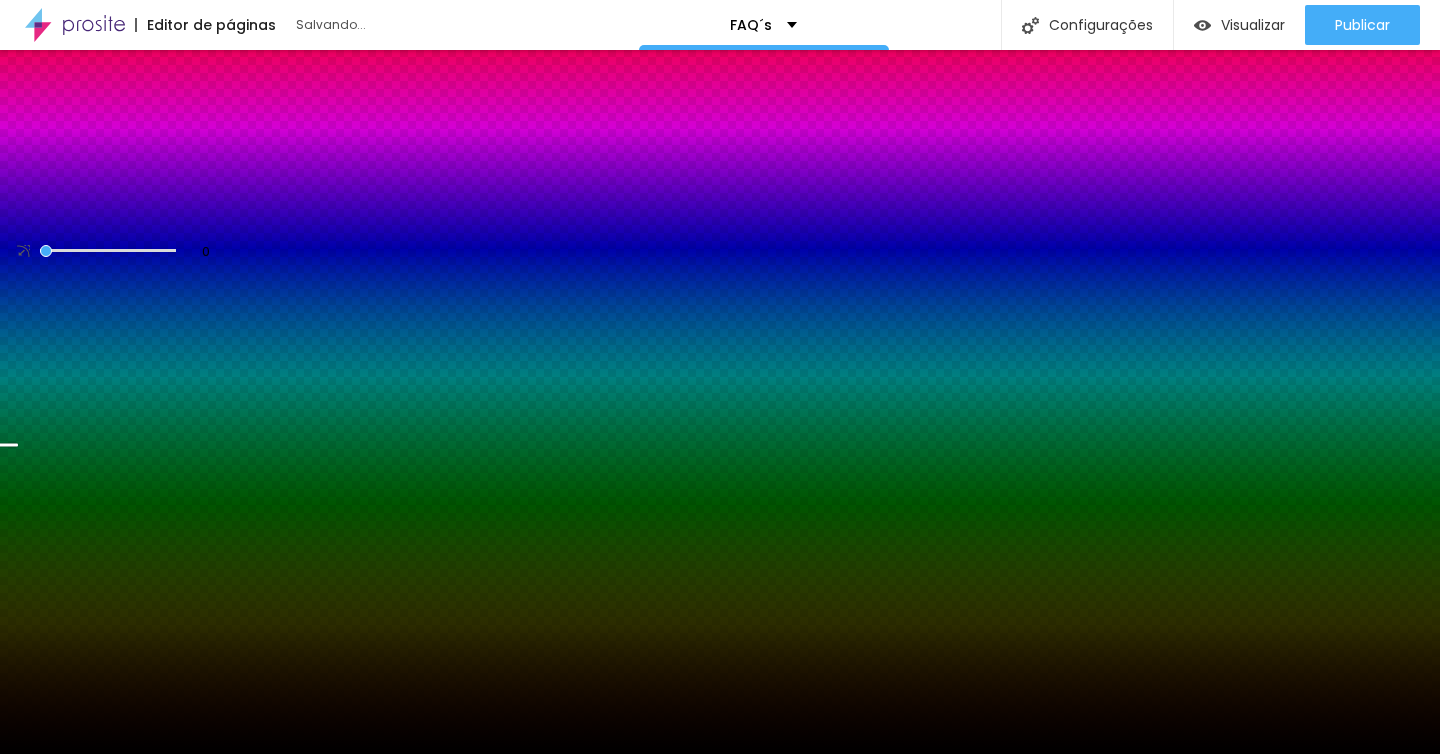 click at bounding box center (115, 233) 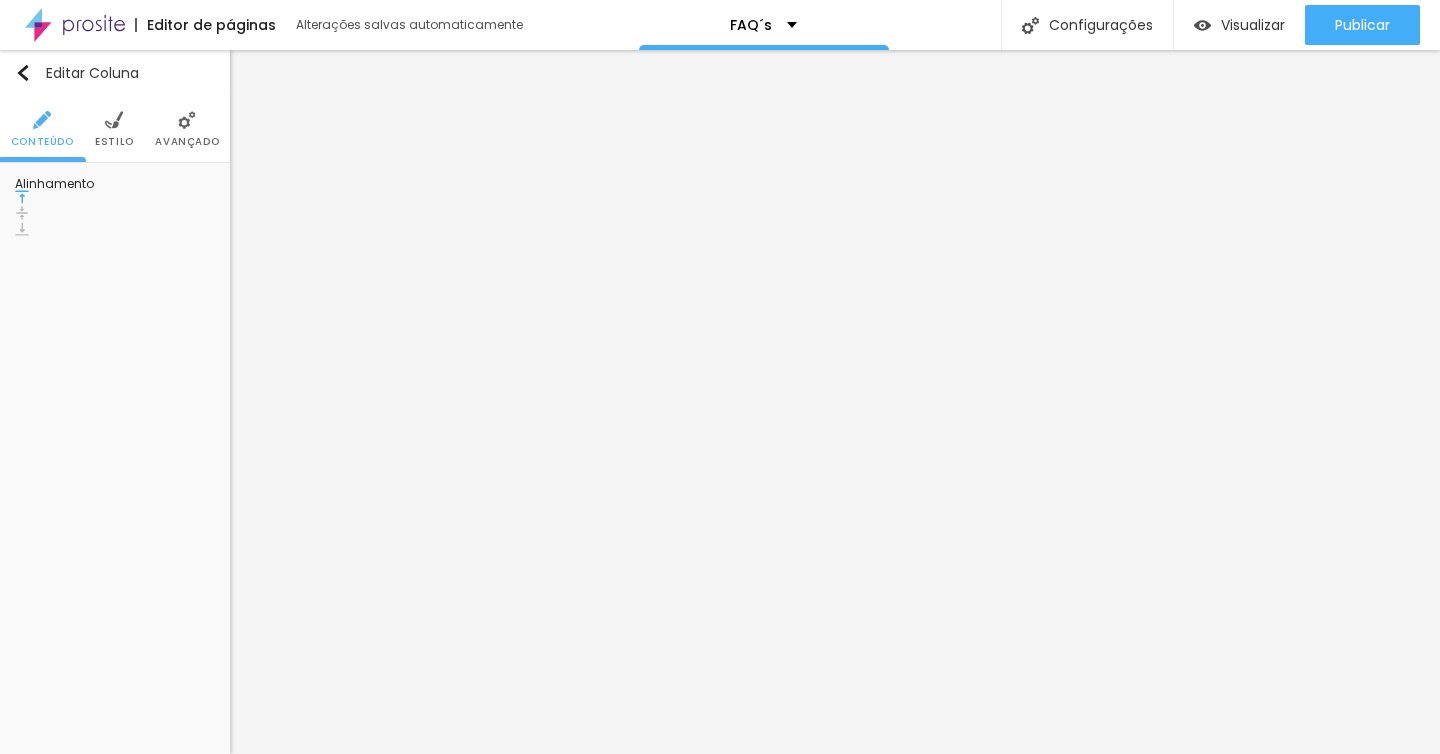 click on "Estilo" at bounding box center [114, 129] 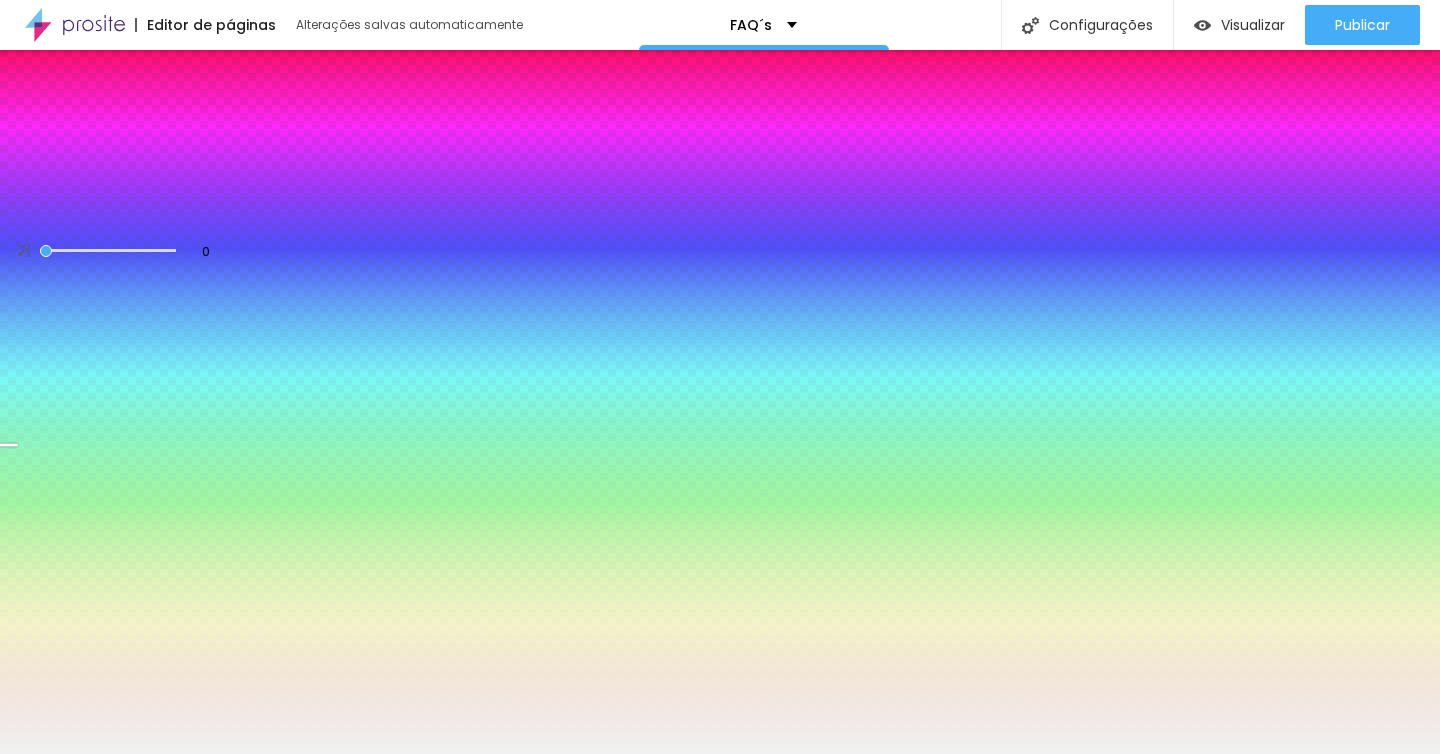 click at bounding box center [115, 213] 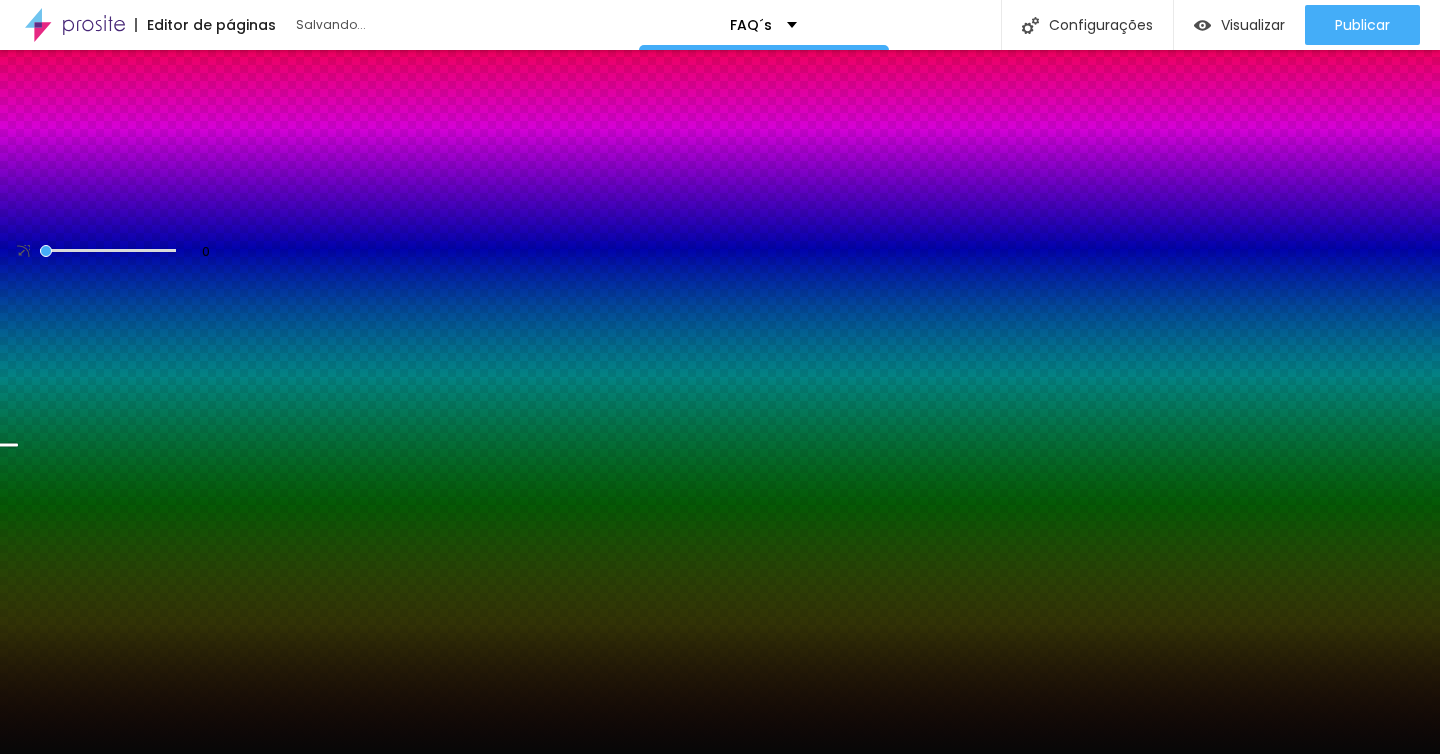 type on "#000000" 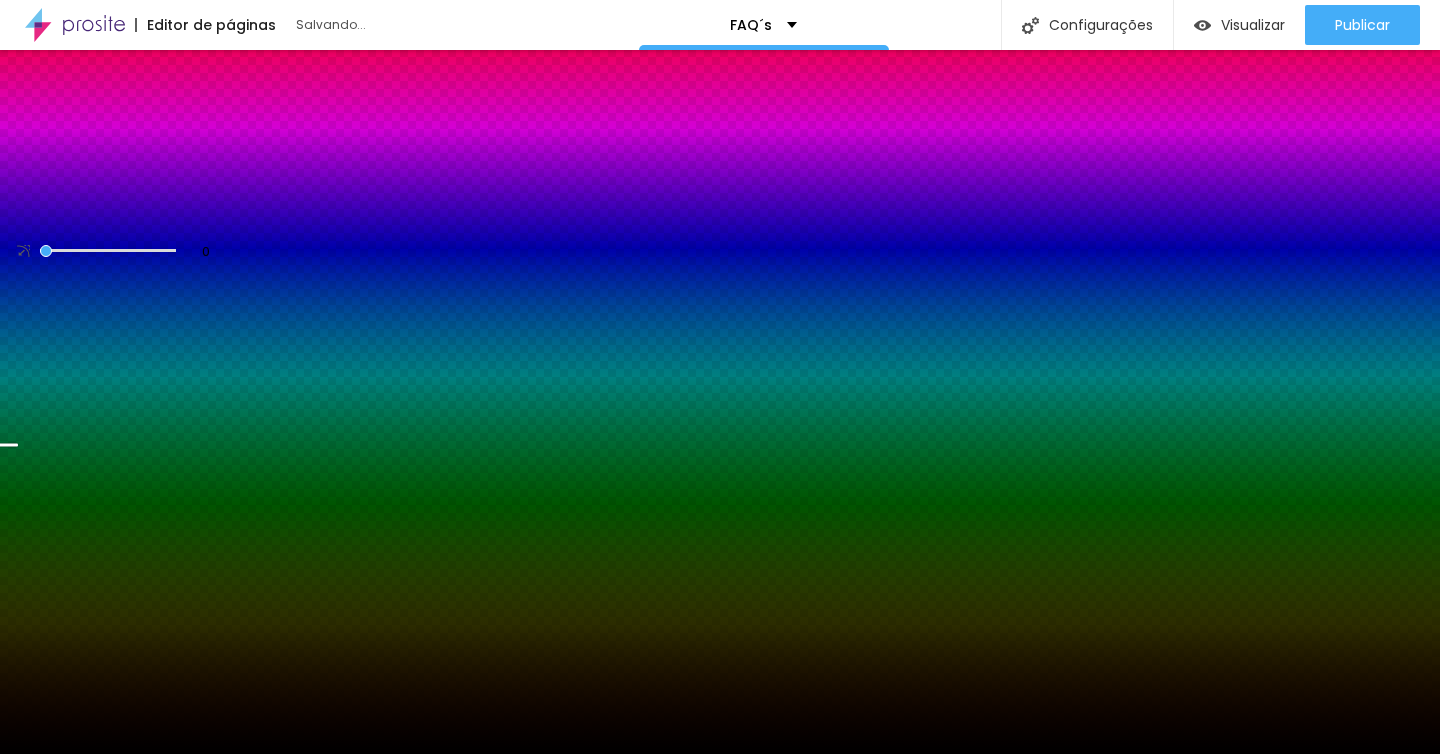 drag, startPoint x: 32, startPoint y: 234, endPoint x: 33, endPoint y: 381, distance: 147.0034 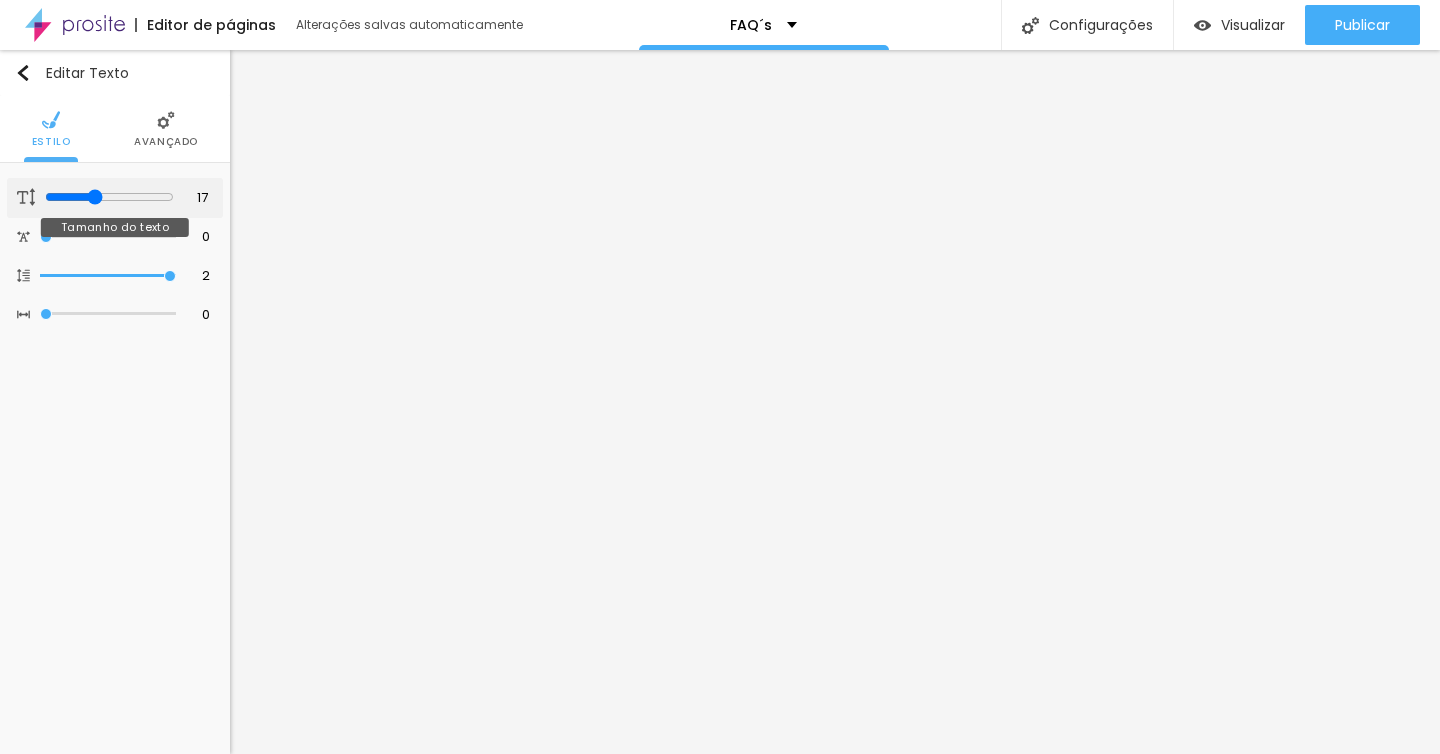 type on "18" 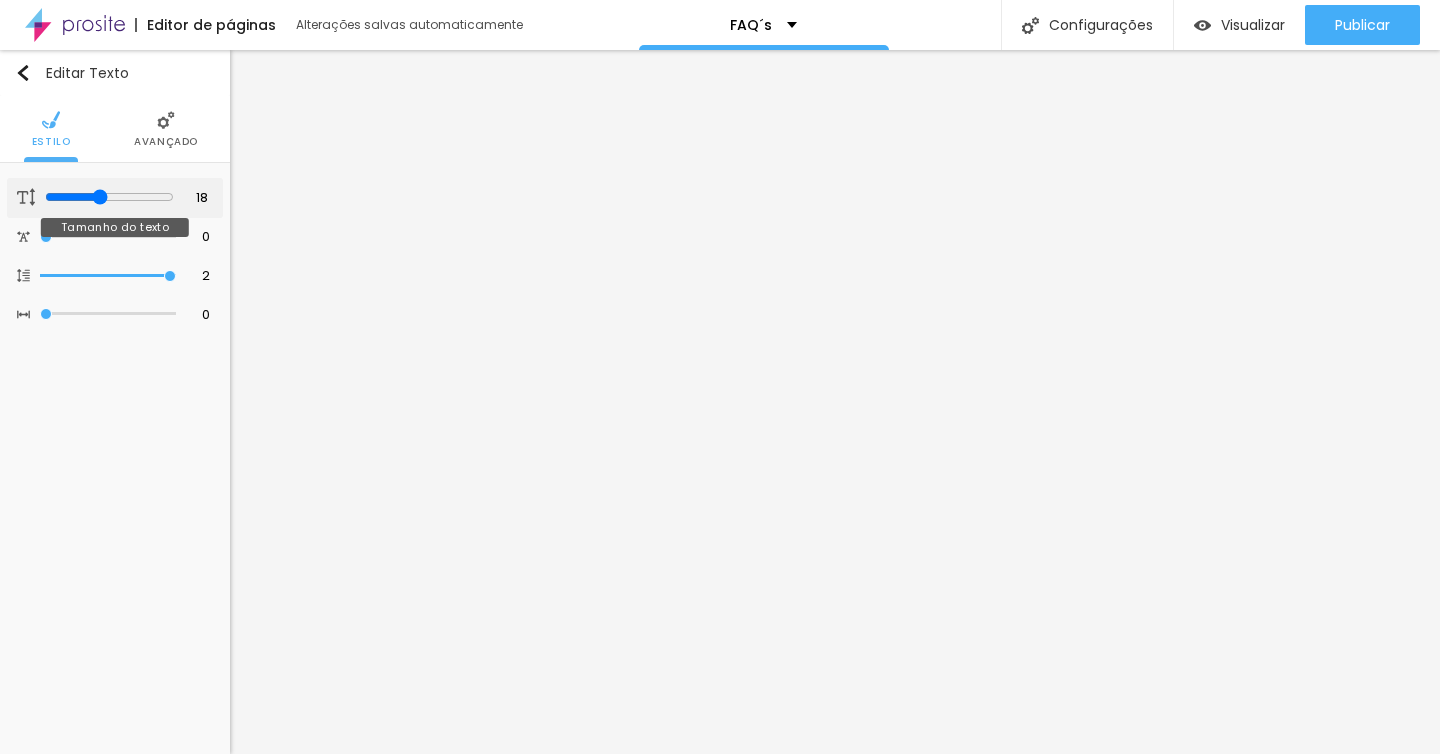 type on "19" 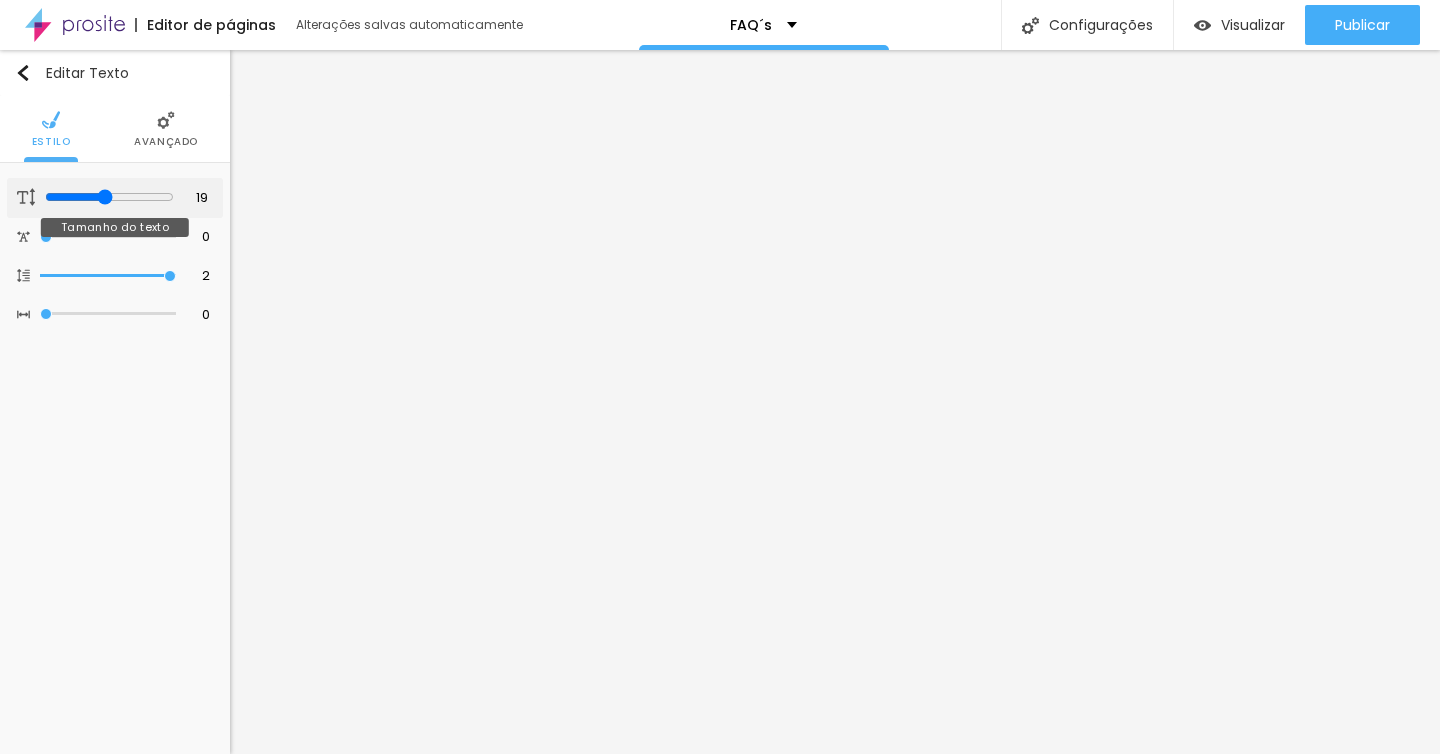 type on "20" 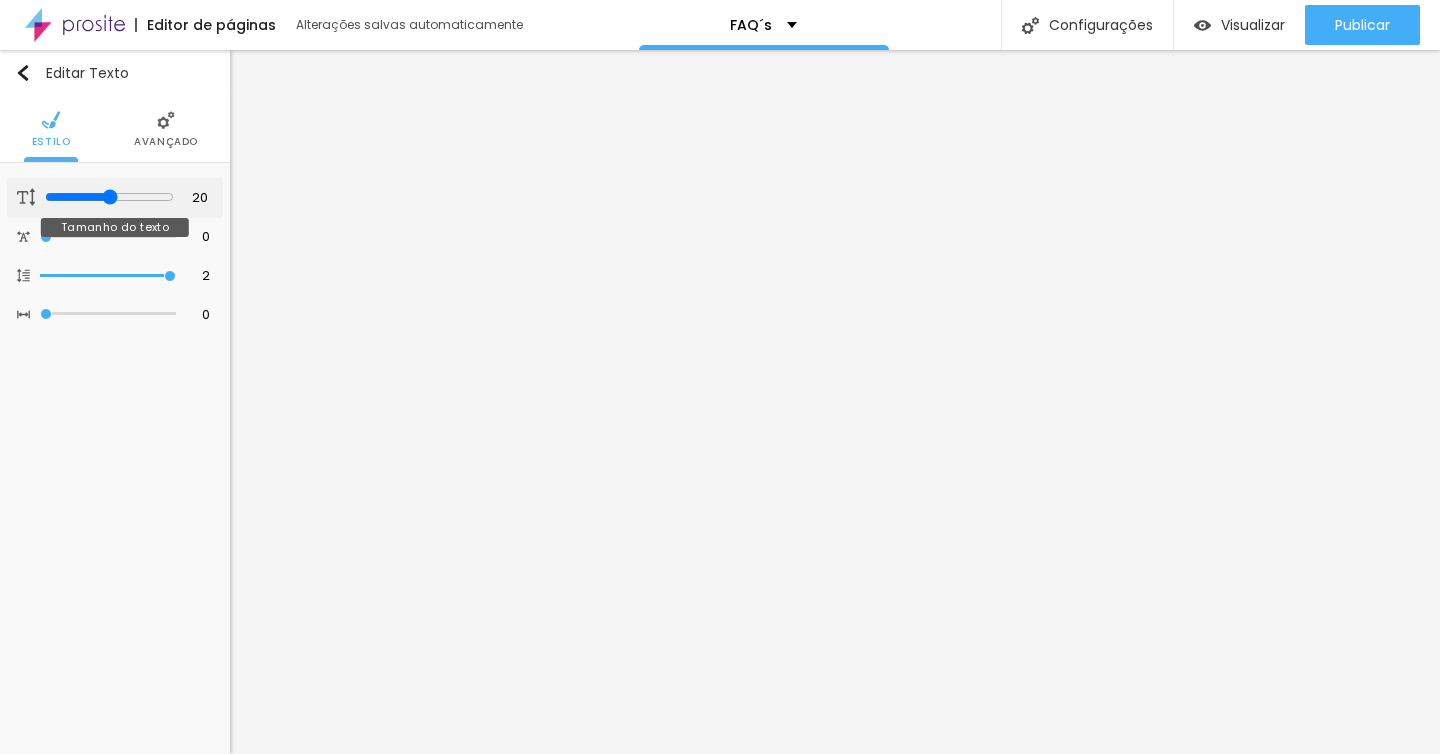 drag, startPoint x: 93, startPoint y: 198, endPoint x: 105, endPoint y: 199, distance: 12.0415945 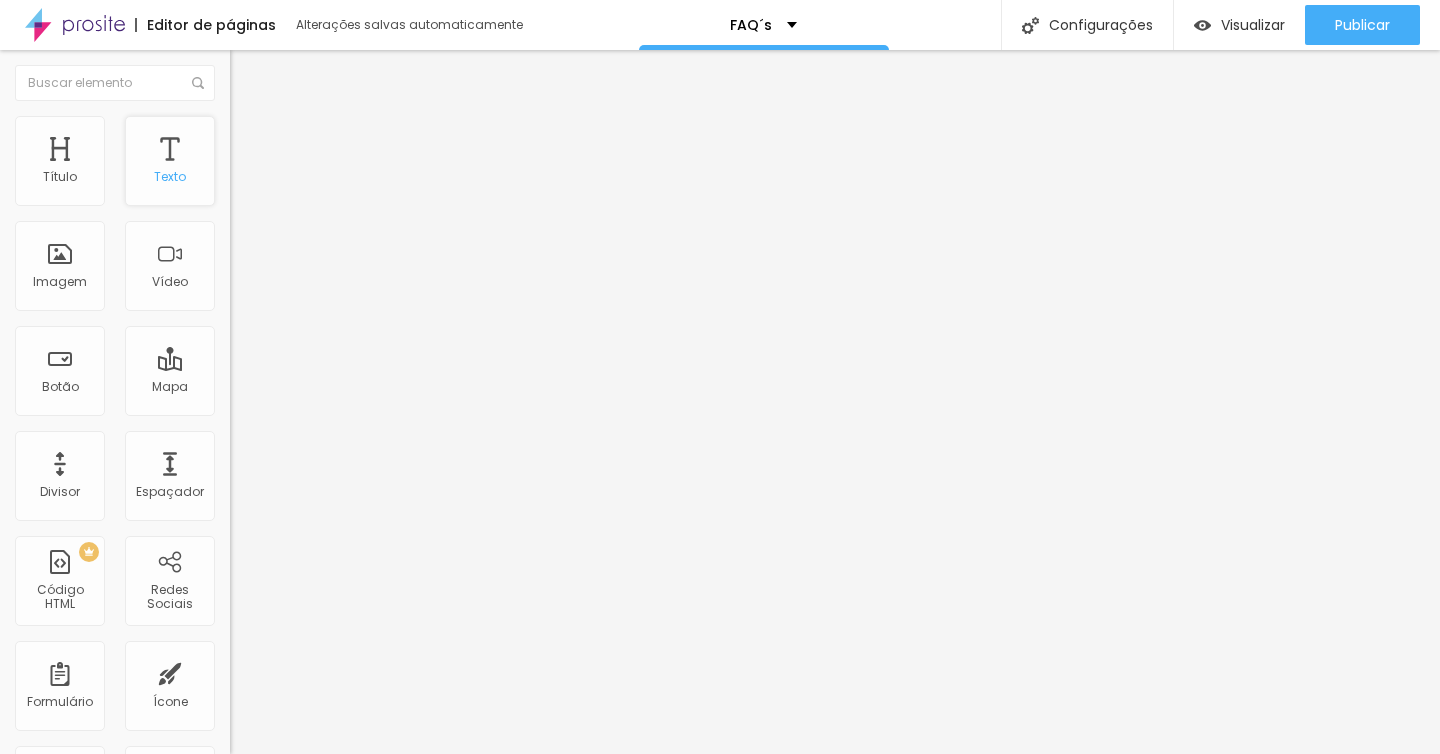 click on "Texto" at bounding box center [170, 161] 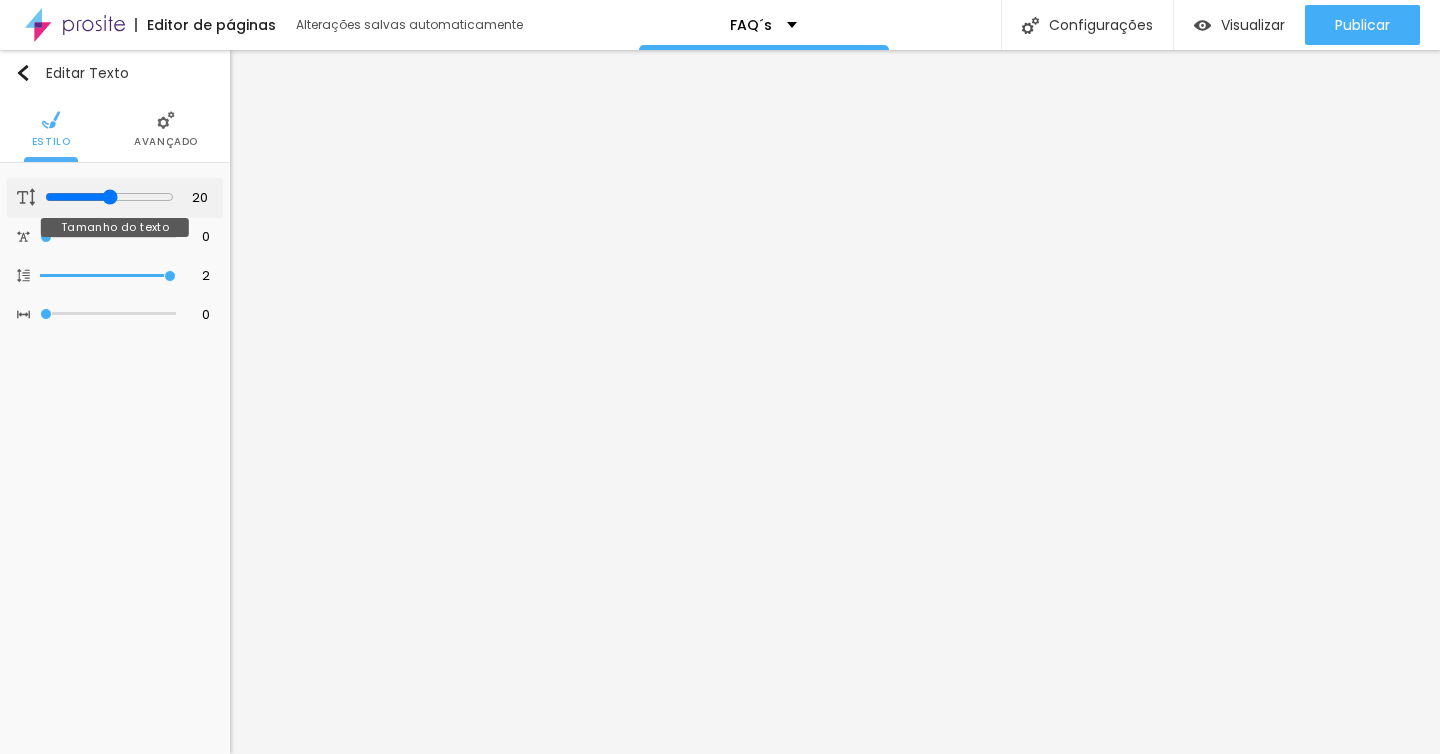 type on "19" 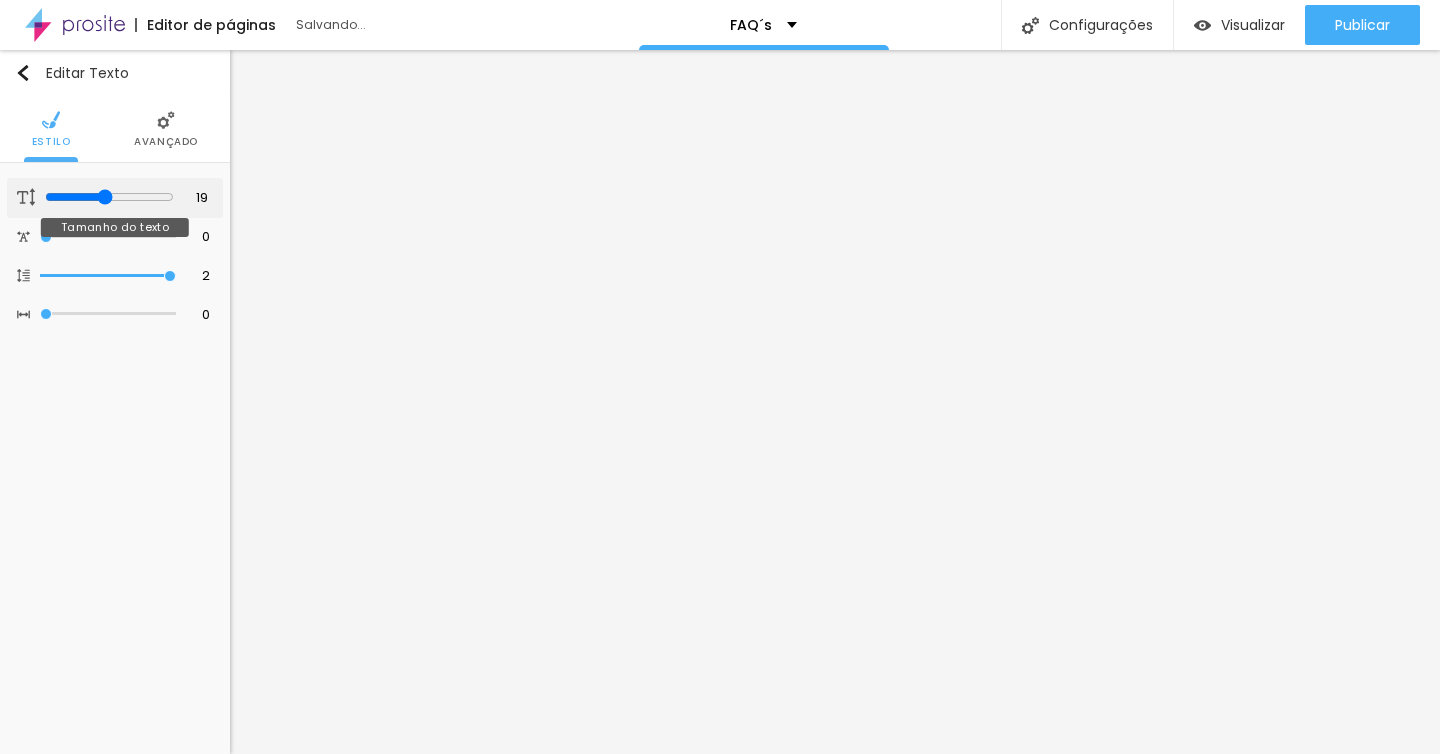 type on "18" 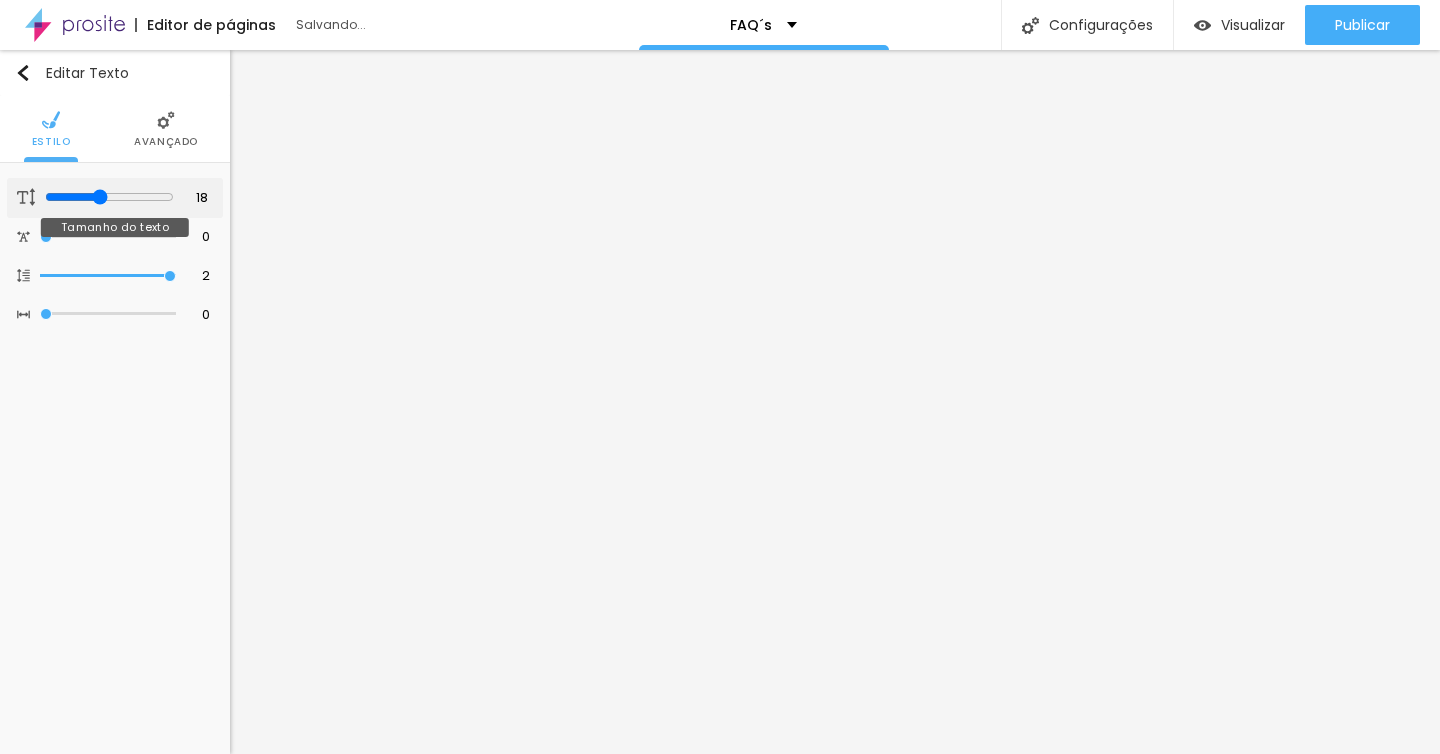 type on "17" 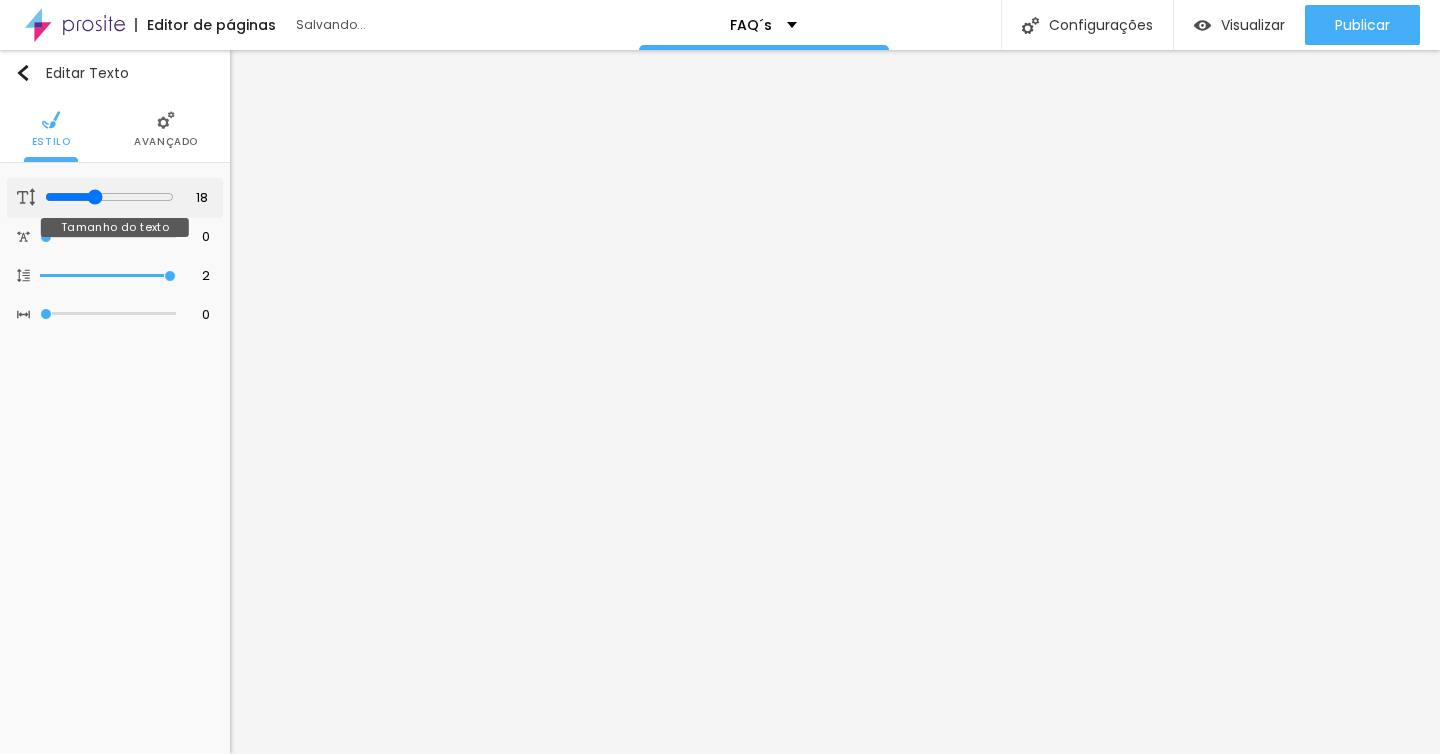 type on "17" 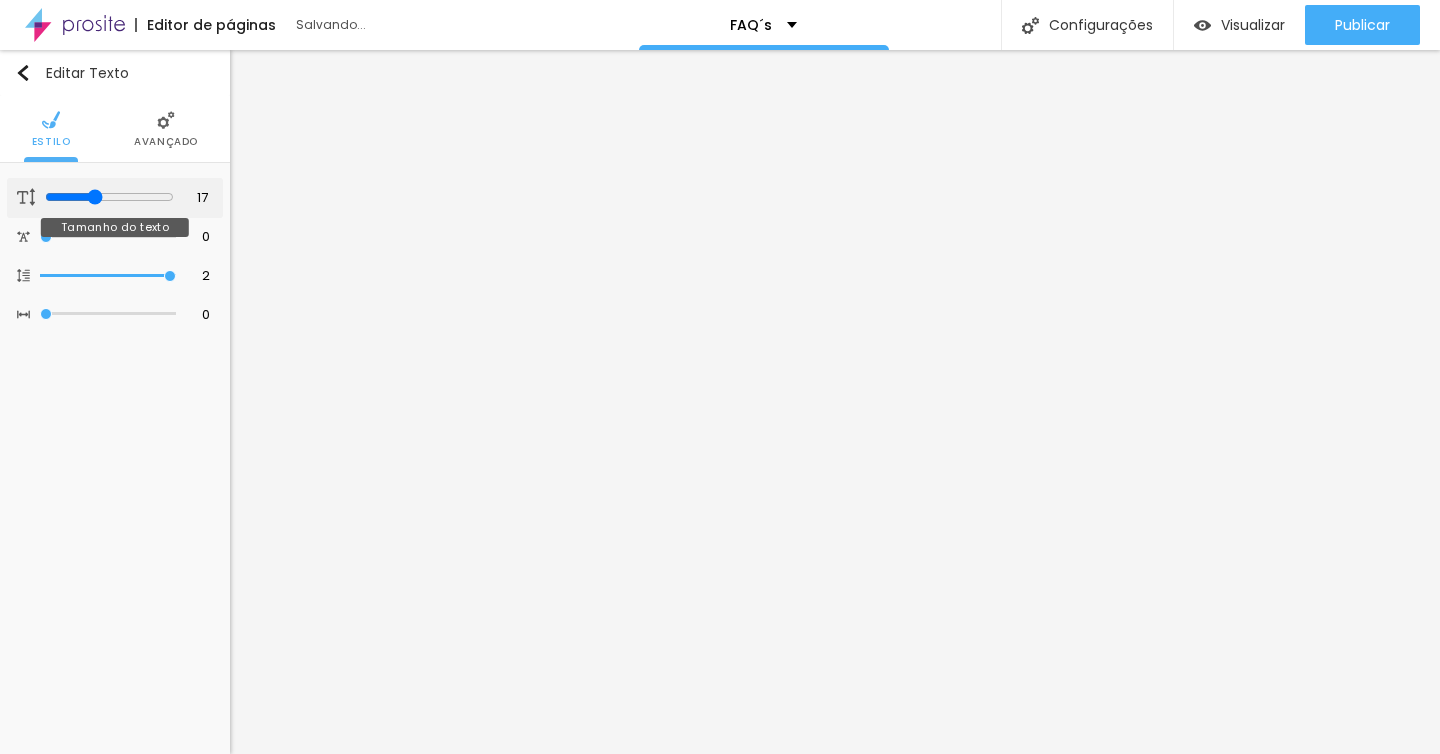 drag, startPoint x: 106, startPoint y: 199, endPoint x: 93, endPoint y: 204, distance: 13.928389 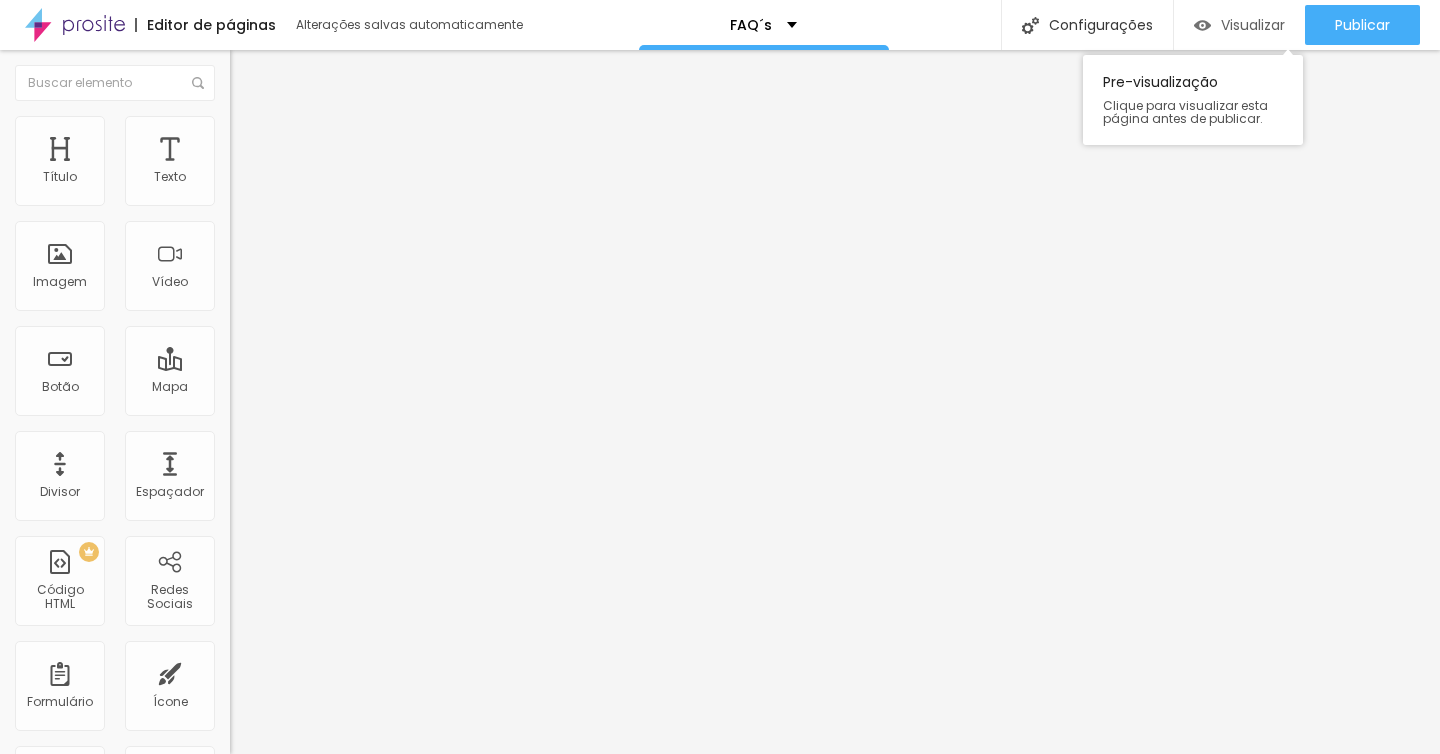click on "Visualizar" at bounding box center (1239, 25) 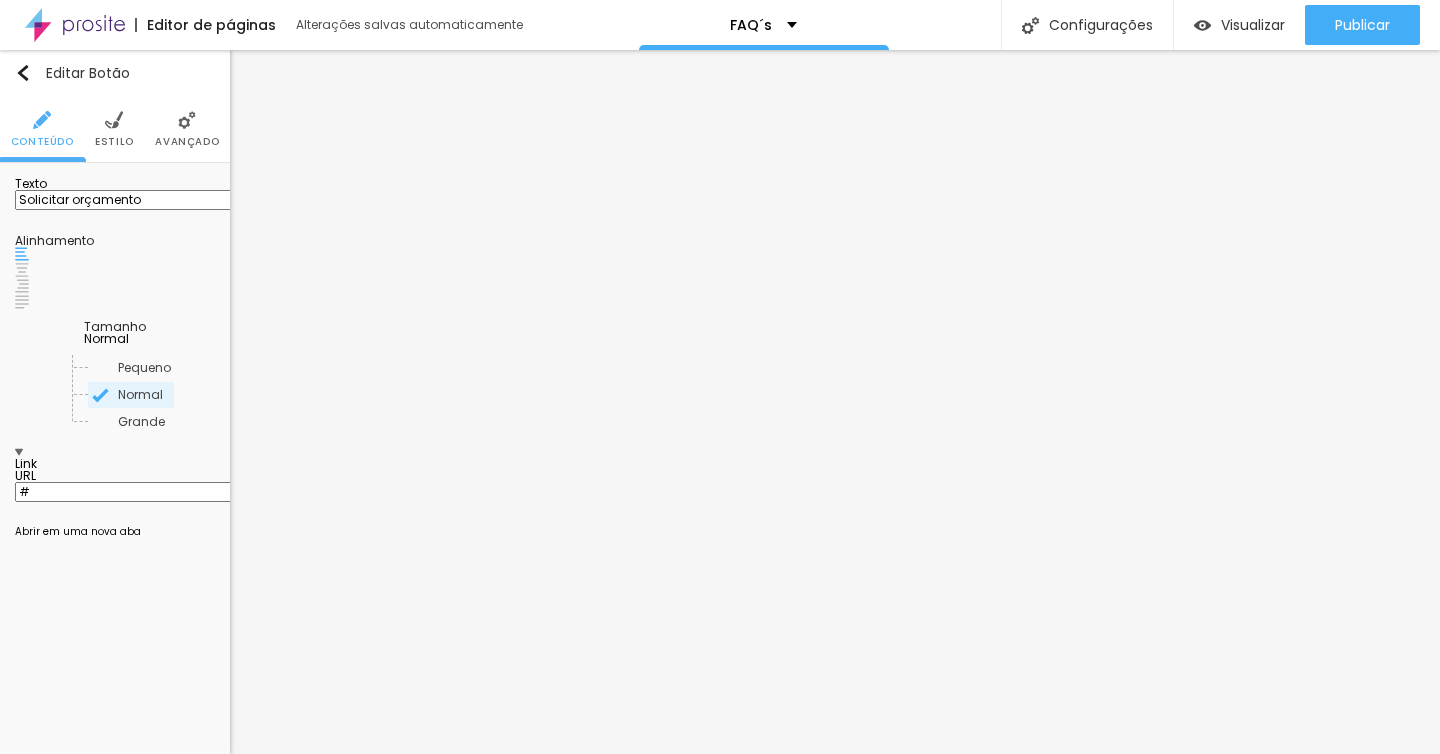 drag, startPoint x: 163, startPoint y: 226, endPoint x: 0, endPoint y: 222, distance: 163.04907 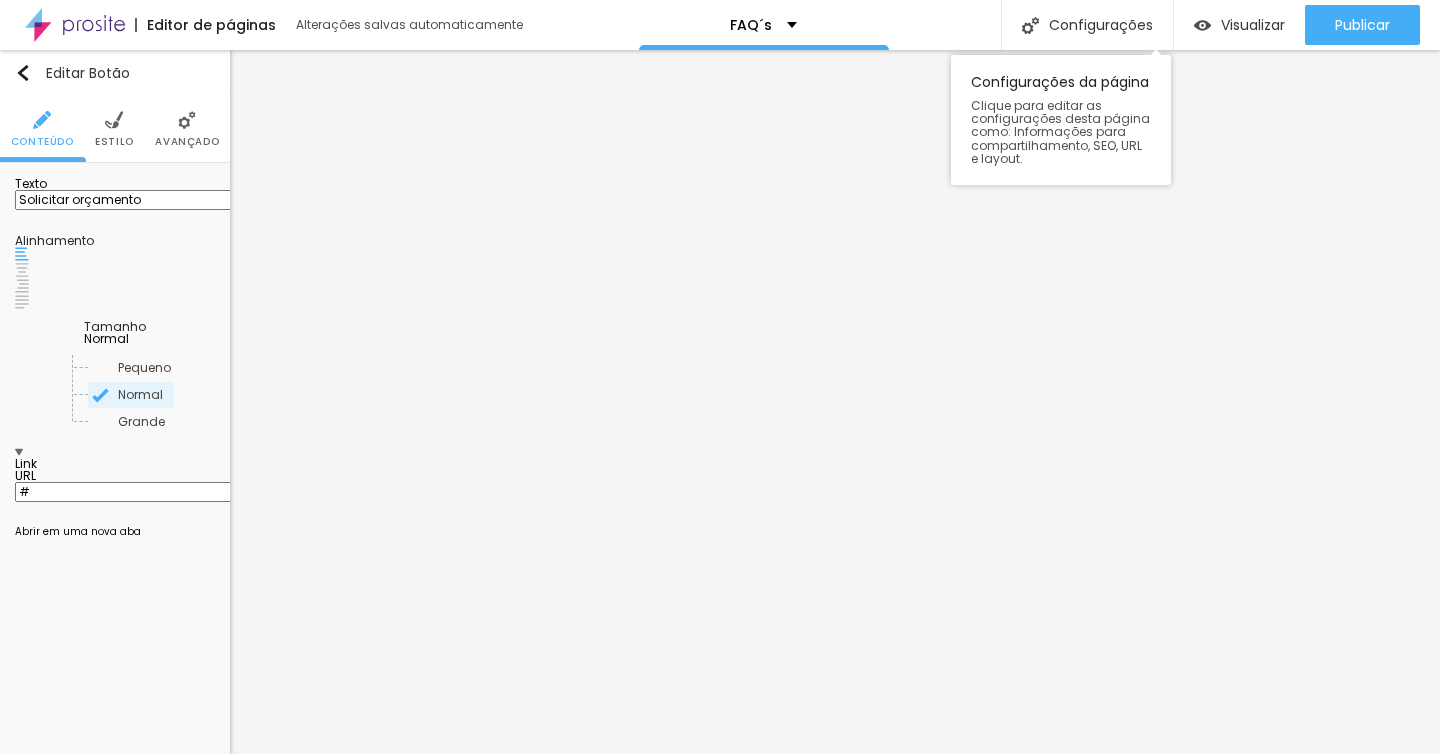 paste on "Request quote" 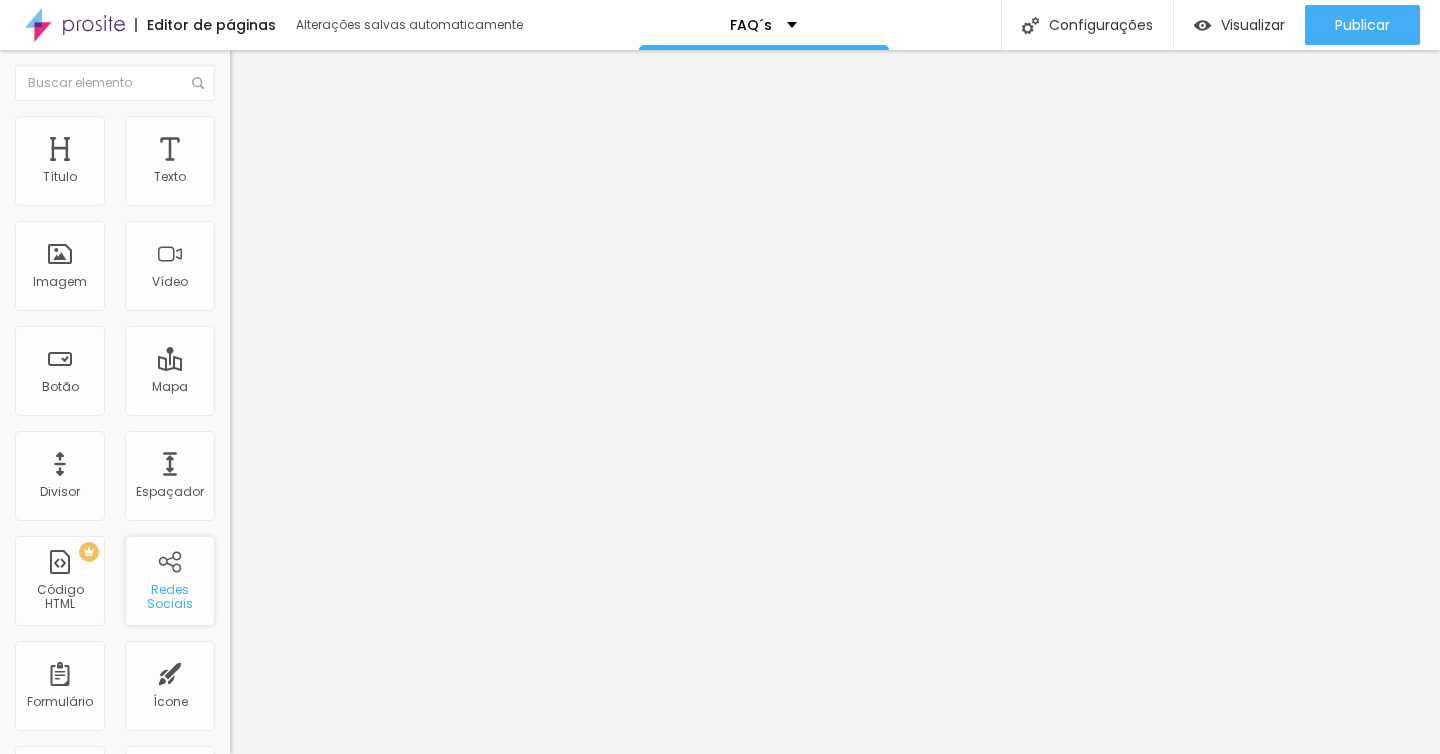 click on "Redes Sociais" at bounding box center (169, 597) 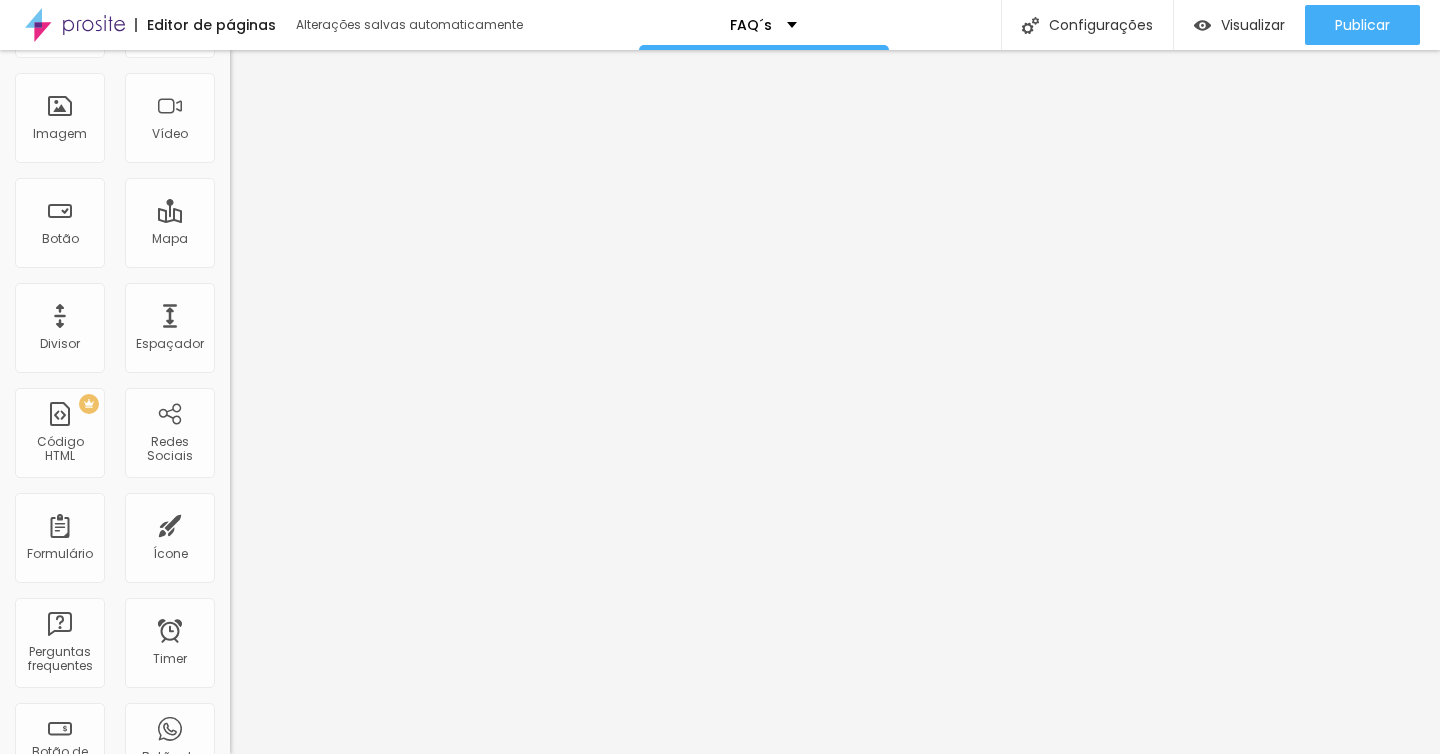 scroll, scrollTop: 0, scrollLeft: 0, axis: both 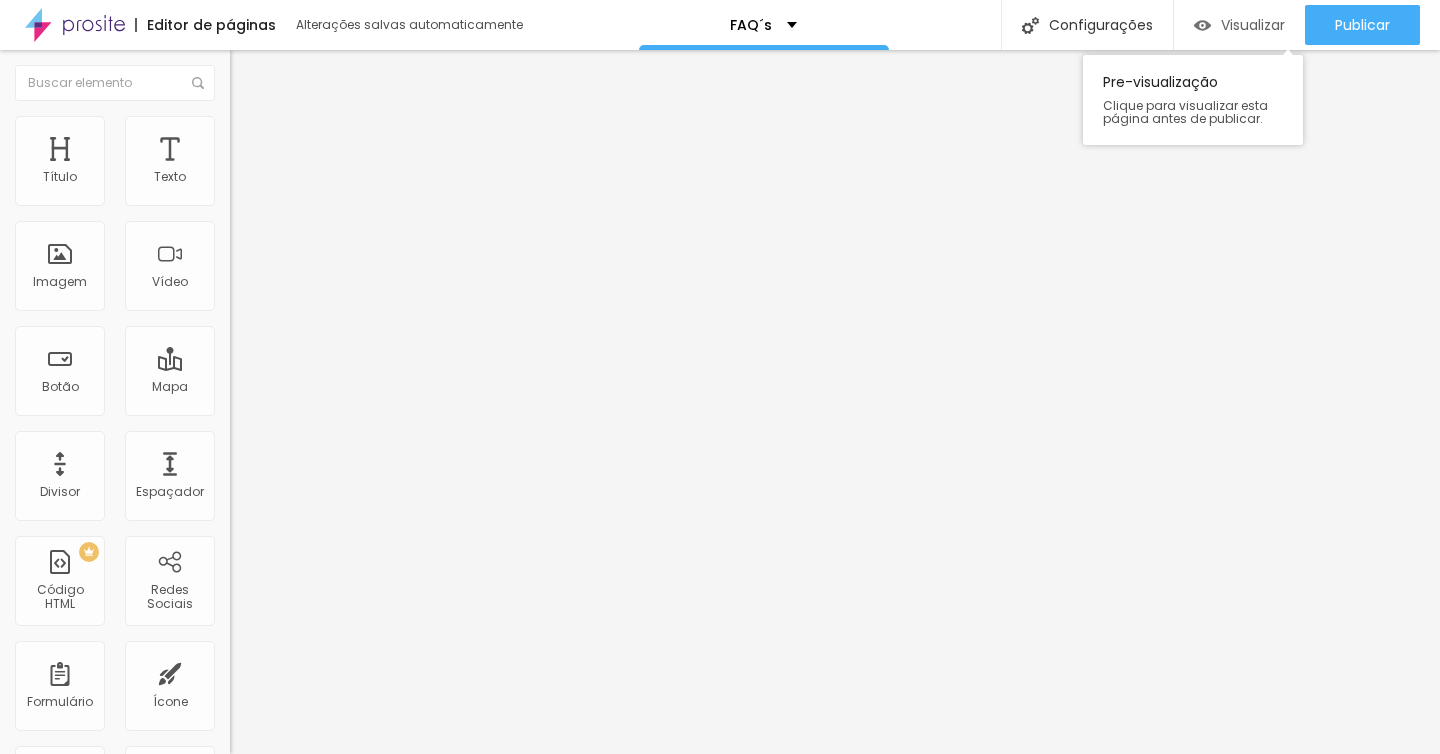 click on "Visualizar" at bounding box center [1253, 25] 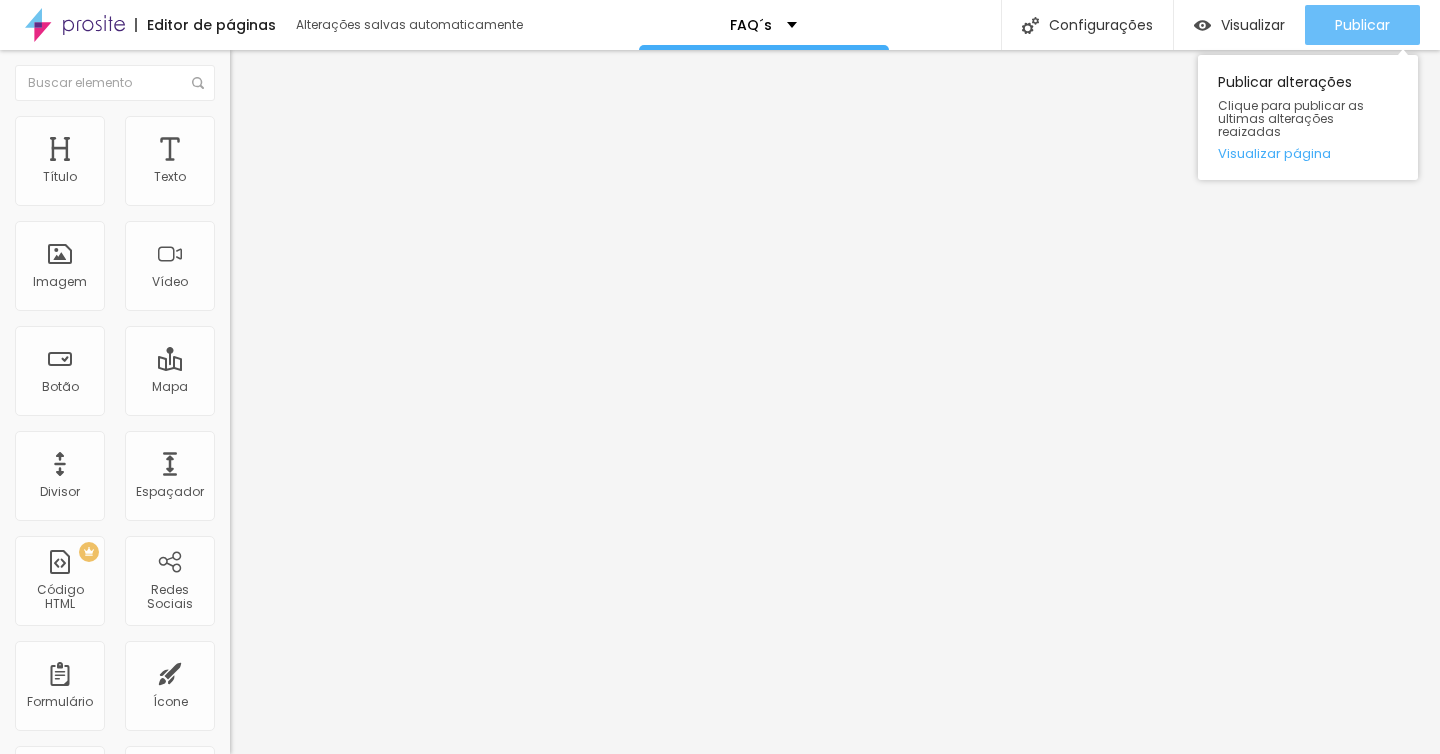 click on "Publicar" at bounding box center [1362, 25] 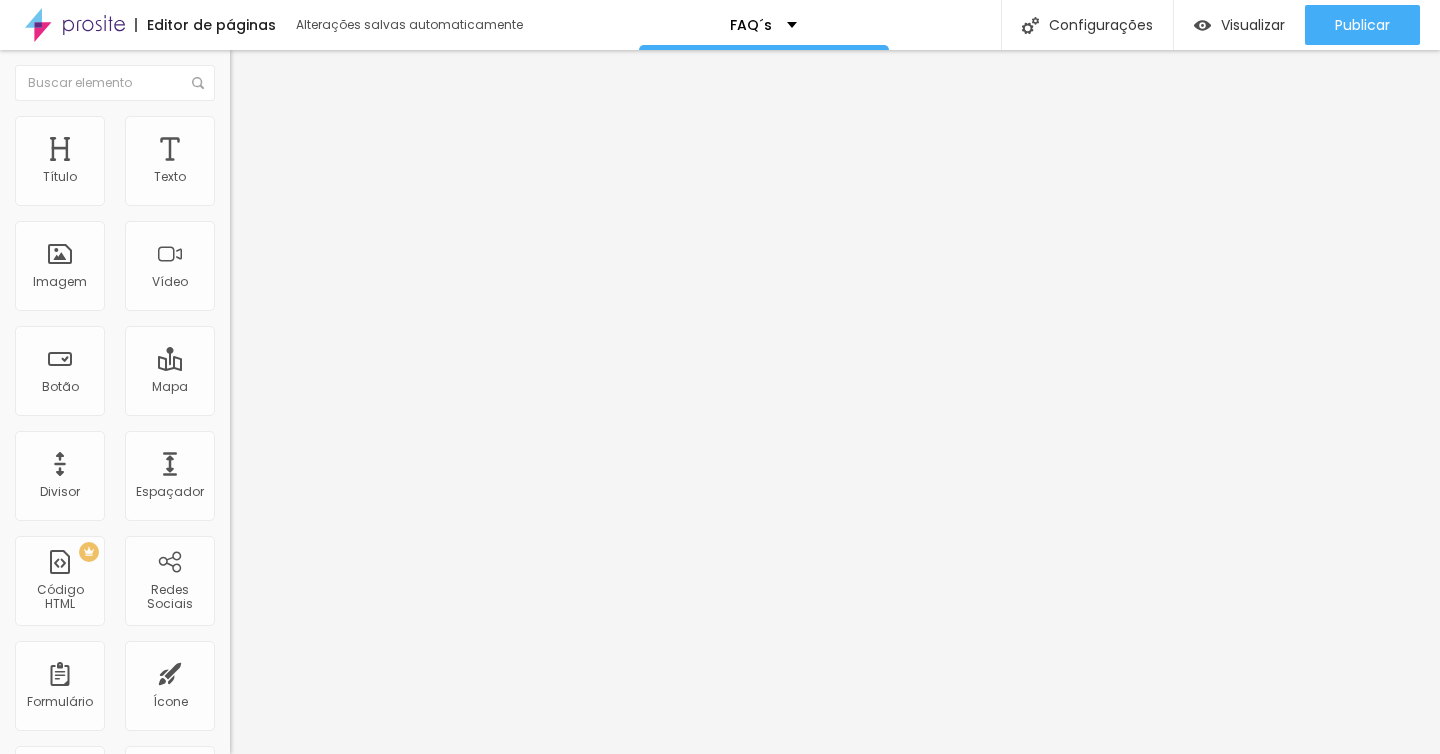 click at bounding box center [75, 25] 